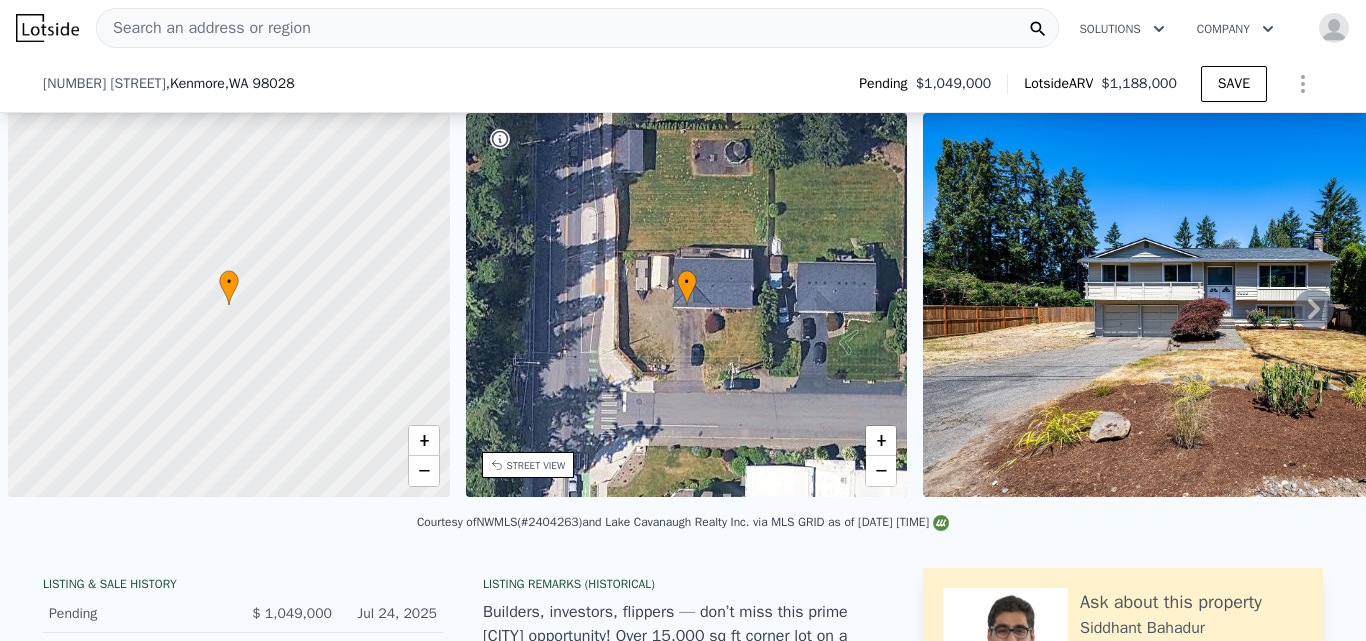 scroll, scrollTop: 0, scrollLeft: 0, axis: both 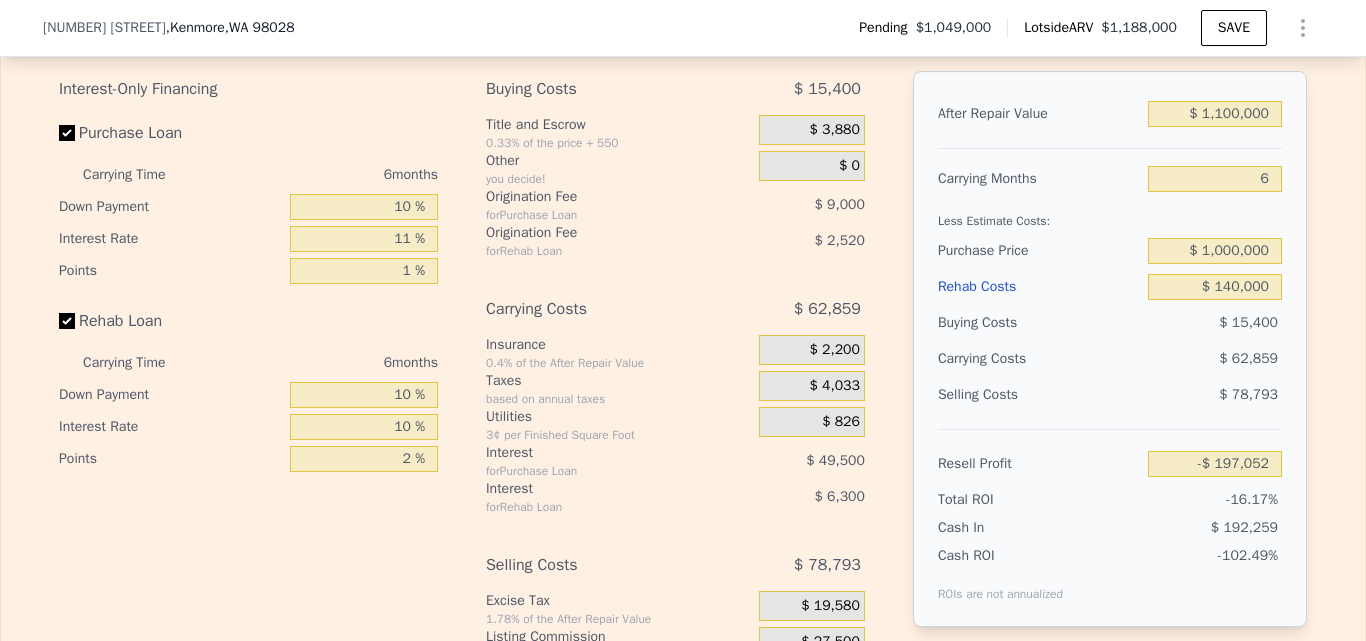 type on "$ 1,188,000" 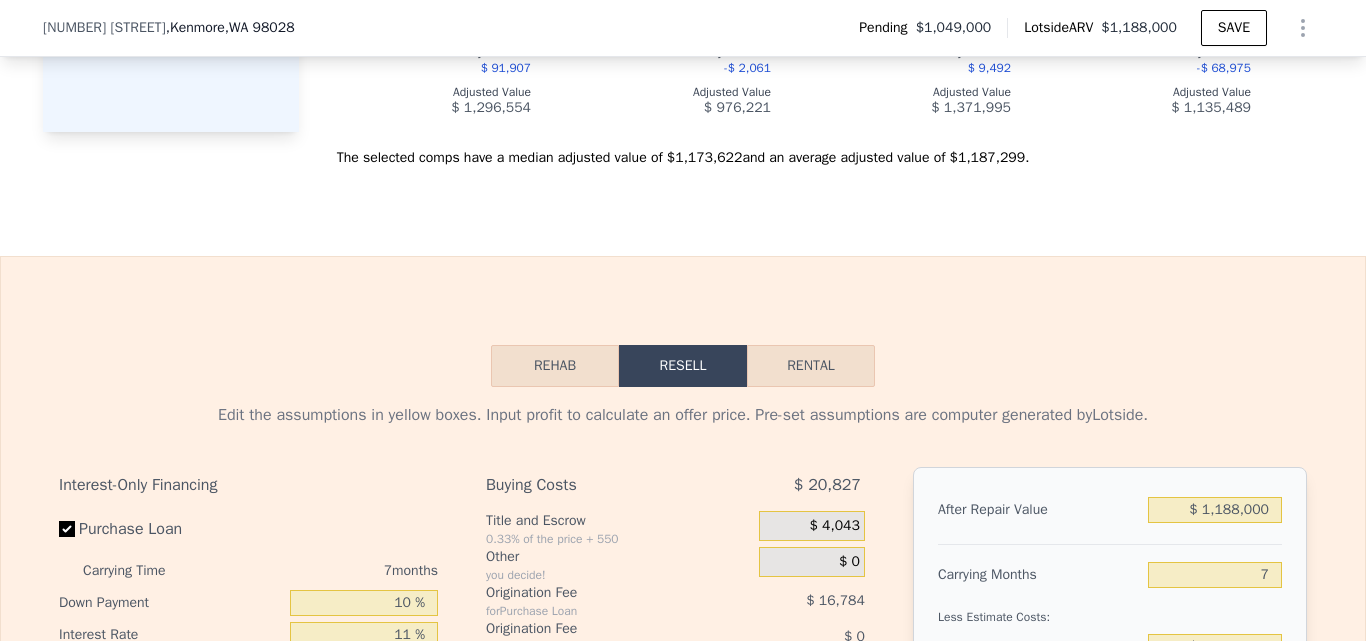 scroll, scrollTop: 2623, scrollLeft: 0, axis: vertical 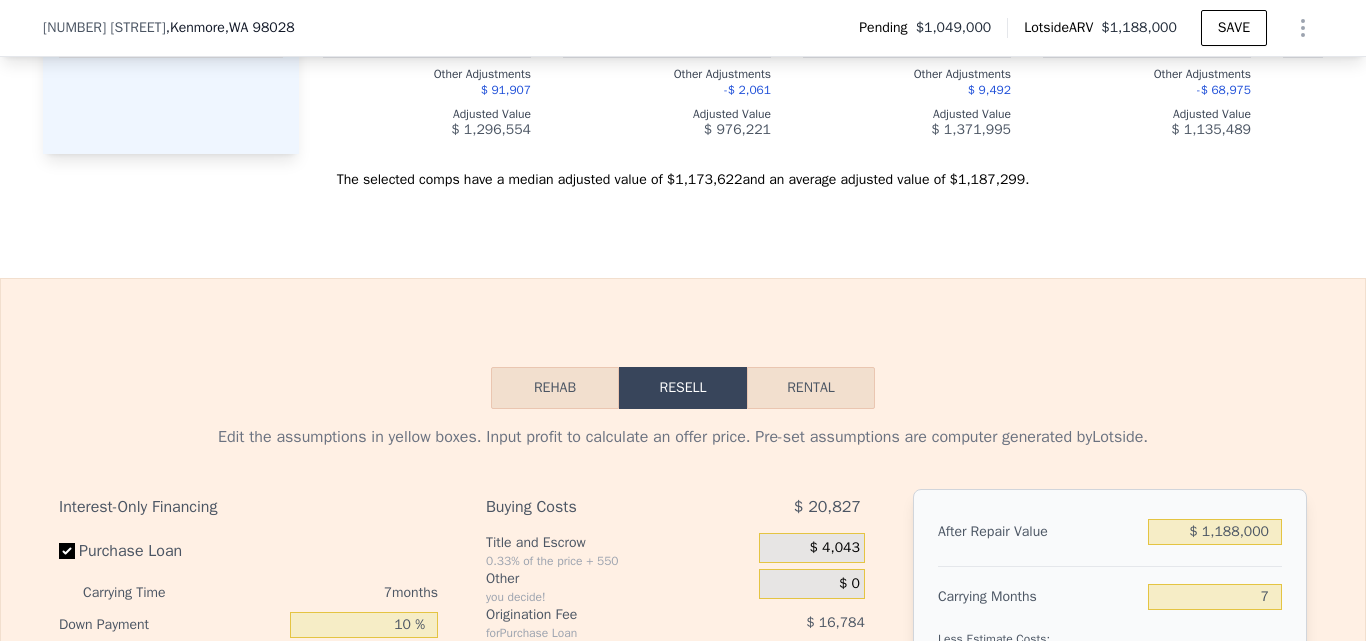 click on "Rehab" at bounding box center (555, 388) 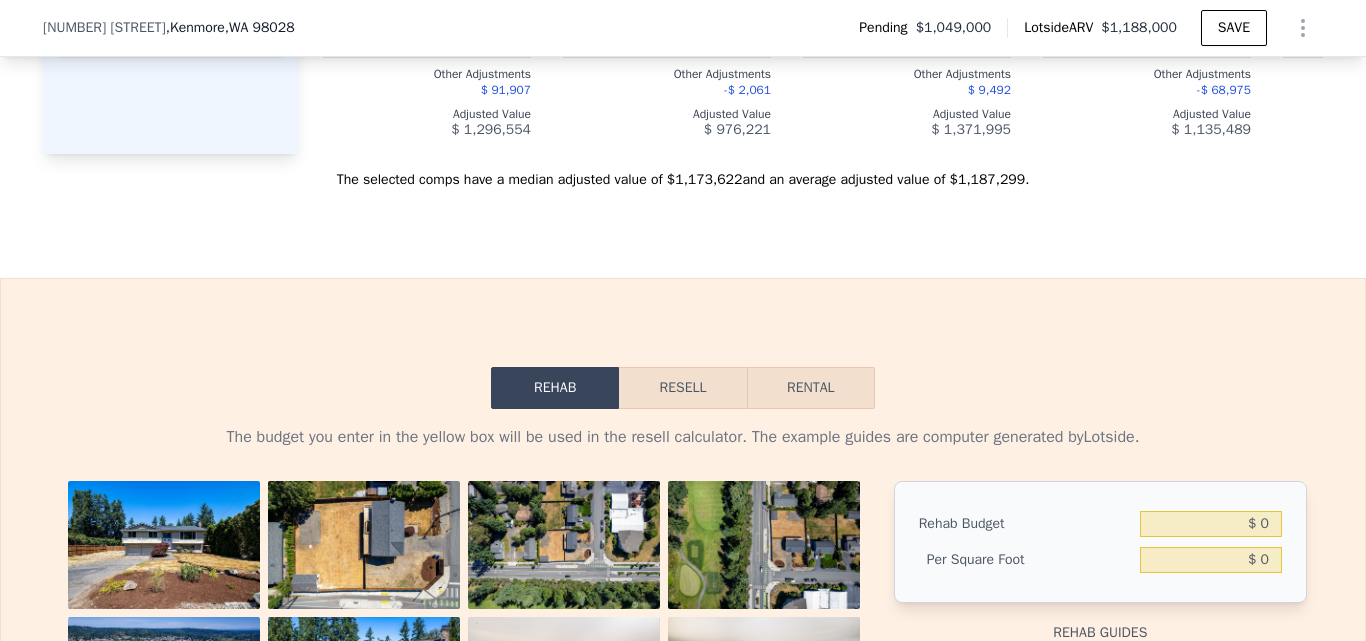 scroll, scrollTop: 2854, scrollLeft: 0, axis: vertical 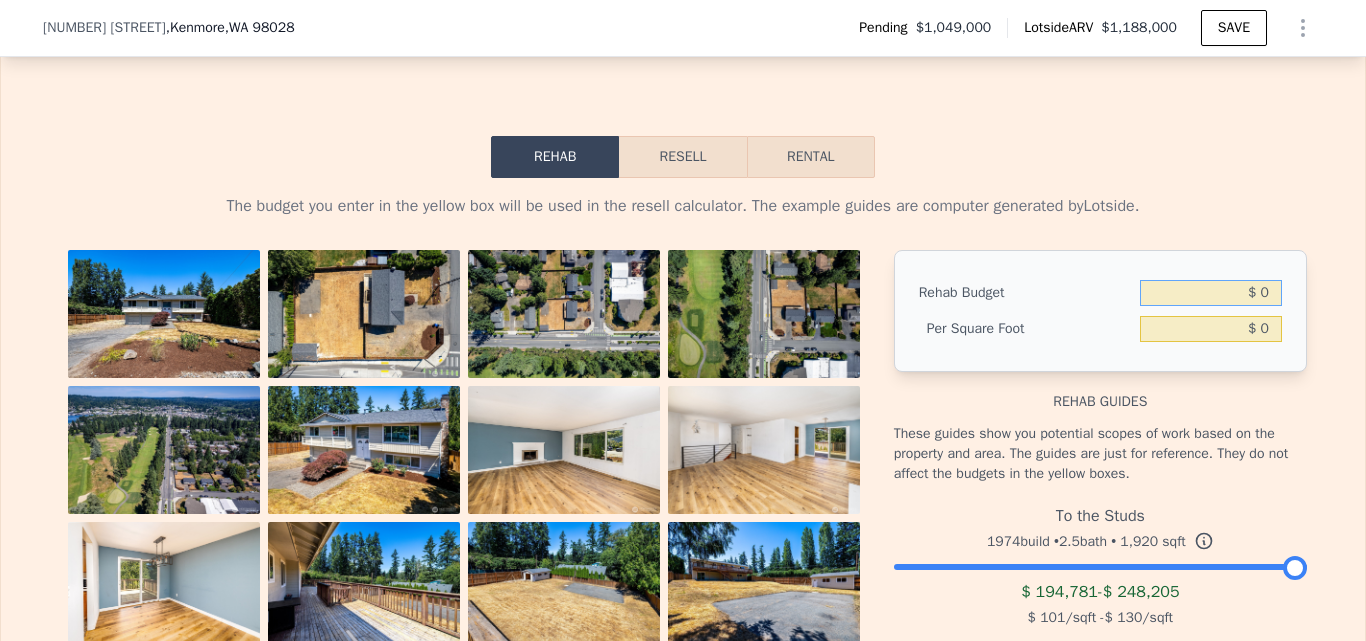 click on "$ 0" at bounding box center (1211, 293) 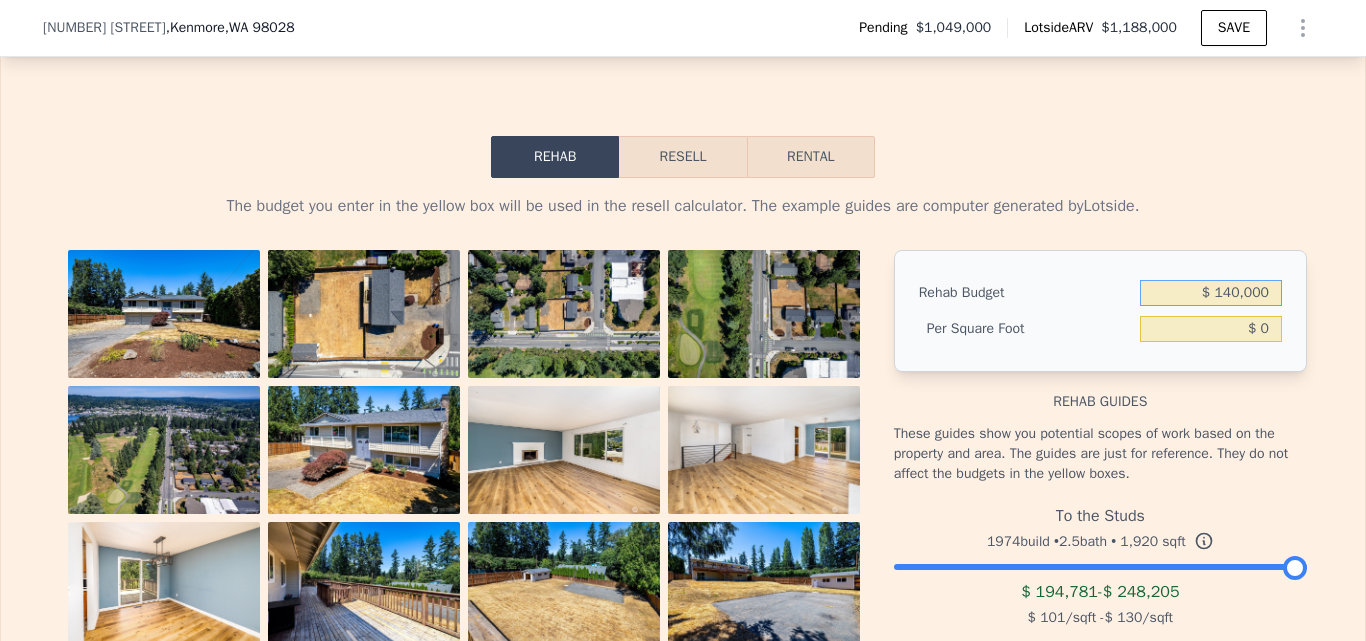 type on "$ 140,000" 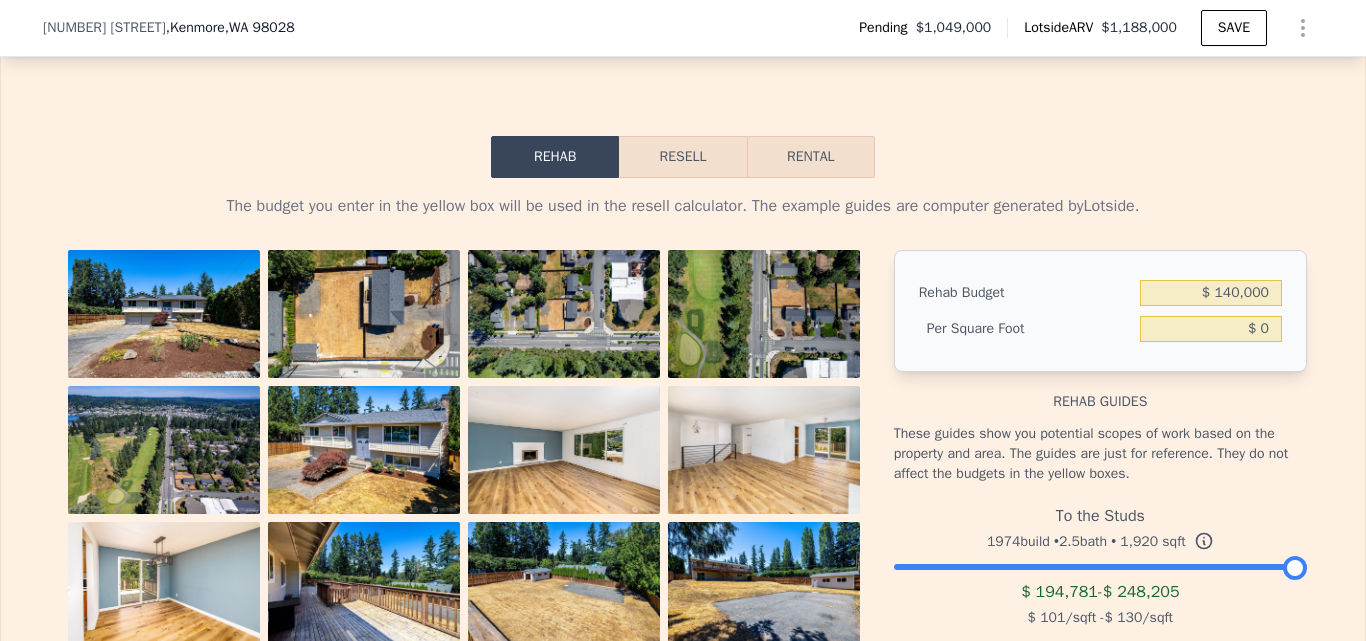 click on "Rehab Budget $ [NUMBER] Per Square Foot $ [NUMBER] Rehab guides These guides show you potential scopes of work based on the property and area. The guides are just for reference. They do not affect the budgets in the yellow boxes. To the Studs [YEAR] build • [NUMBER] bath • [NUMBER] sqft $ [NUMBER] - $ [NUMBER] $ [NUMBER] /sqft - $ [NUMBER] /sqft Replace all non-structural elements. Replace roofing and siding Paint interior and exterior Replace drywall and insulate Electrical and plumbing rough in Replace electrical and plumbing fixtures Replace doors and trim Replace windows, window fixtures and window trim Replace floors Replace cabinetry and countertops Replace appliances Heavy landscaping These guides are computer generated. They should not substitute for getting bids from a contractor." at bounding box center (683, 577) 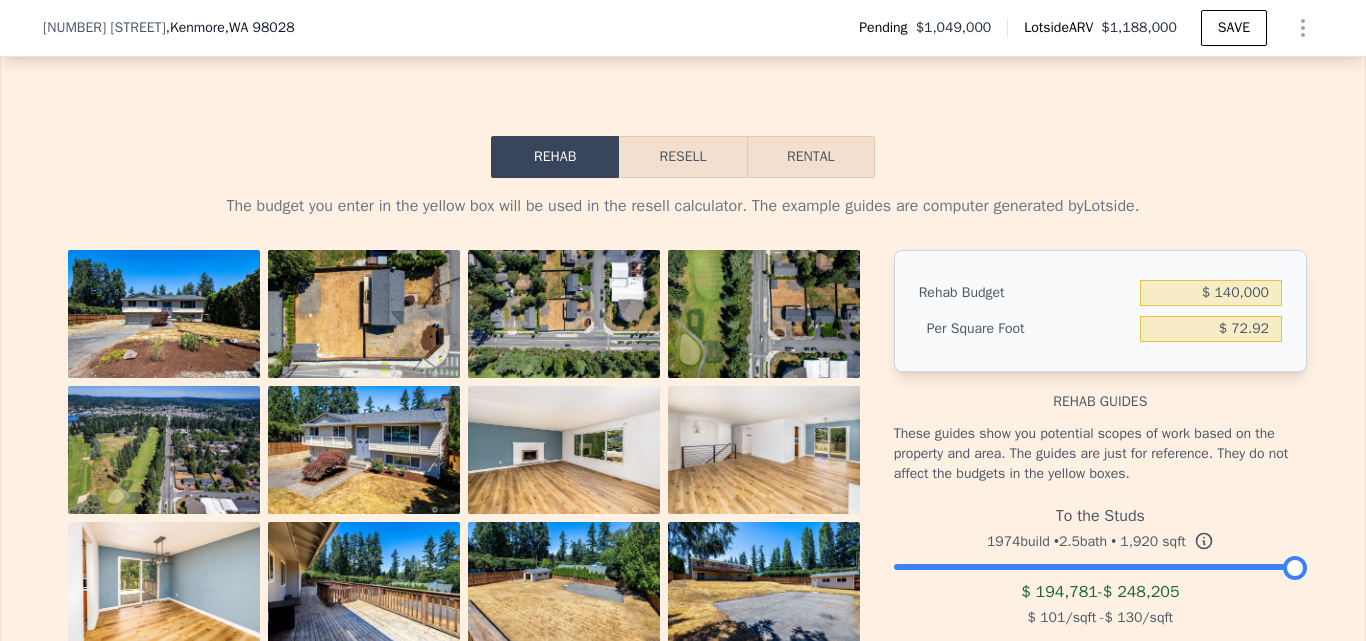 type on "$ 72.92" 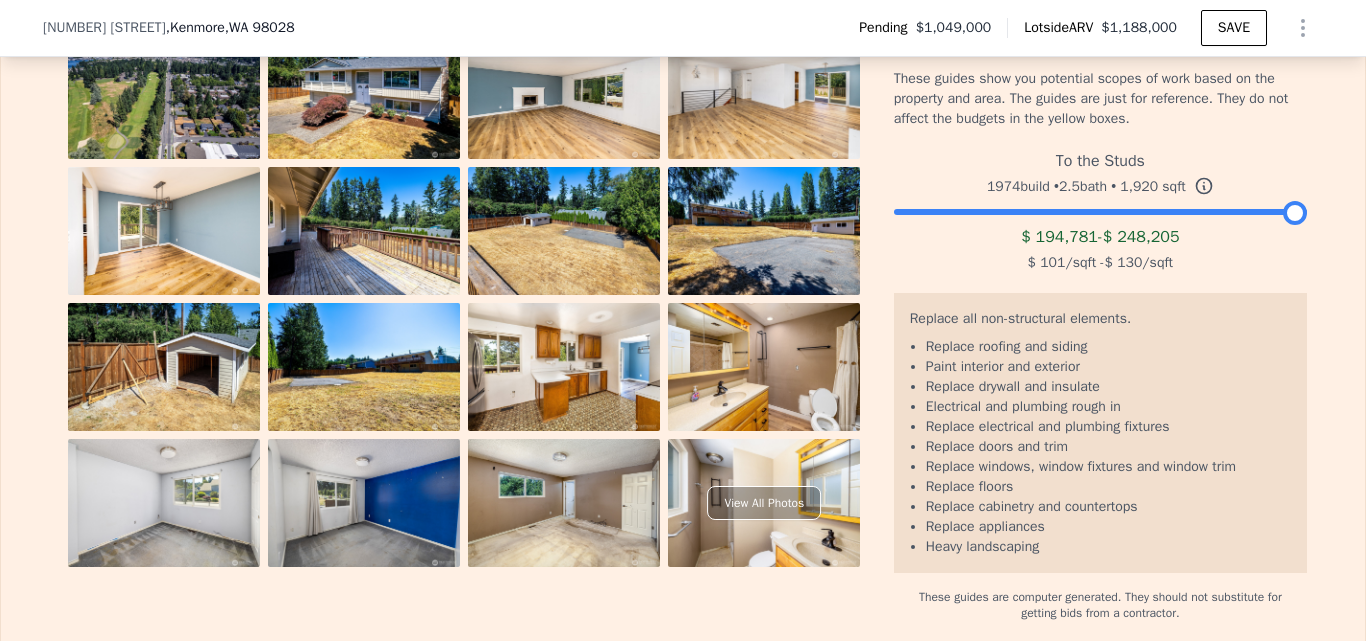 scroll, scrollTop: 2932, scrollLeft: 0, axis: vertical 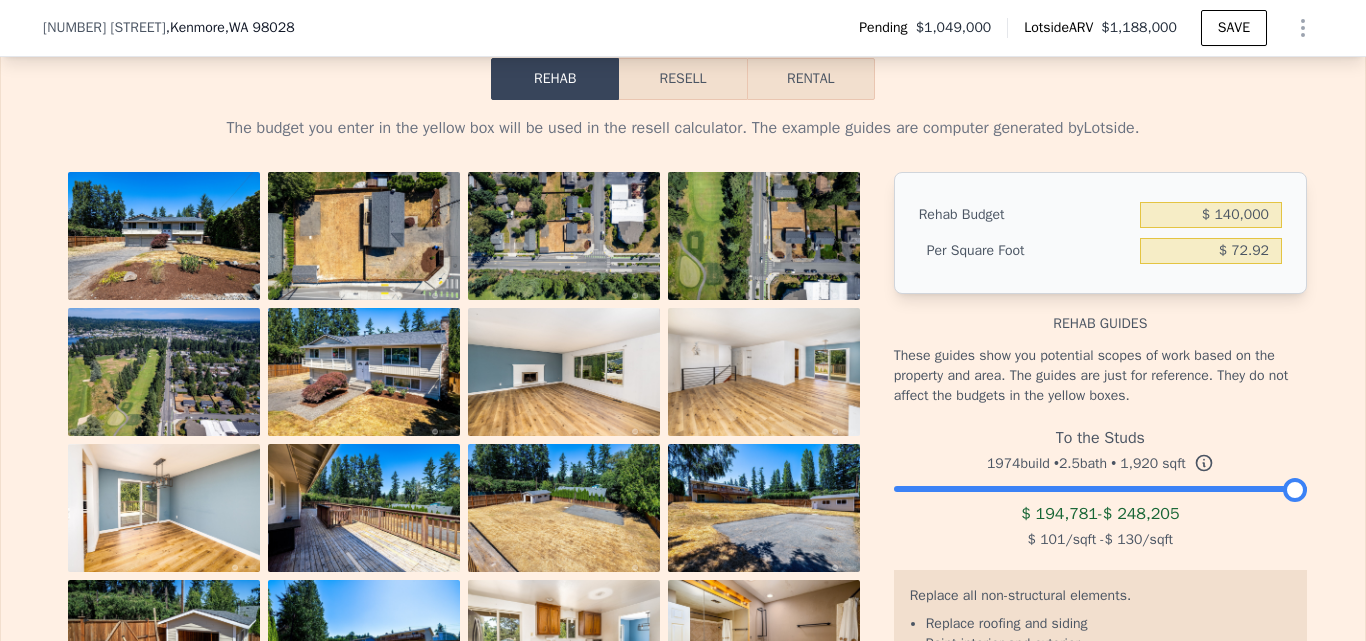 click on "Resell" at bounding box center (682, 79) 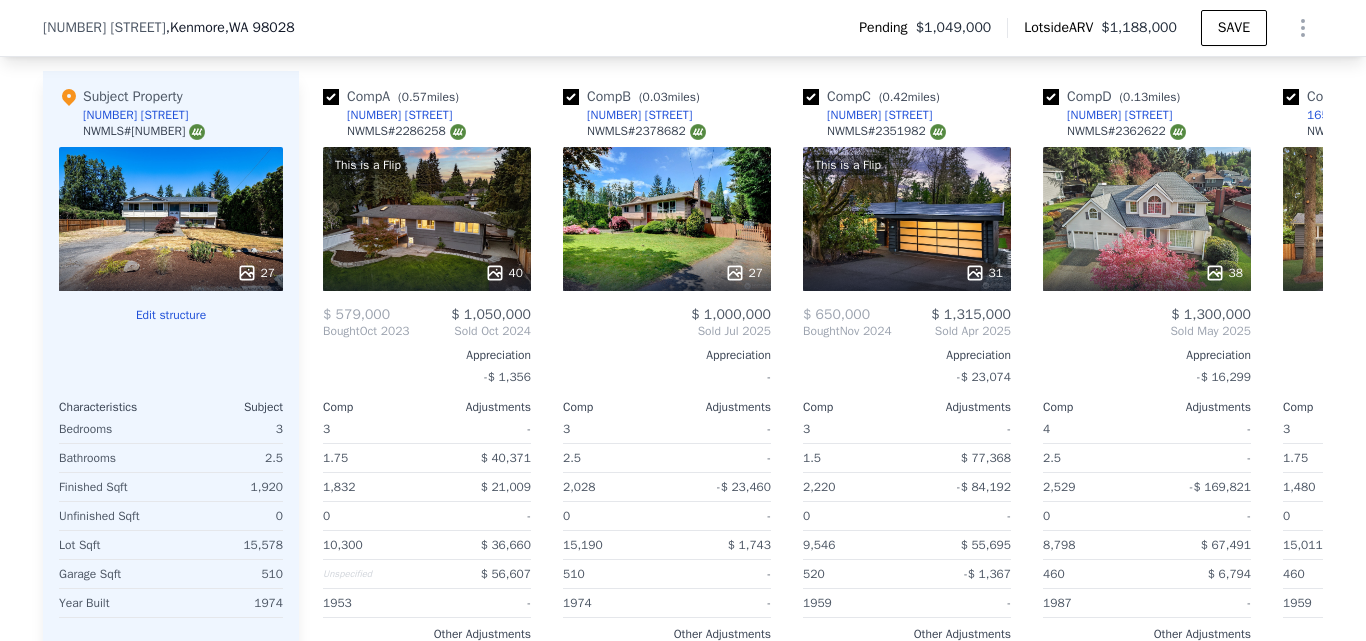 scroll, scrollTop: 2195, scrollLeft: 0, axis: vertical 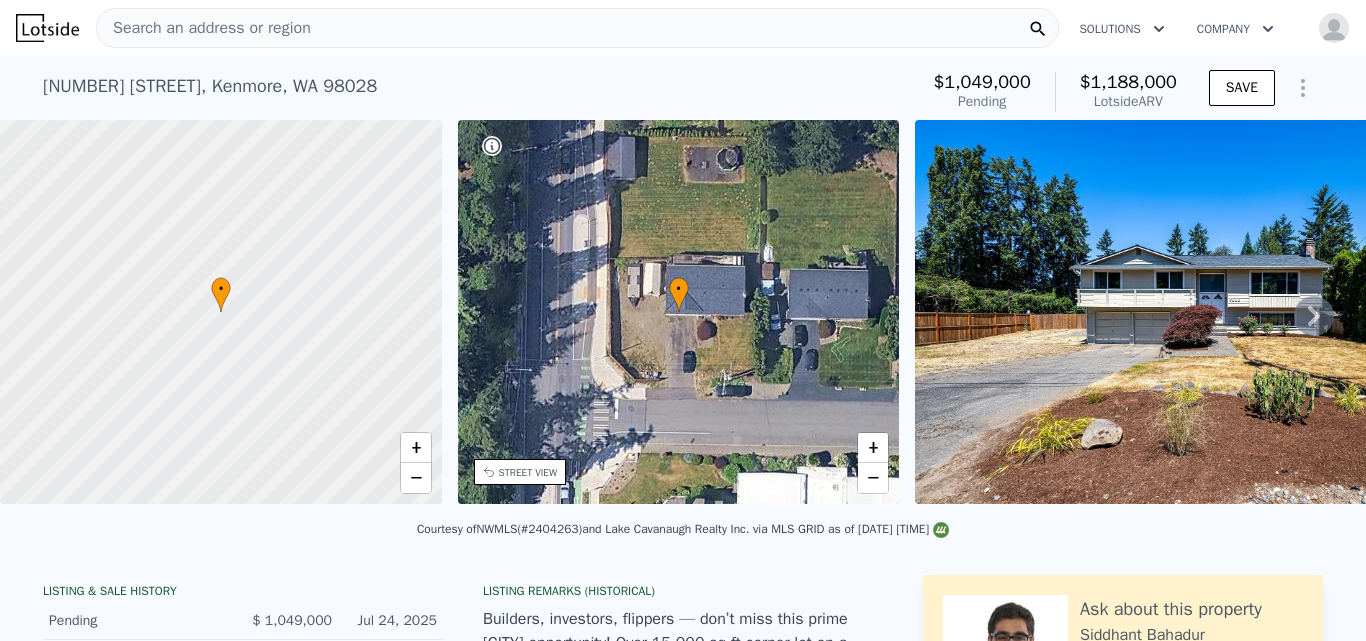 click on "6808 NE 165th St , [CITY] , [STATE] [ZIP] Pending from $1.049m (~ARV $1.188m )" at bounding box center (476, 92) 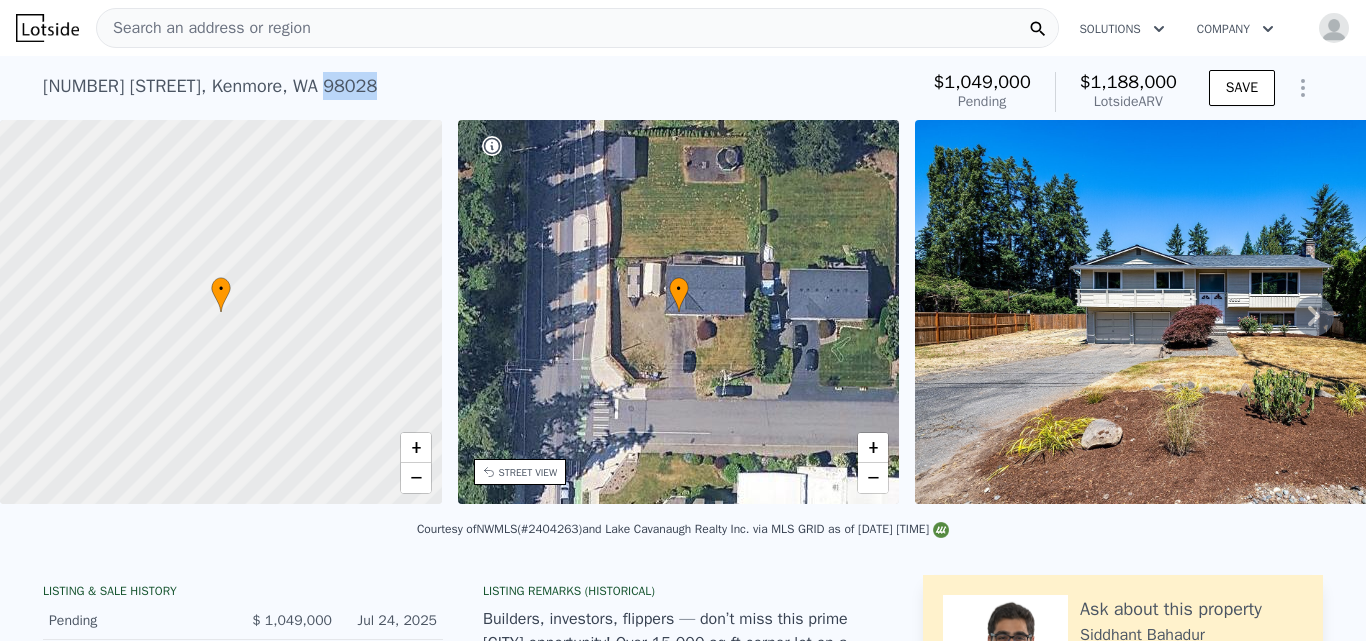 click on "[NUMBER] [STREET] , [CITY] , [STATE] [POSTAL_CODE]" at bounding box center [210, 86] 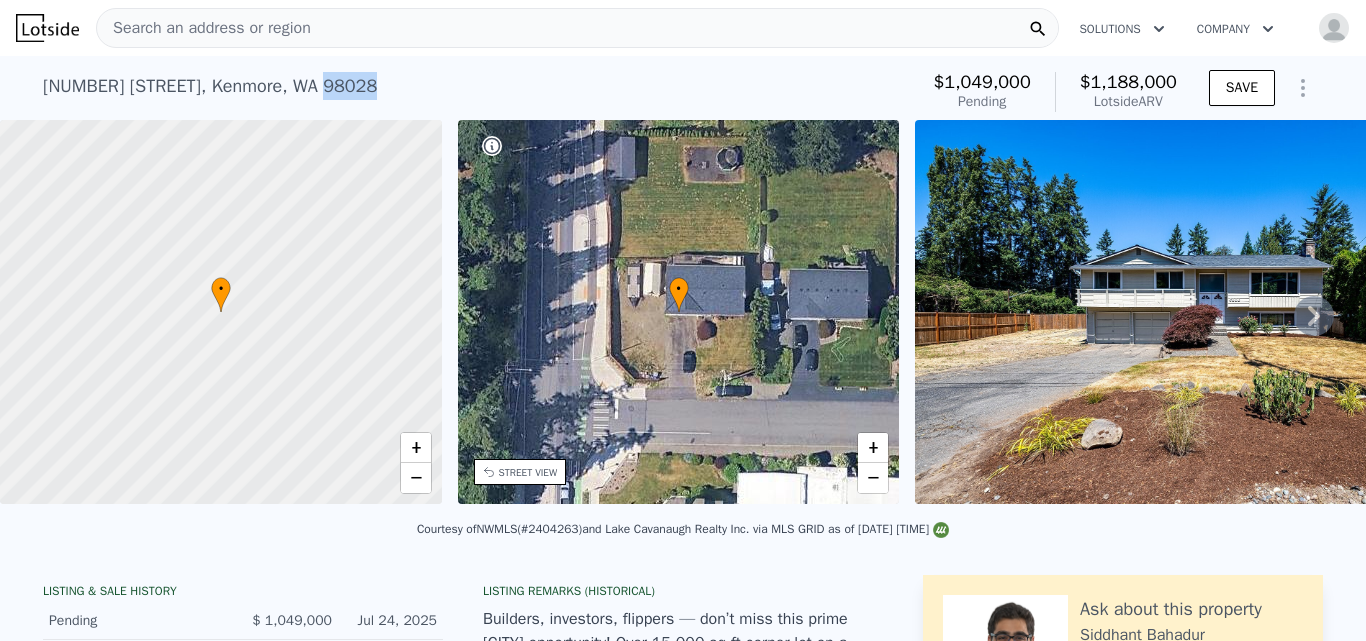 type on "$ 0" 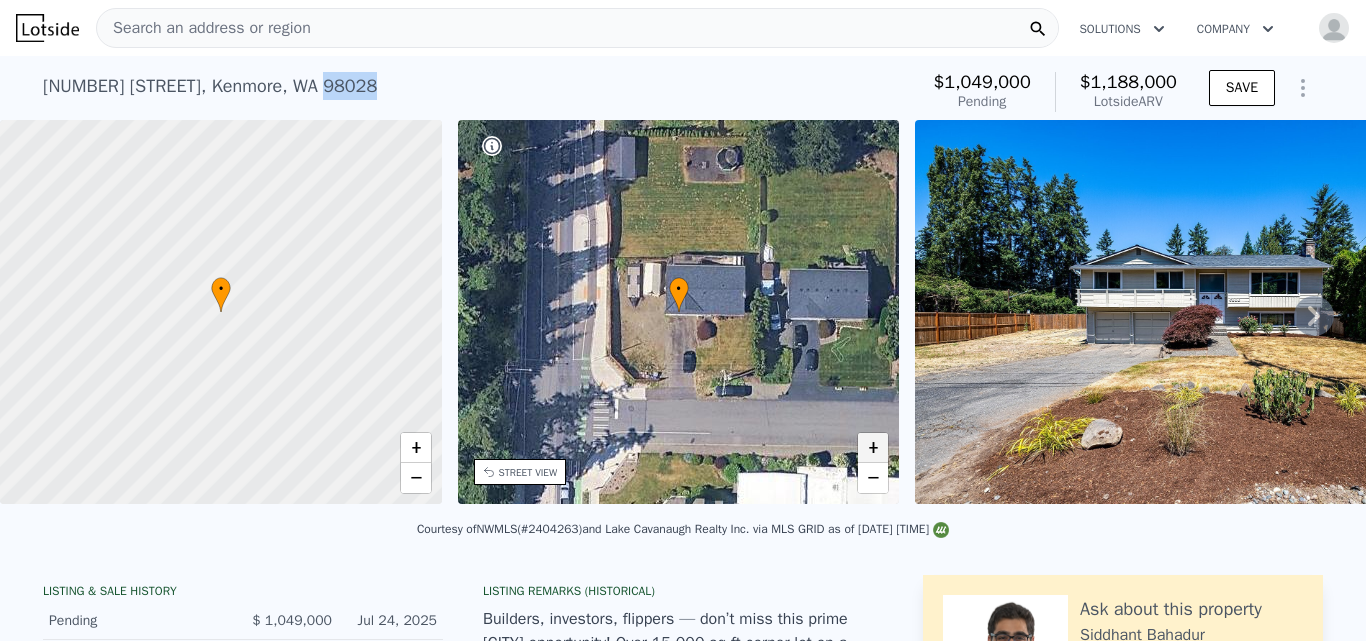 click on "+" at bounding box center [873, 448] 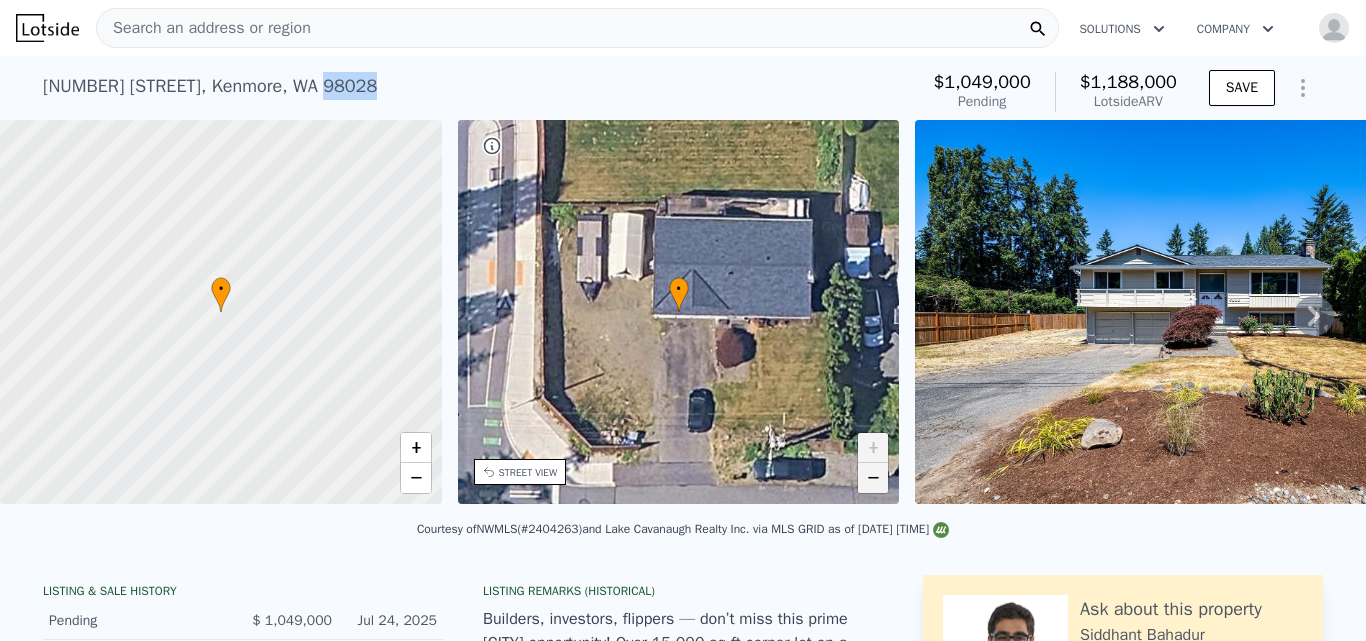 click on "−" at bounding box center (873, 478) 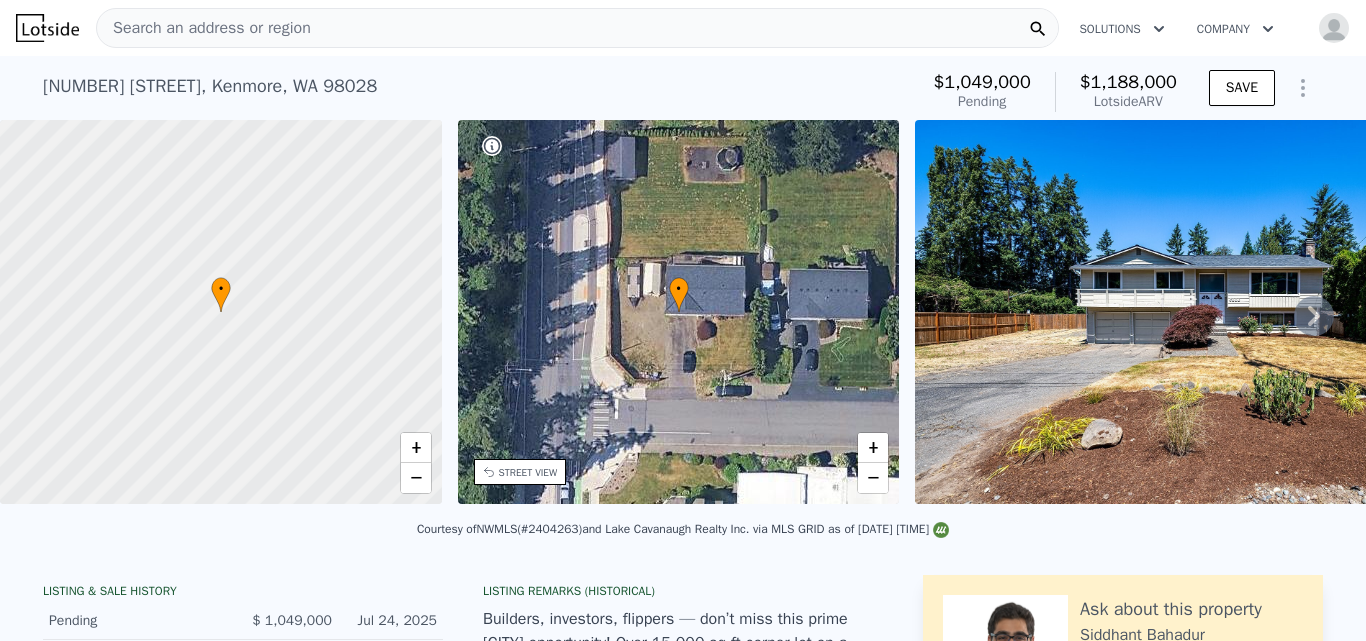 click on "STREET VIEW" at bounding box center (528, 472) 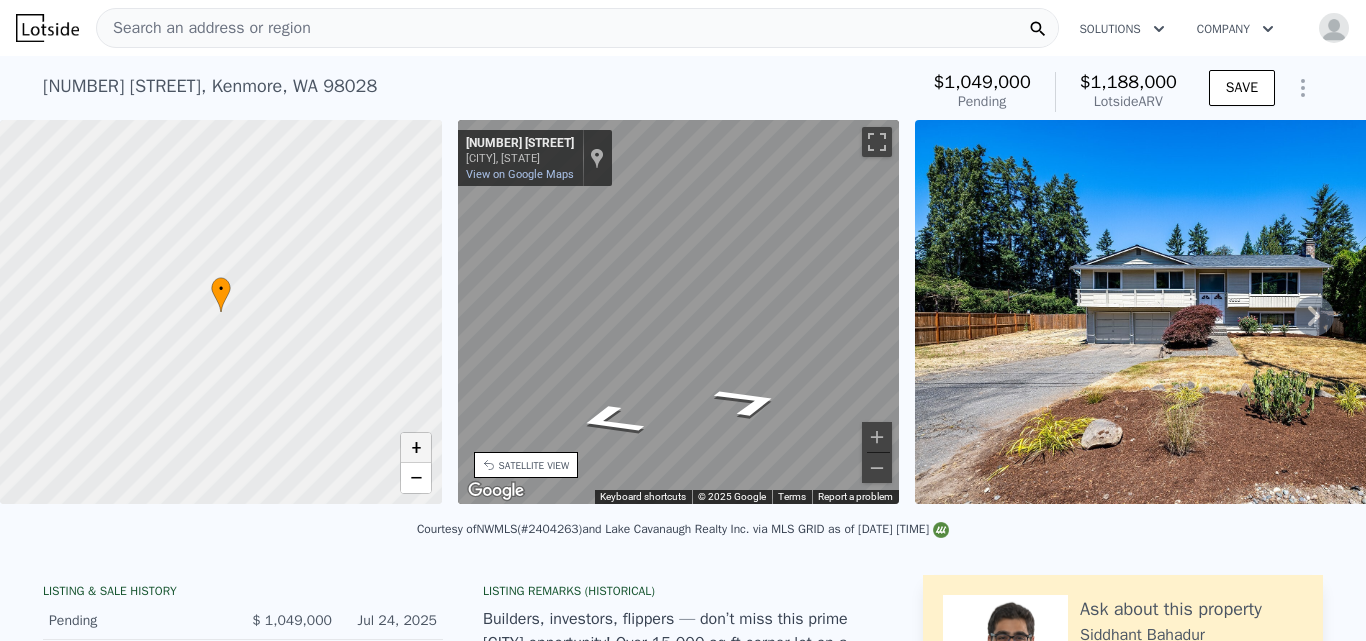 click on "+" at bounding box center [416, 448] 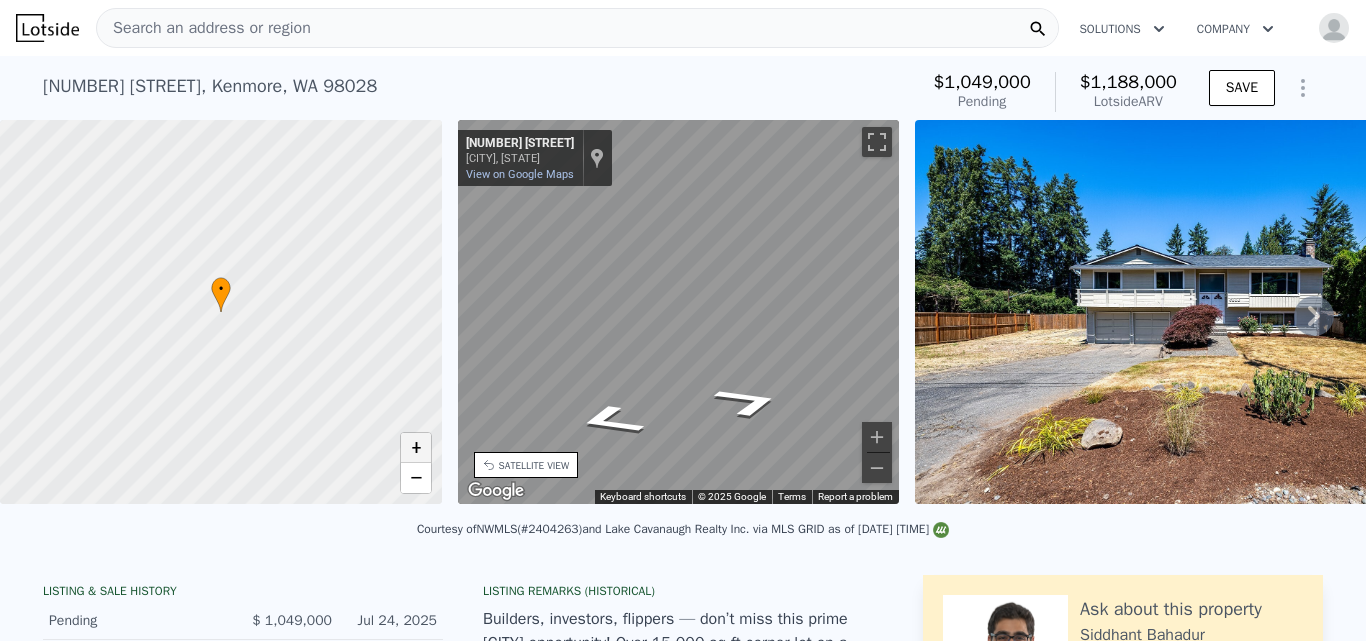 click on "+" at bounding box center (416, 448) 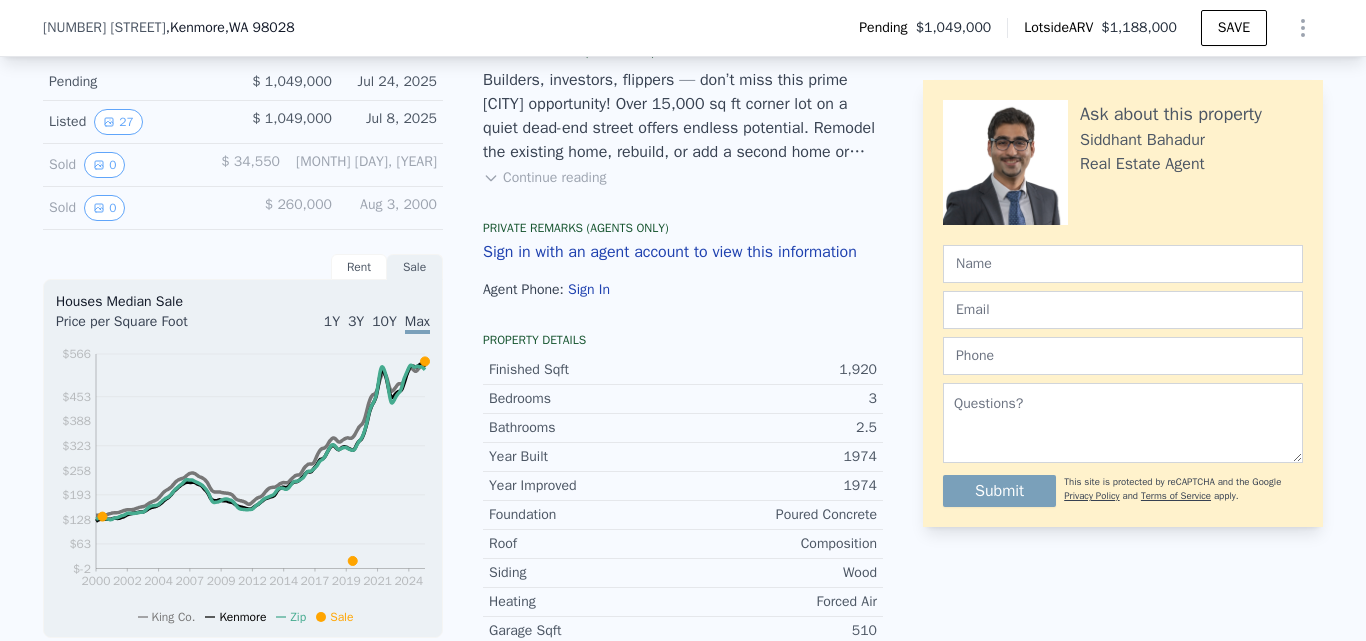 scroll, scrollTop: 543, scrollLeft: 0, axis: vertical 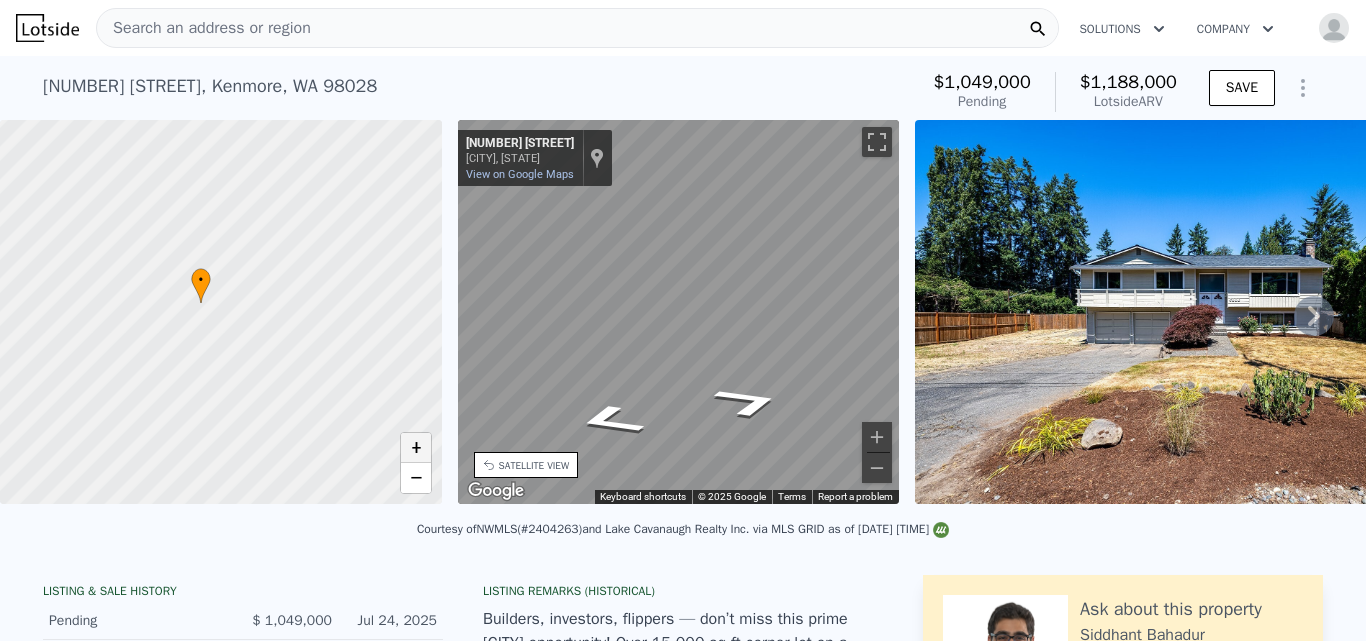 drag, startPoint x: 431, startPoint y: 460, endPoint x: 410, endPoint y: 449, distance: 23.70654 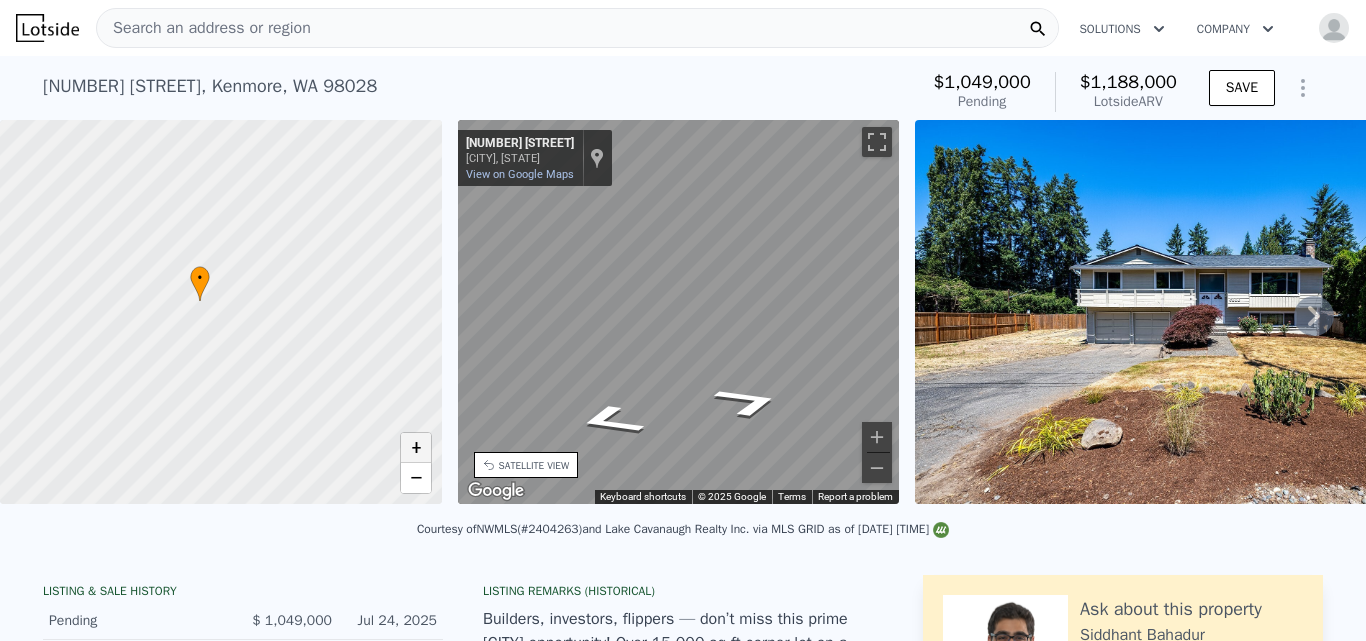 click on "+" at bounding box center [416, 448] 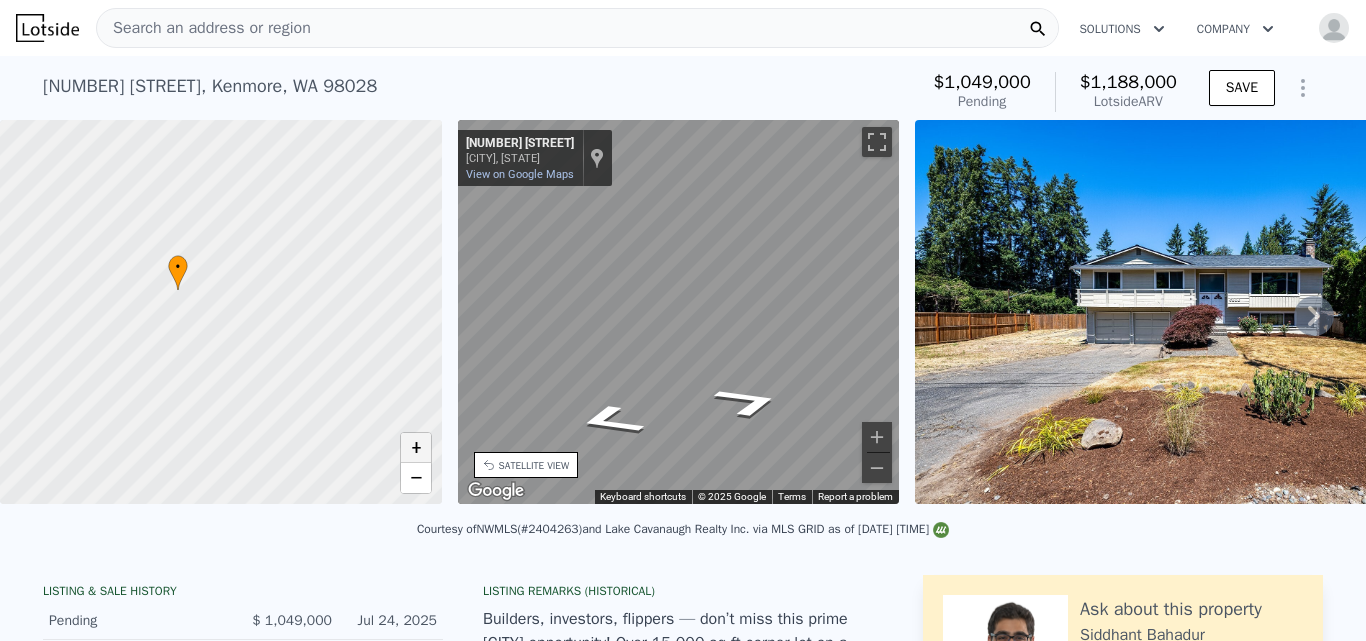click on "+" at bounding box center [416, 448] 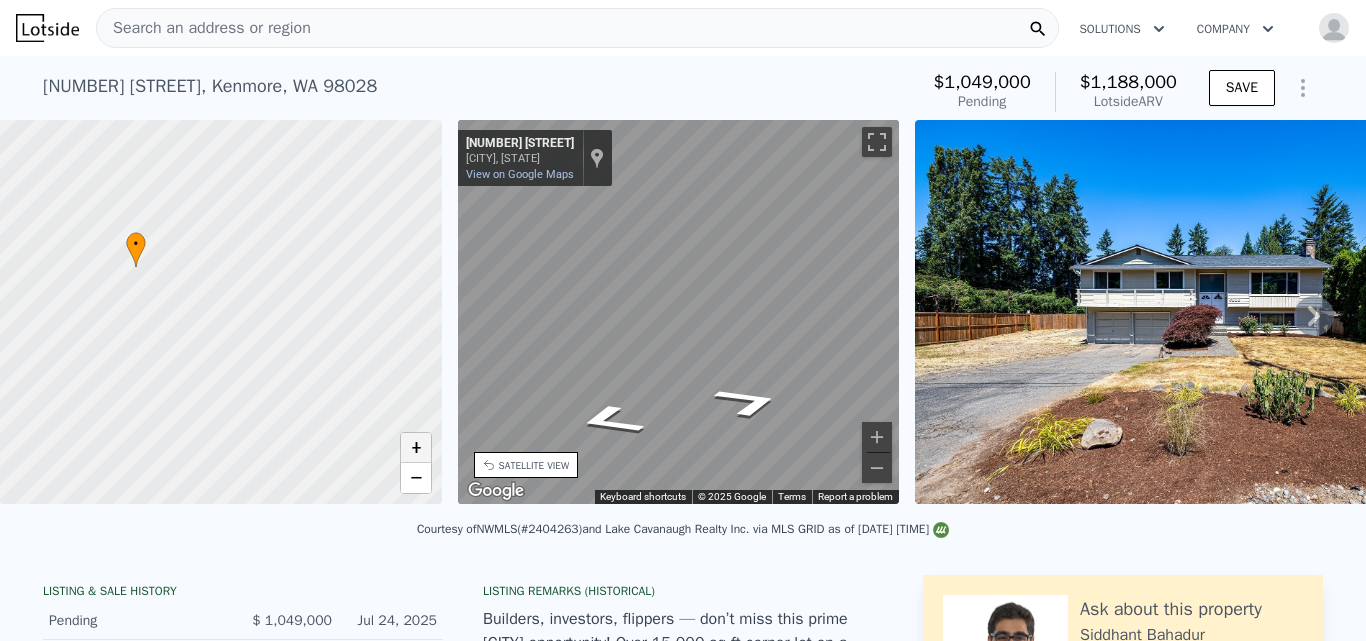 click on "+" at bounding box center [416, 448] 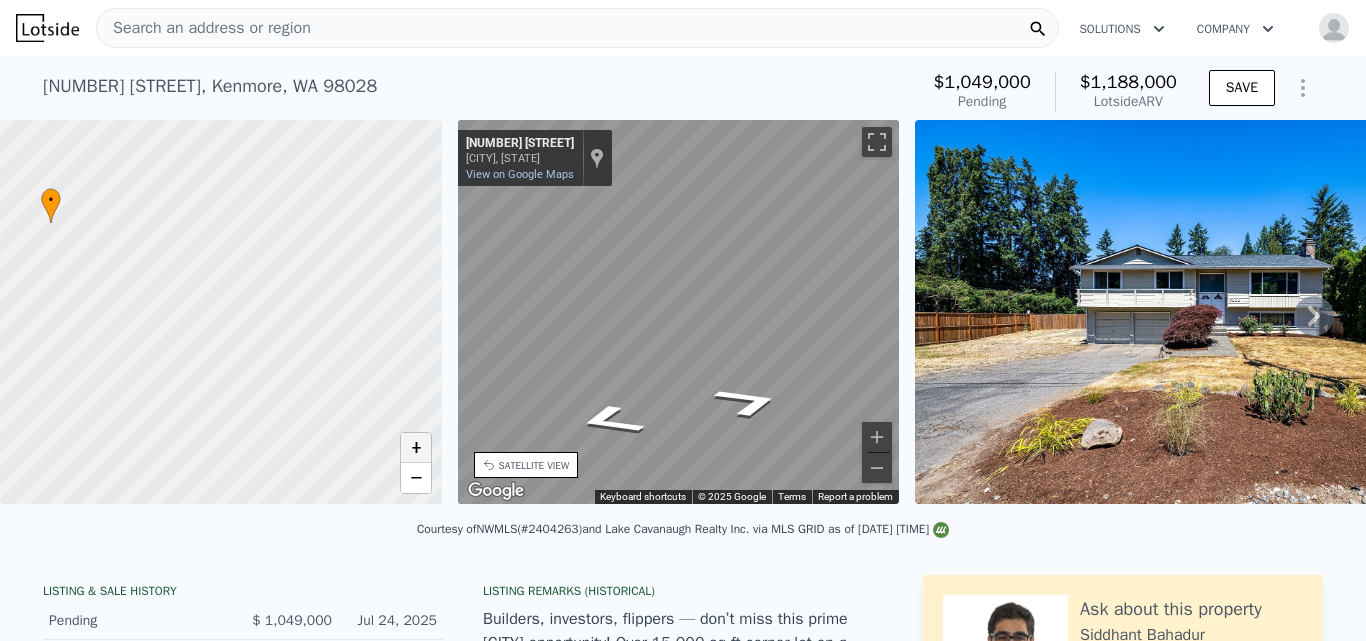 click on "+" at bounding box center [416, 448] 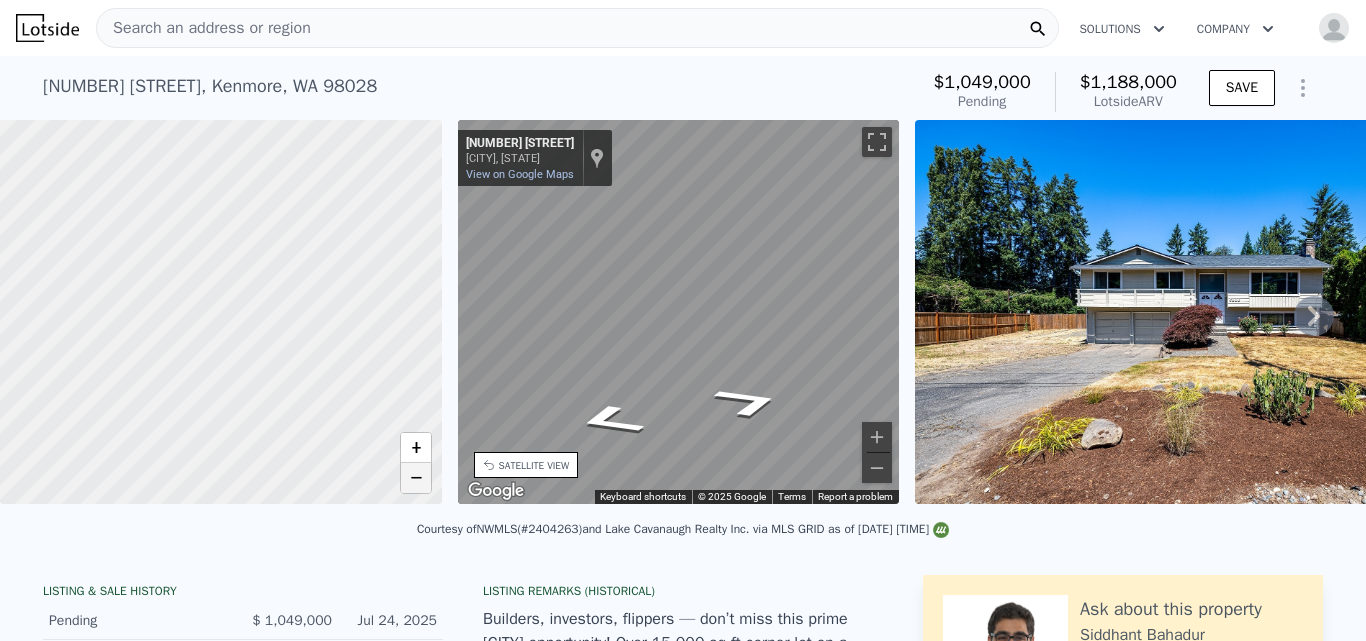 click on "−" at bounding box center [416, 478] 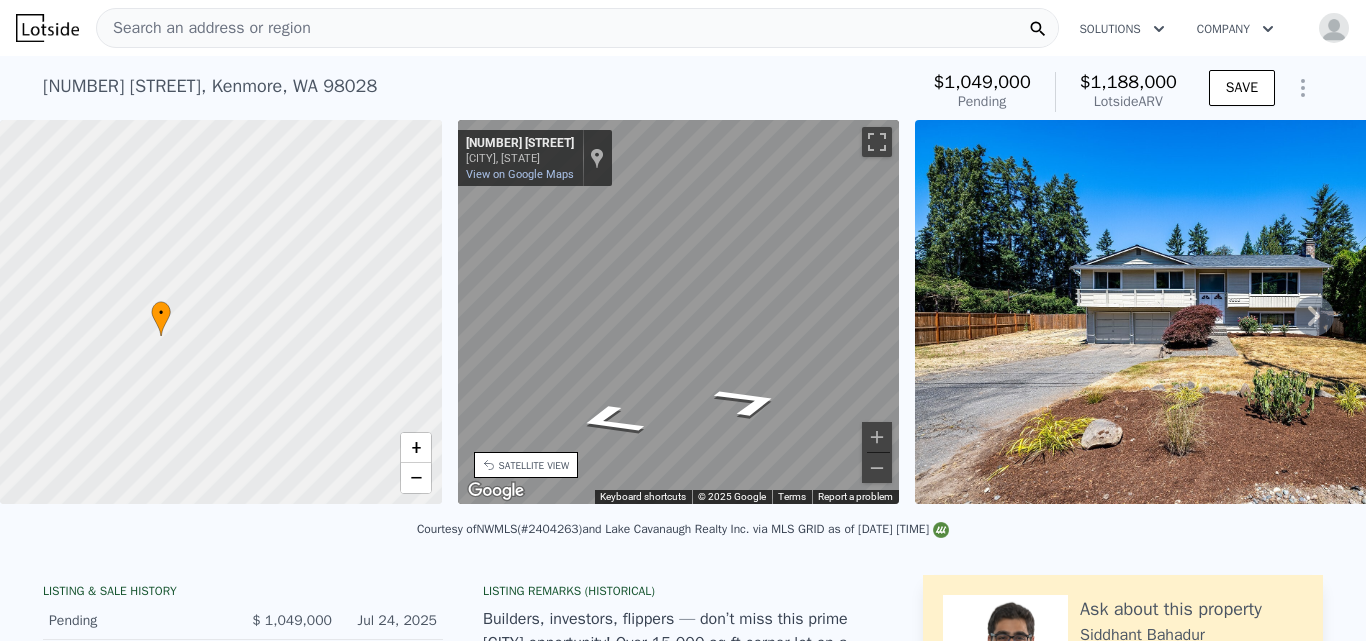drag, startPoint x: 140, startPoint y: 293, endPoint x: 250, endPoint y: 406, distance: 157.69908 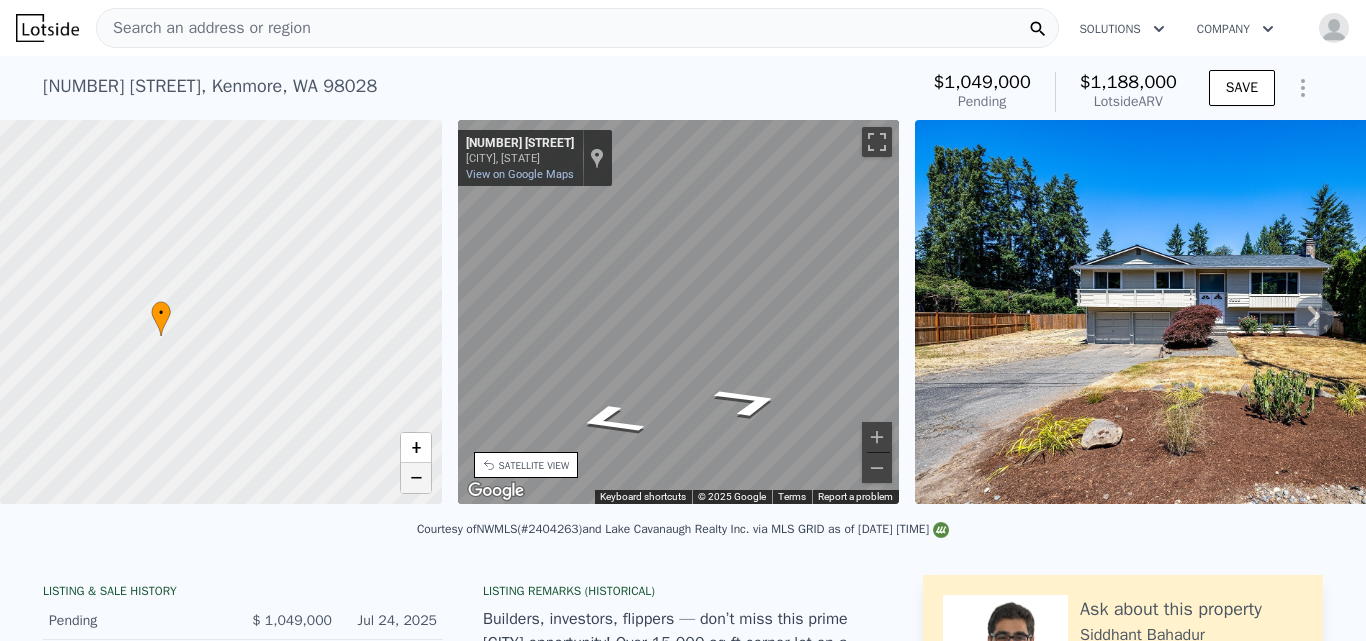 click on "−" at bounding box center (416, 478) 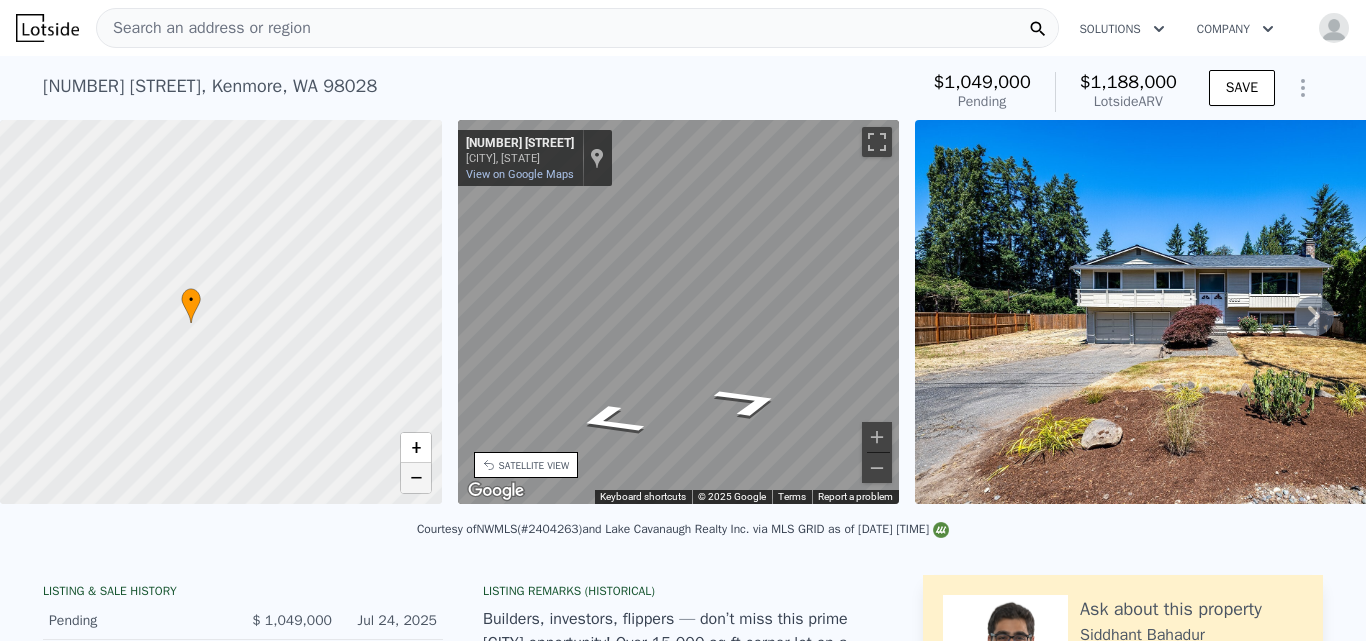 click on "−" at bounding box center [416, 478] 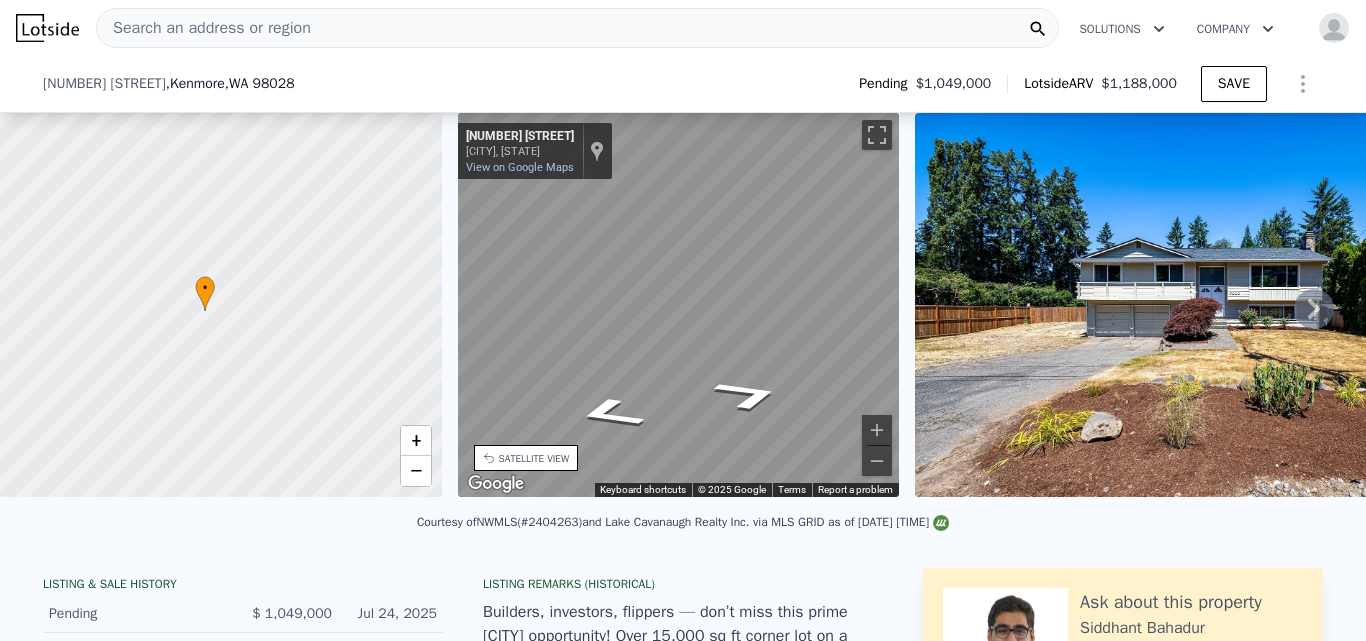 scroll, scrollTop: 555, scrollLeft: 0, axis: vertical 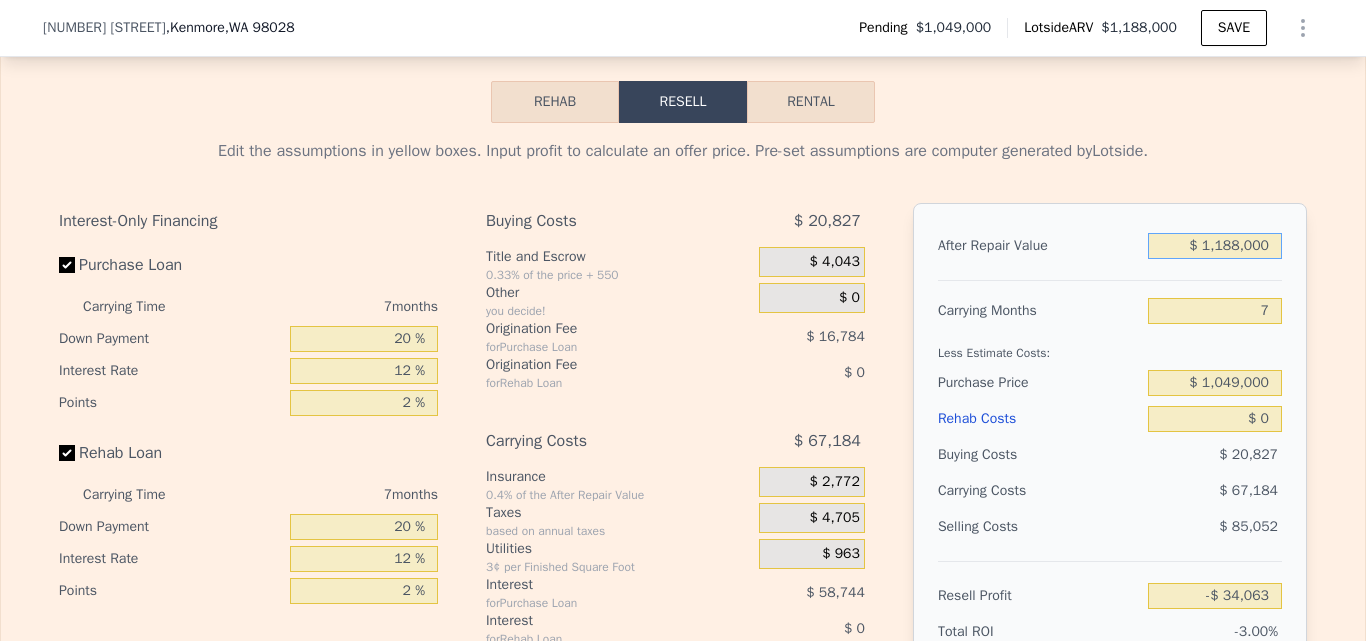 click on "$ 1,188,000" at bounding box center (1215, 246) 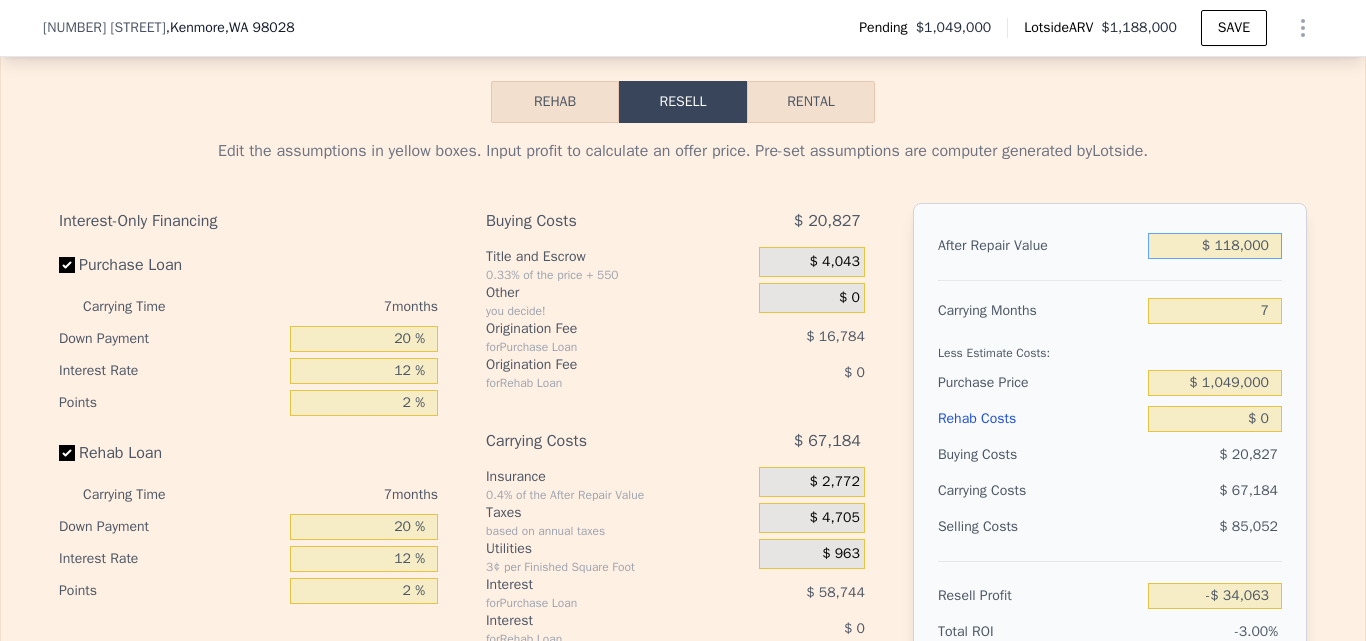 type on "$ 11,000" 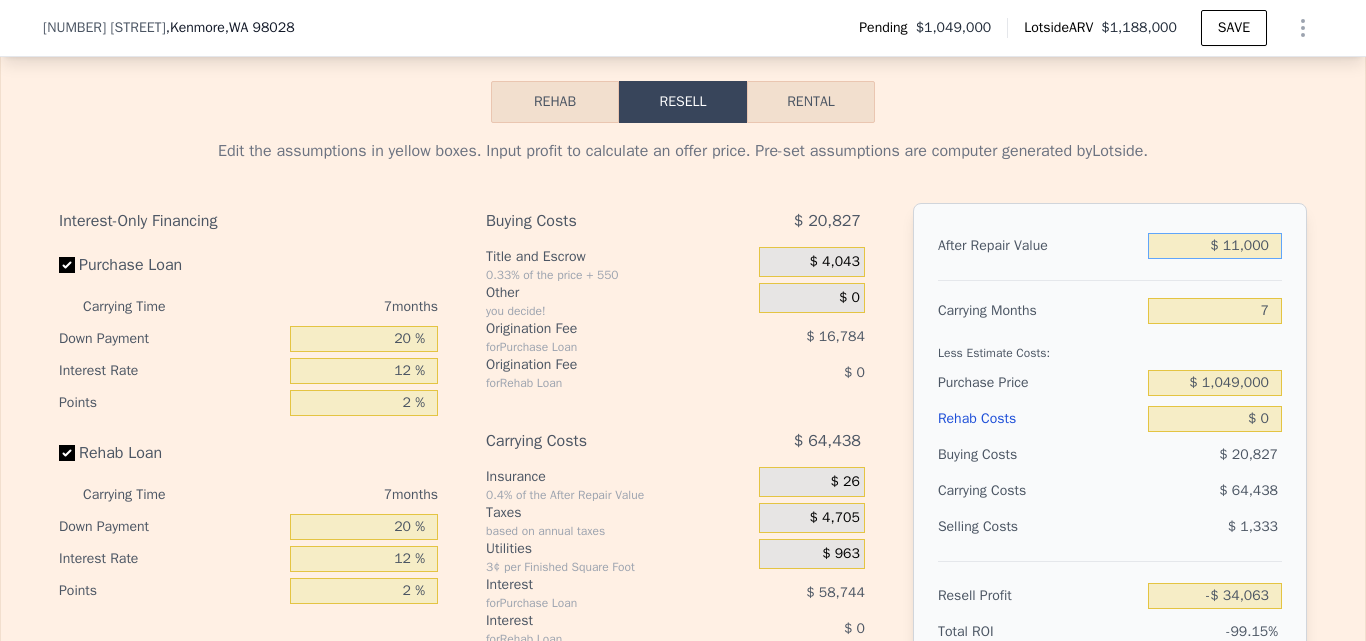 type on "-$ 1,124,598" 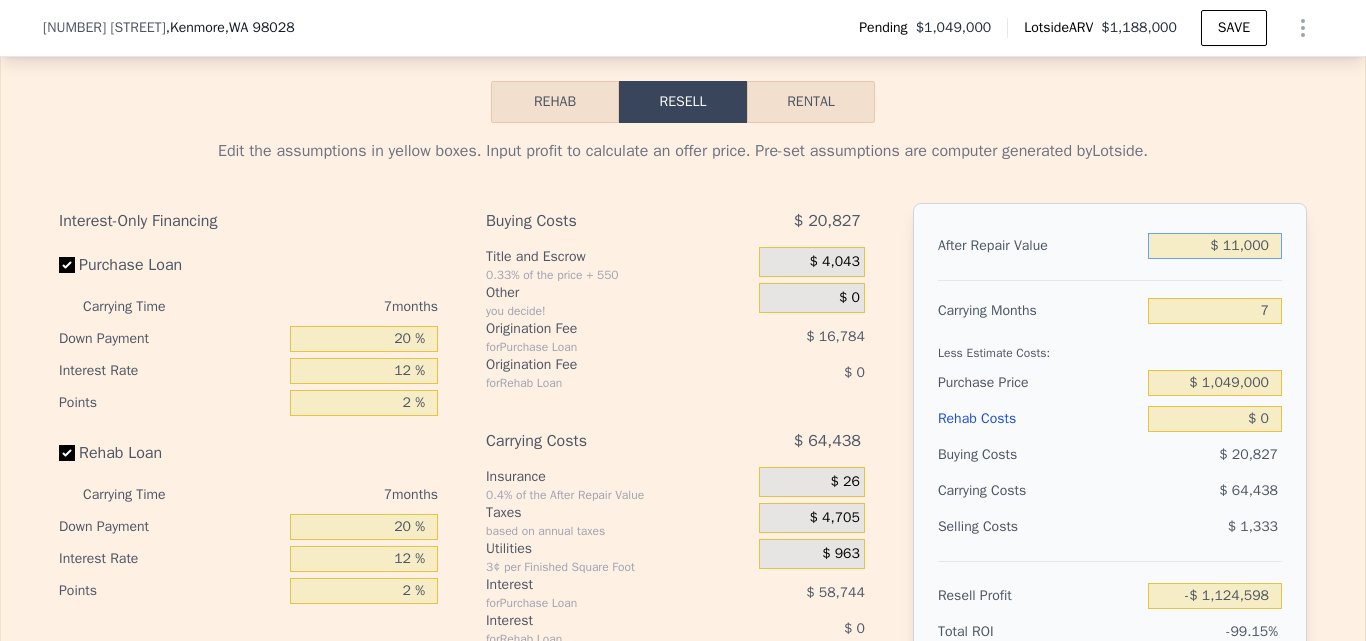 type on "$ 111,000" 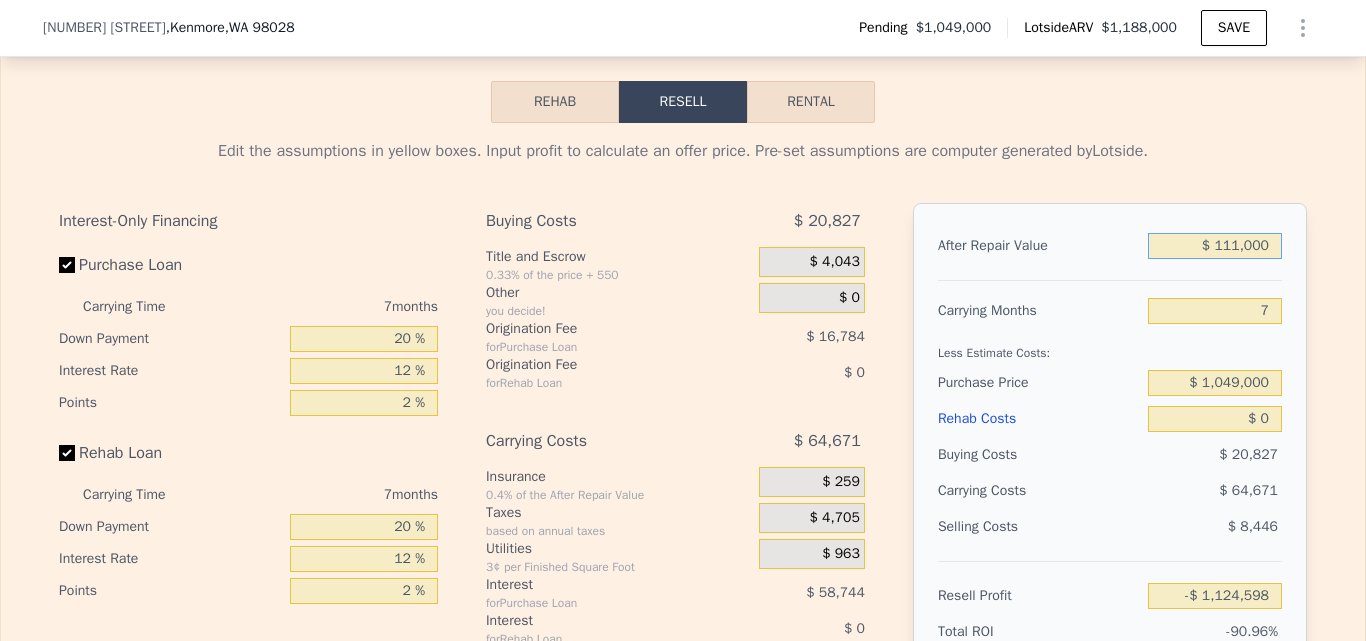 type on "-$ 1,031,944" 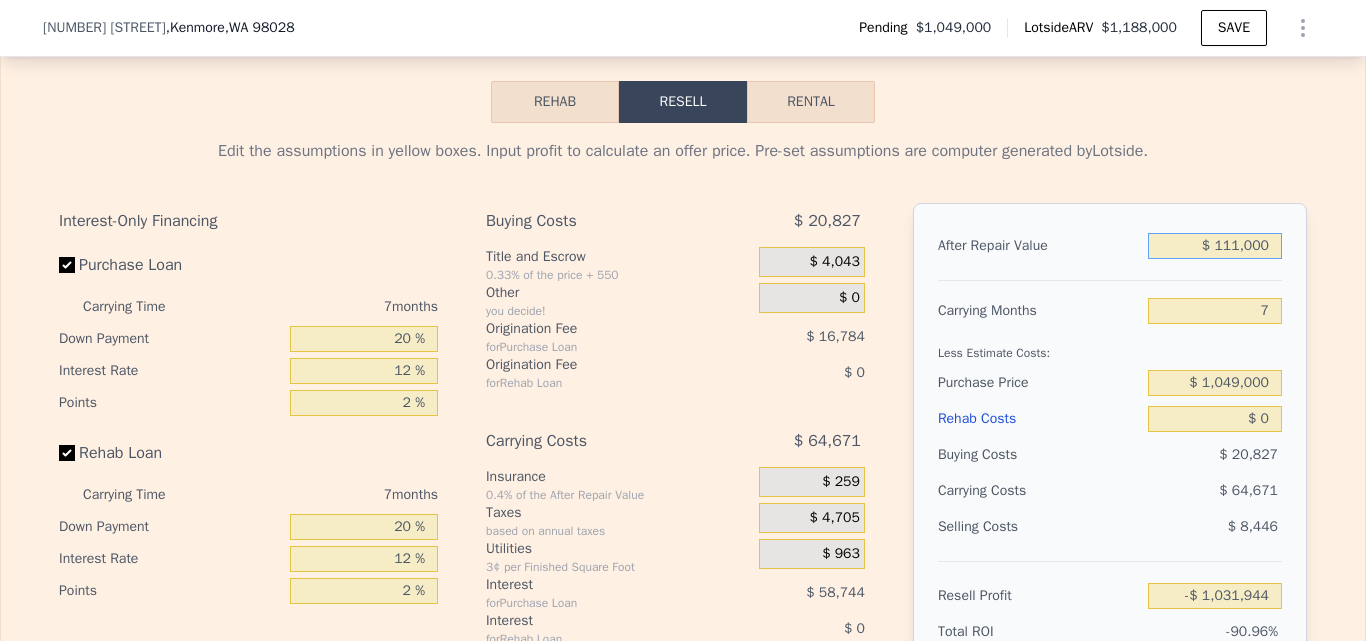 type on "$ 11,000" 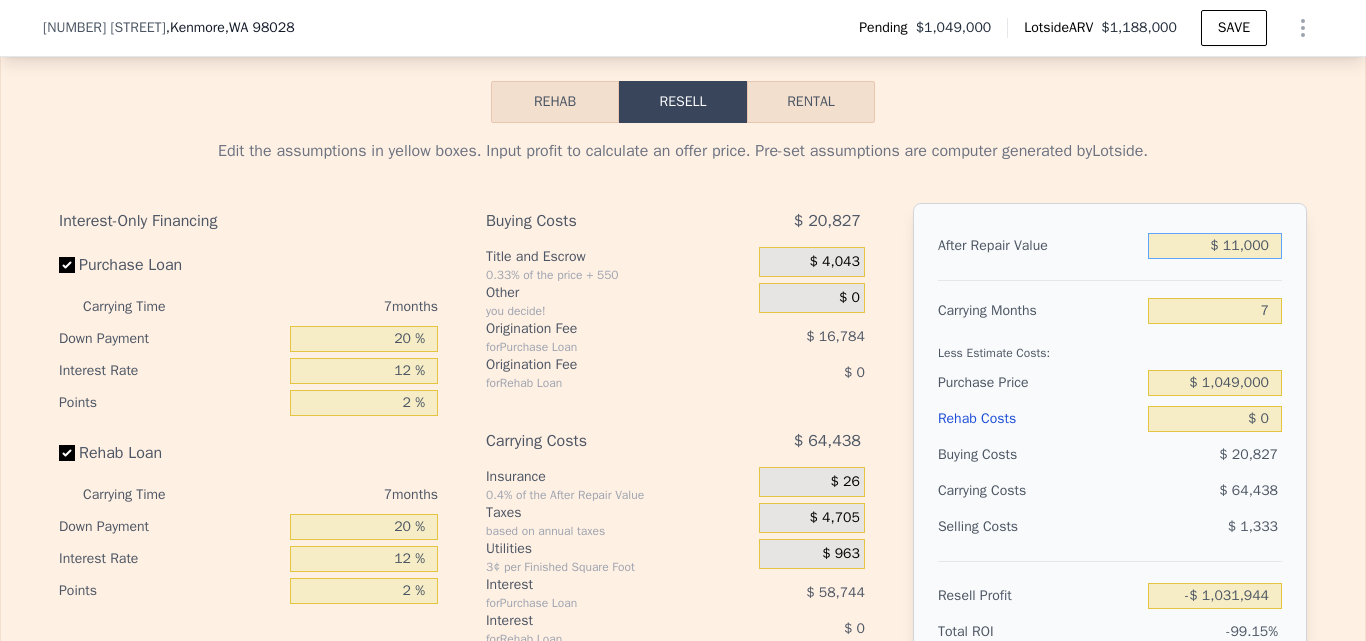 type on "-$ 1,124,598" 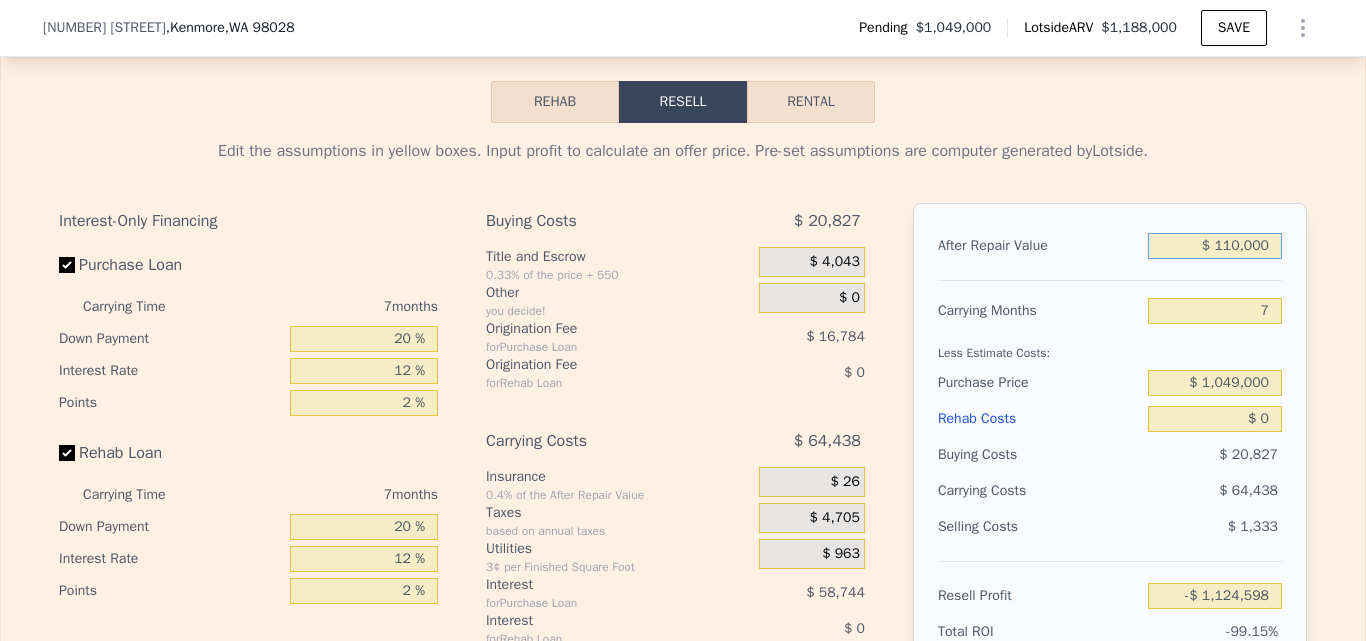 type on "$ 1,100,000" 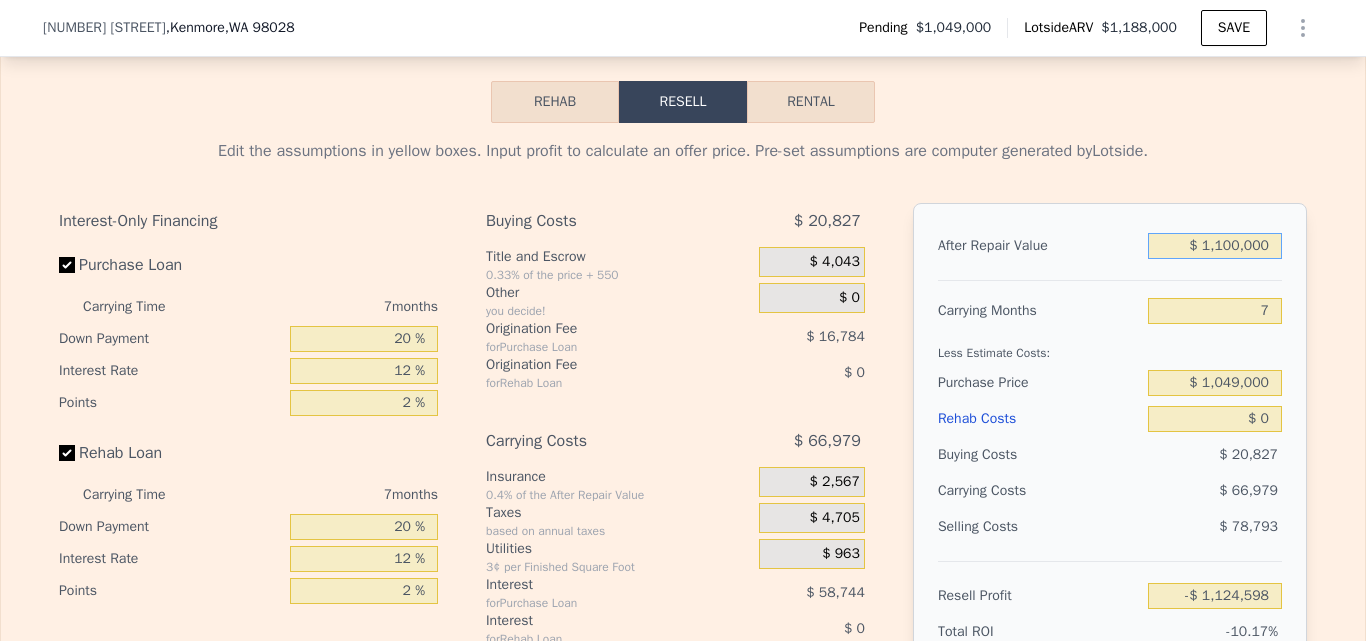 type on "-$ 115,599" 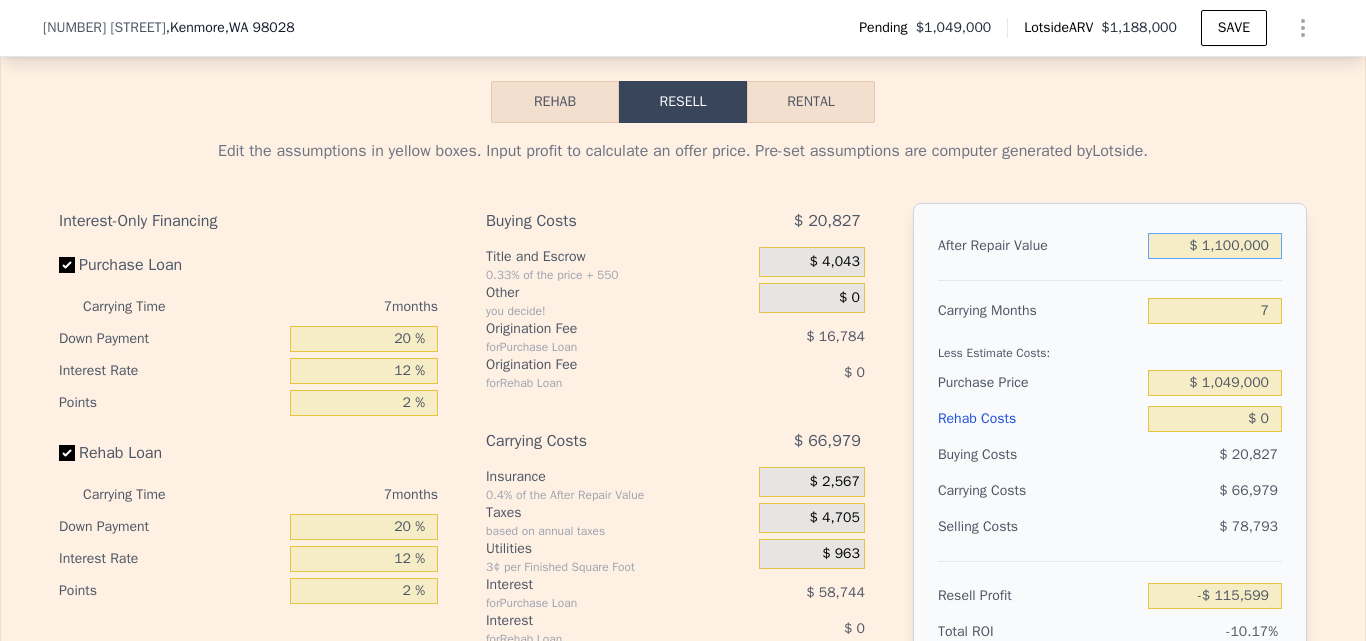 type on "$ 1,100,000" 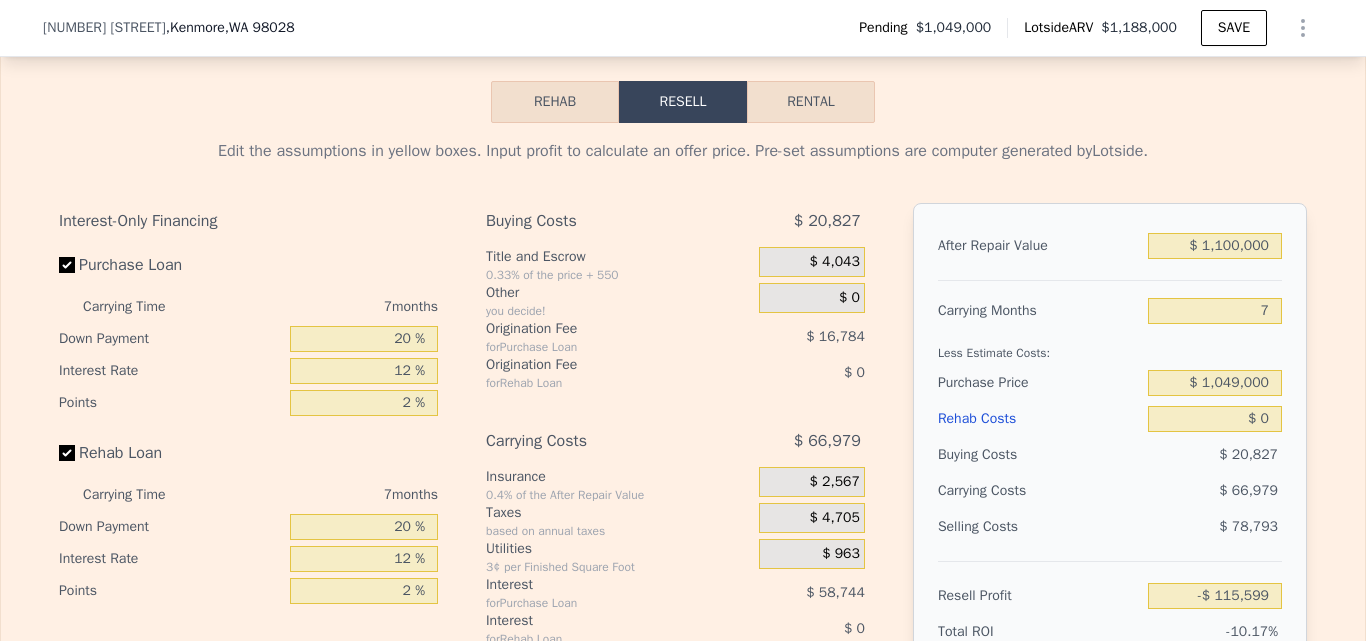 click on "Edit the assumptions in yellow boxes. Input profit to calculate an offer price. Pre-set assumptions are computer generated by Lotside . Interest-Only Financing Purchase Loan Carrying Time 7 months Down Payment 20 % Interest Rate 12 % Points 2 % Rehab Loan Carrying Time 7 months Down Payment 20 % Interest Rate 12 % Points 2 % Buying Costs $ 20,827 Title and Escrow 0.33% of the price + 550 $ 4,043 Other you decide! $ 0 Origination Fee for Purchase Loan $ 16,784 Origination Fee for Rehab Loan $ 0 Carrying Costs $ 66,979 Insurance 0.4% of the After Repair Value $ 2,567 Taxes based on annual taxes $ 4,705 Utilities 3¢ per Finished Square Foot $ 963 Interest for Purchase Loan $ 58,744 Interest for Rehab Loan $ 0 Selling Costs $ 78,793 Excise Tax 1.78% of the After Repair Value $ 19,580 Listing Commission 2.5% of the After Repair Value $ 27,500 Selling Commission 2.5% of the After Repair Value $ 27,500 Title and Escrow 0.33% of the After Repair Value $ 4,213 After Repair Value $ 1,100,000 Carrying Months 7" at bounding box center (683, 495) 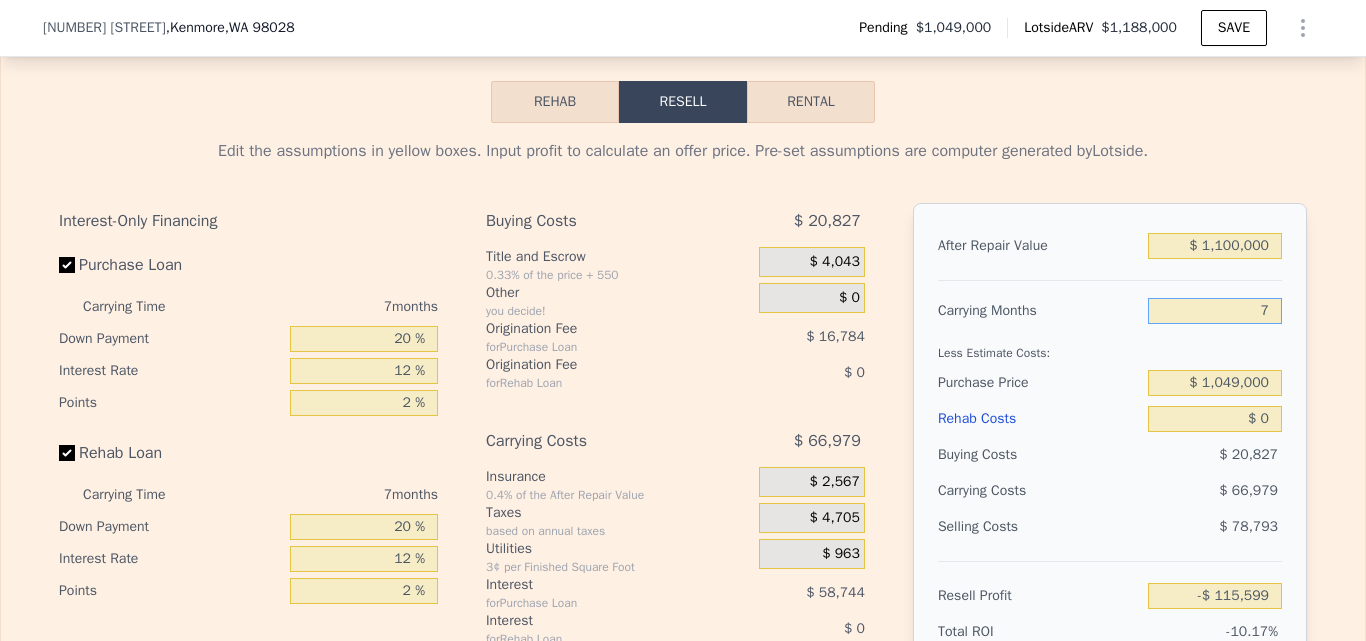 click on "7" at bounding box center [1215, 311] 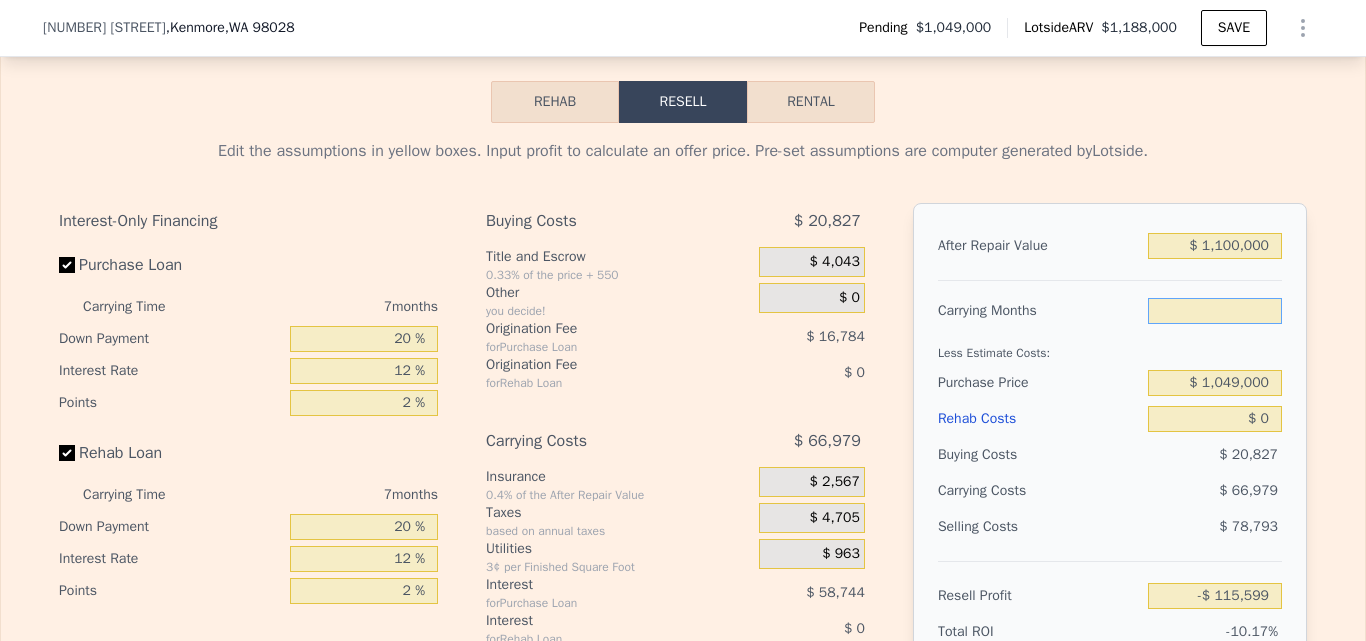 type on "6" 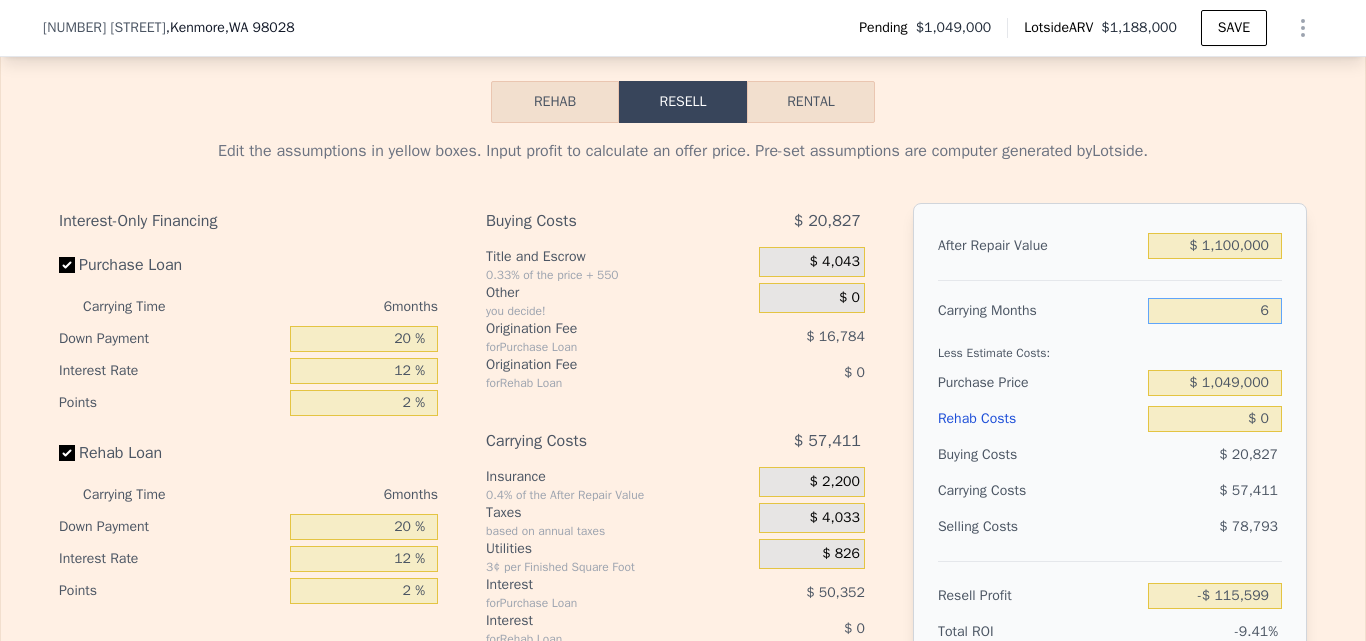 type on "-$ 106,031" 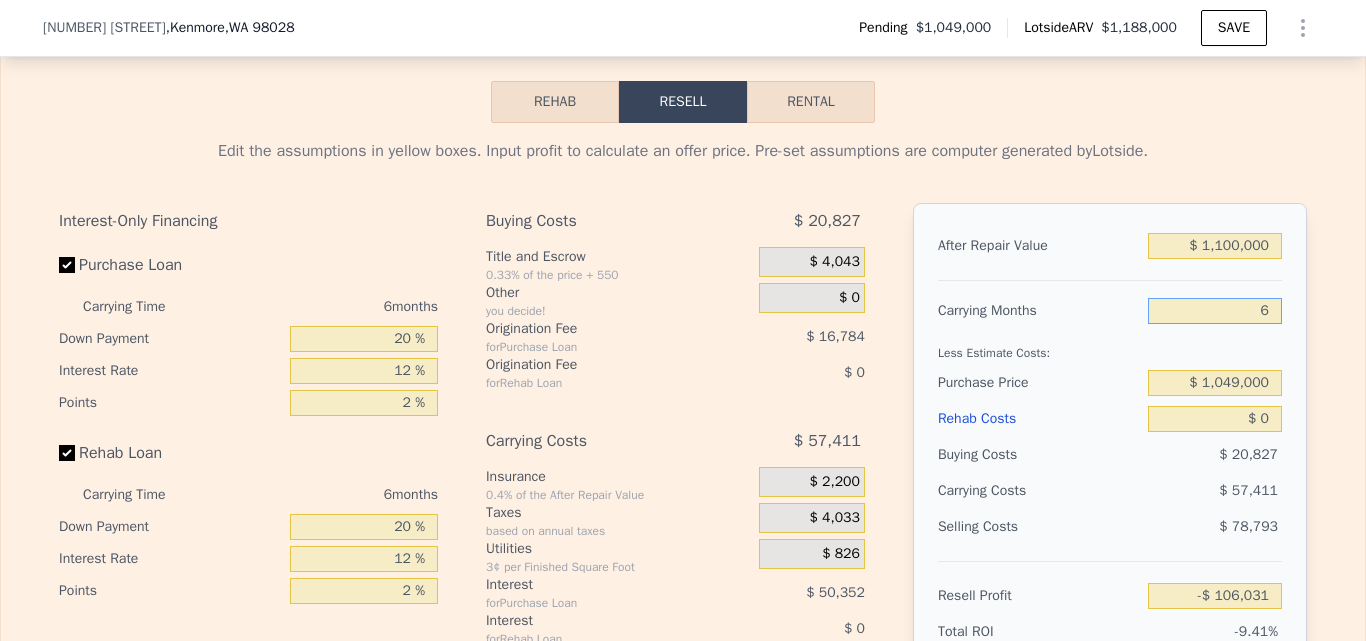 type on "6" 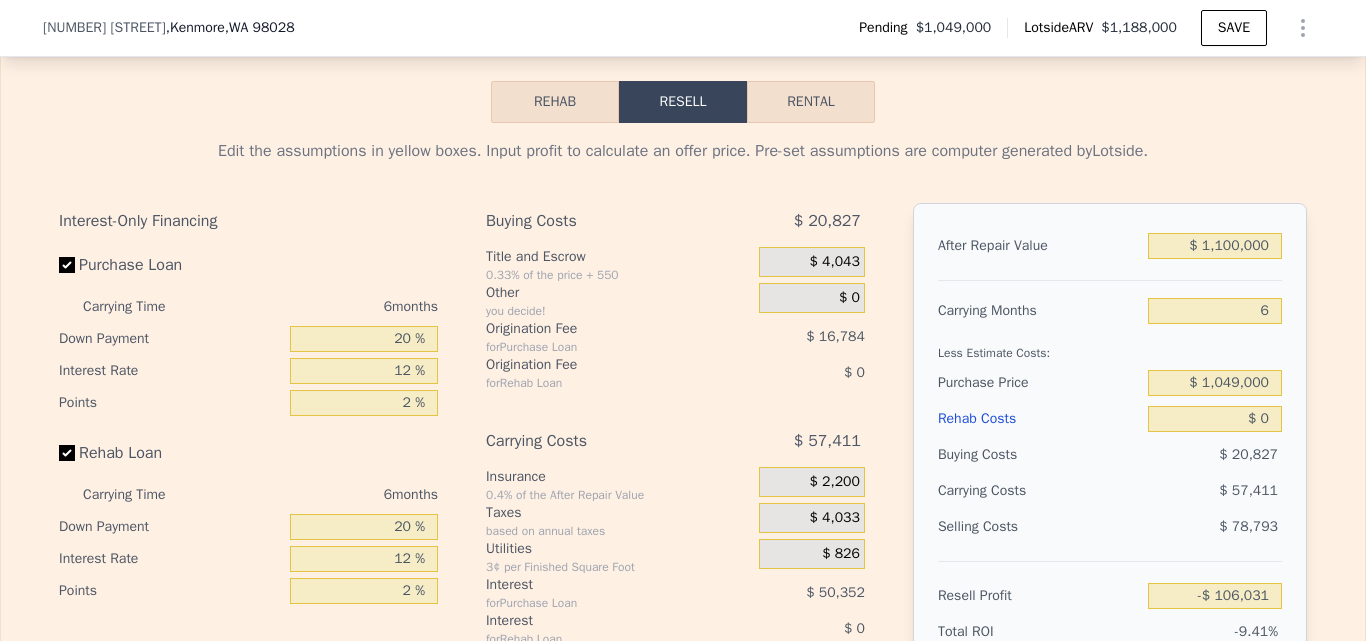 click on "Edit the assumptions in yellow boxes. Input profit to calculate an offer price. Pre-set assumptions are computer generated by Lotside . Interest-Only Financing Purchase Loan Carrying Time 6 months Down Payment 20 % Interest Rate 12 % Points 2 % Rehab Loan Carrying Time 6 months Down Payment 20 % Interest Rate 12 % Points 2 % Buying Costs $ 20,827 Title and Escrow 0.33% of the price + 550 $ 4,043 Other you decide! $ 0 Origination Fee for Purchase Loan $ 16,784 Origination Fee for Rehab Loan $ 0 Carrying Costs $ 57,411 Insurance 0.4% of the After Repair Value $ 2,200 Taxes based on annual taxes $ 4,033 Utilities 3¢ per Finished Square Foot $ 826 Interest for Purchase Loan $ 50,352 Interest for Rehab Loan $ 0 Selling Costs $ 78,793 Excise Tax 1.78% of the After Repair Value $ 19,580 Listing Commission 2.5% of the After Repair Value $ 27,500 Selling Commission 2.5% of the After Repair Value $ 27,500 Title and Escrow 0.33% of the After Repair Value $ 4,213 After Repair Value $ 1,100,000 Carrying Months 6" at bounding box center [683, 495] 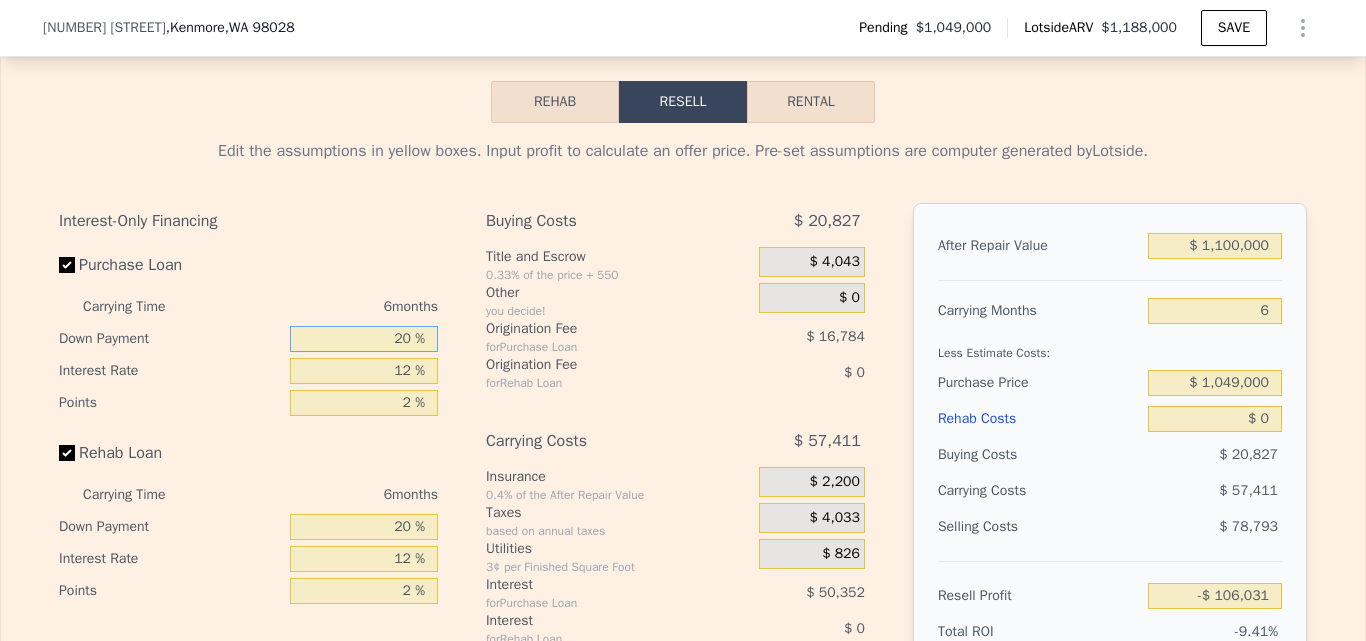 click on "20 %" at bounding box center [364, 339] 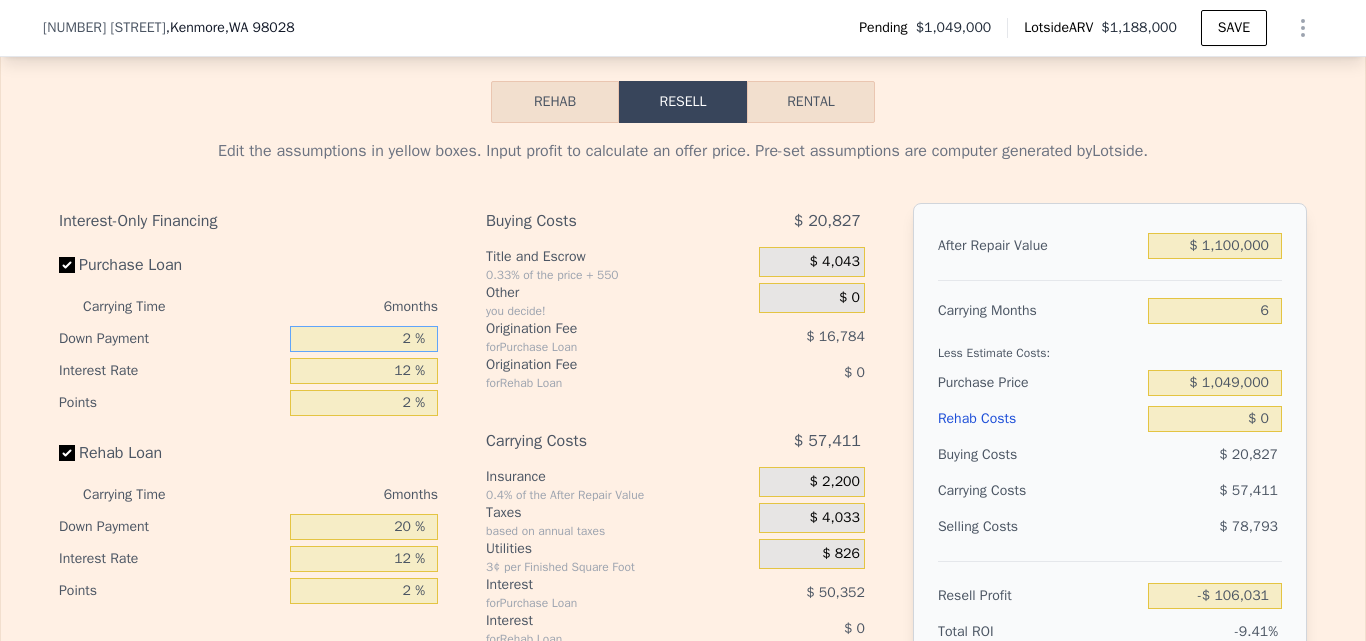 type 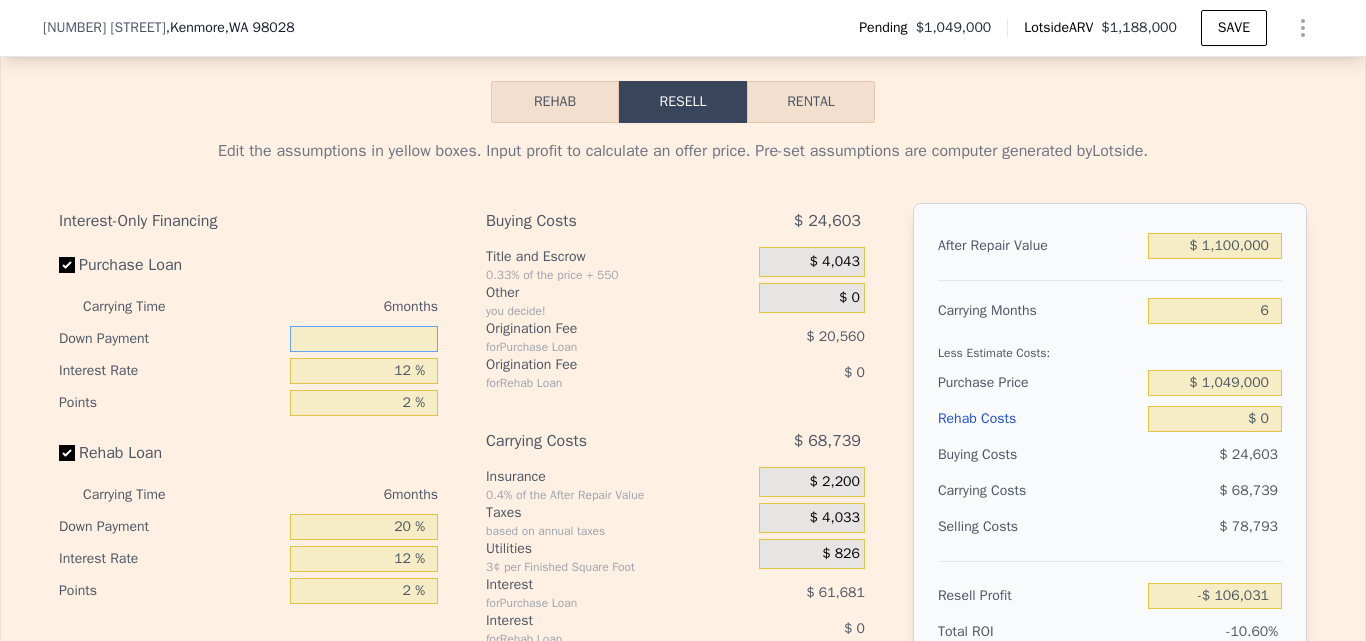 type on "-$ 121,135" 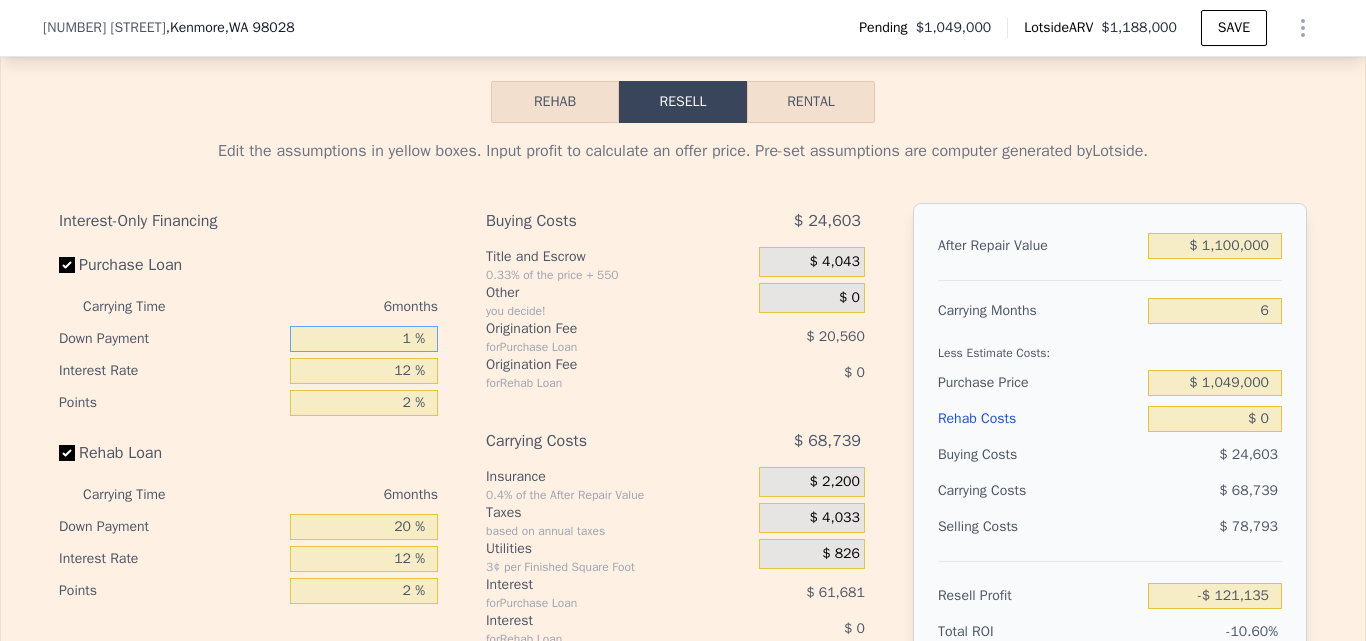 type on "10 %" 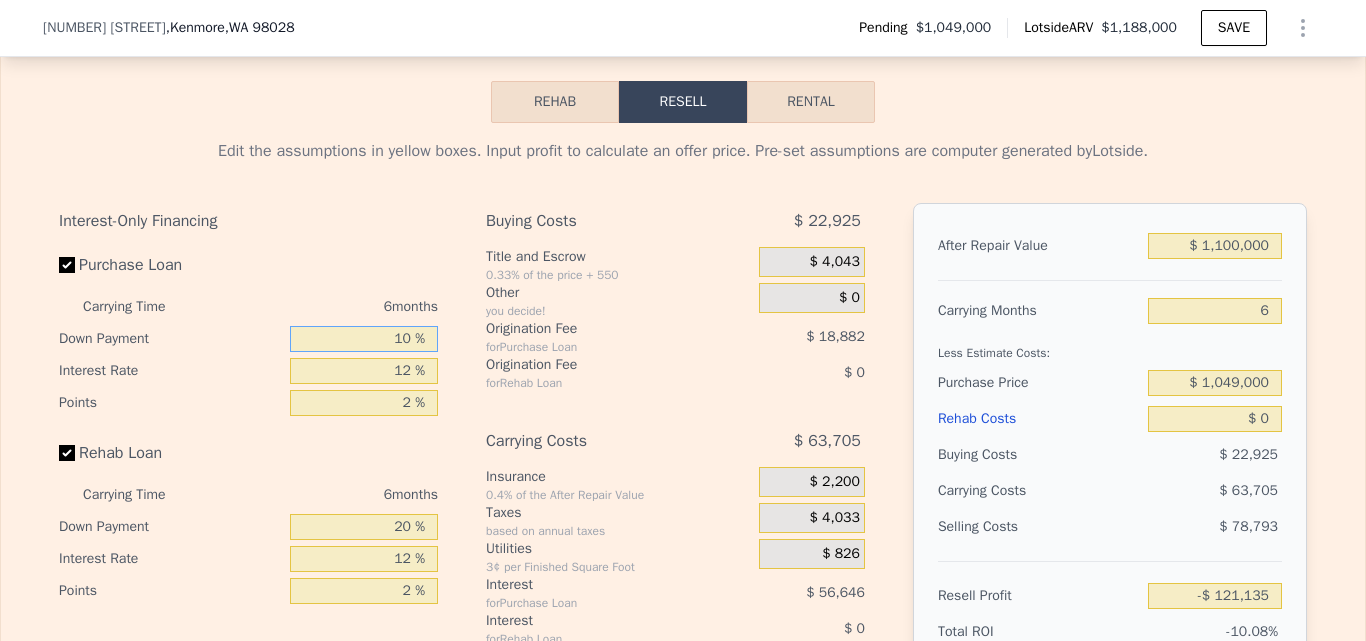 type on "-$ 114,423" 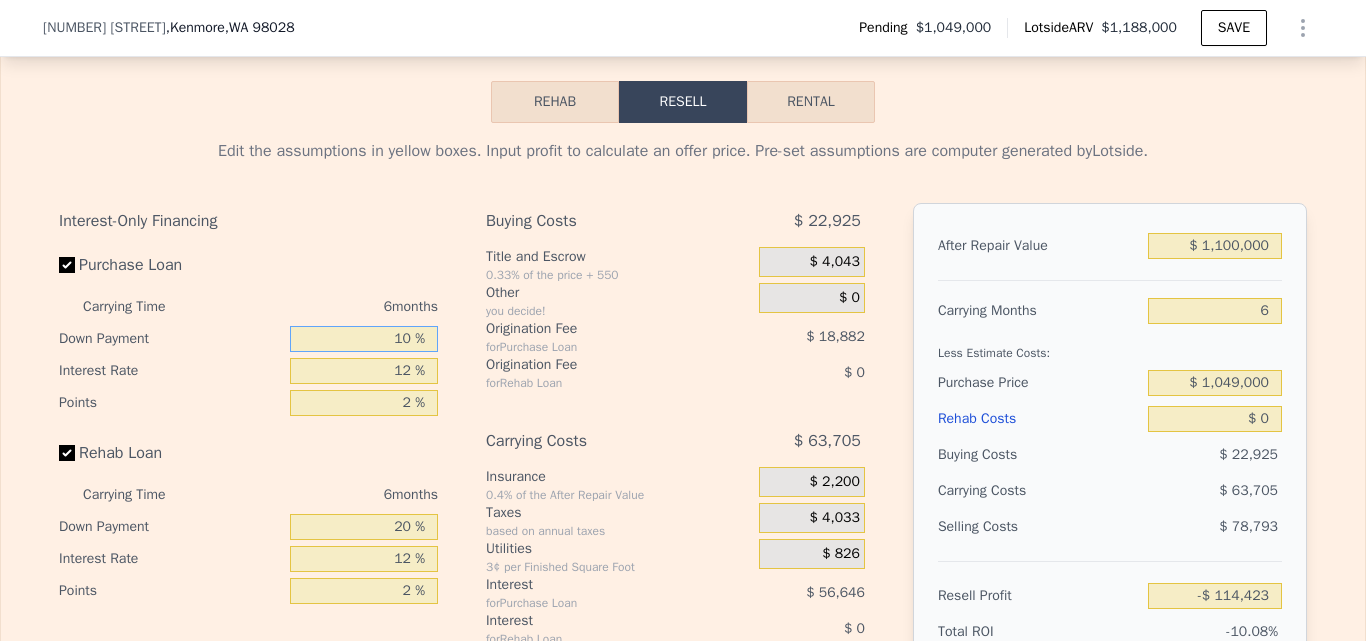 type on "10 %" 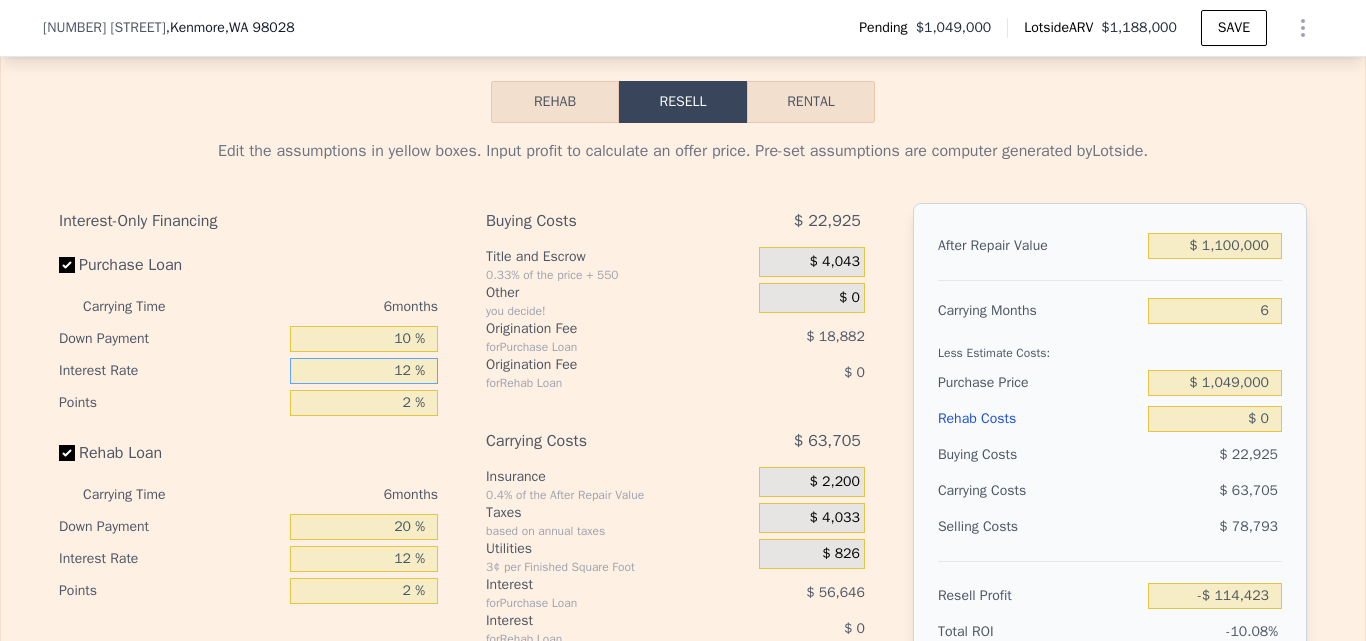 click on "12 %" at bounding box center (364, 371) 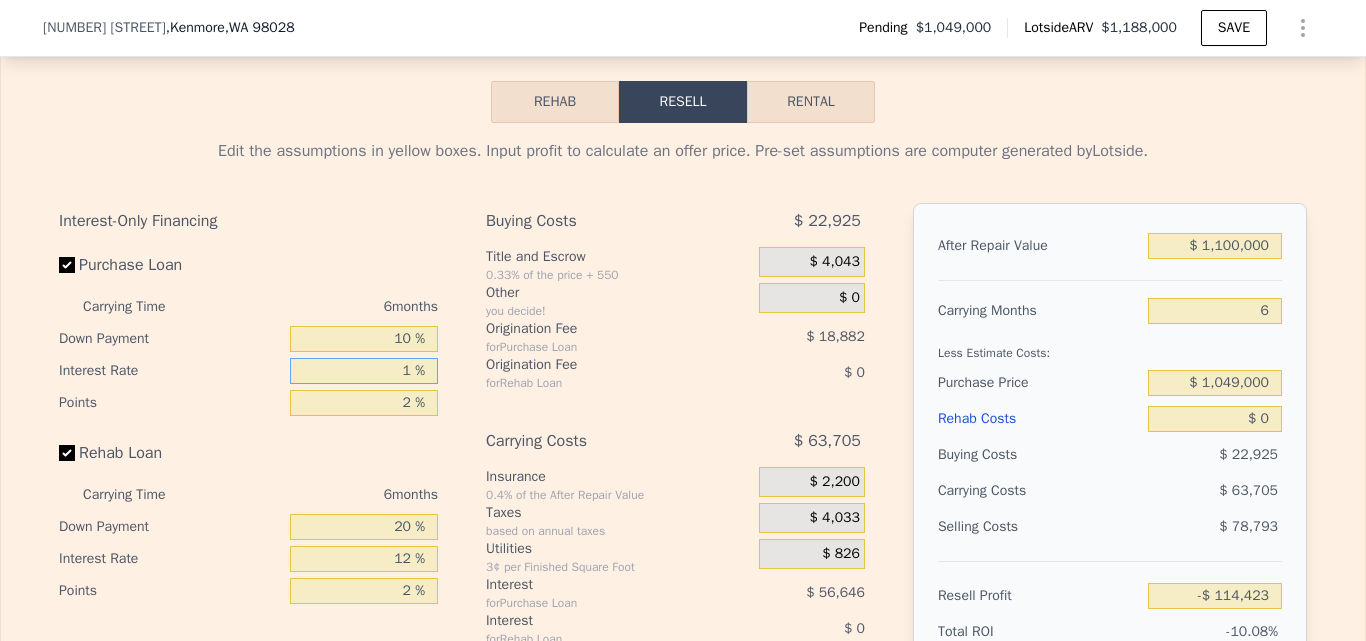 type 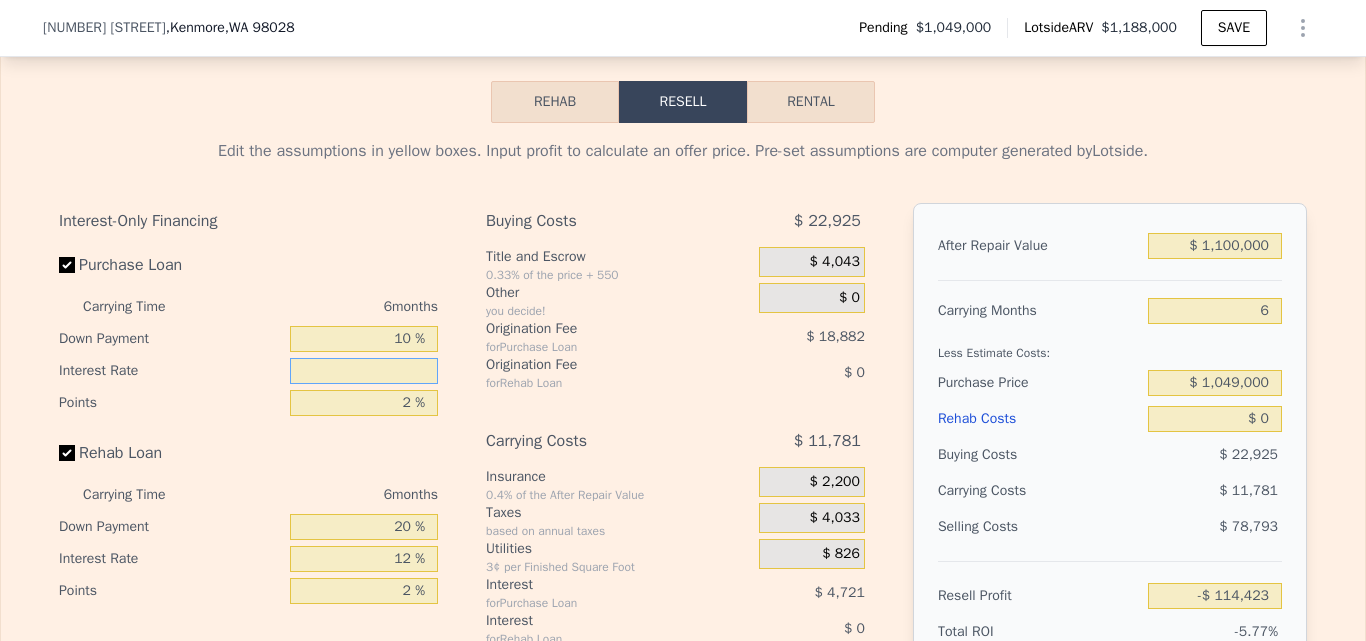 type on "-$ 62,499" 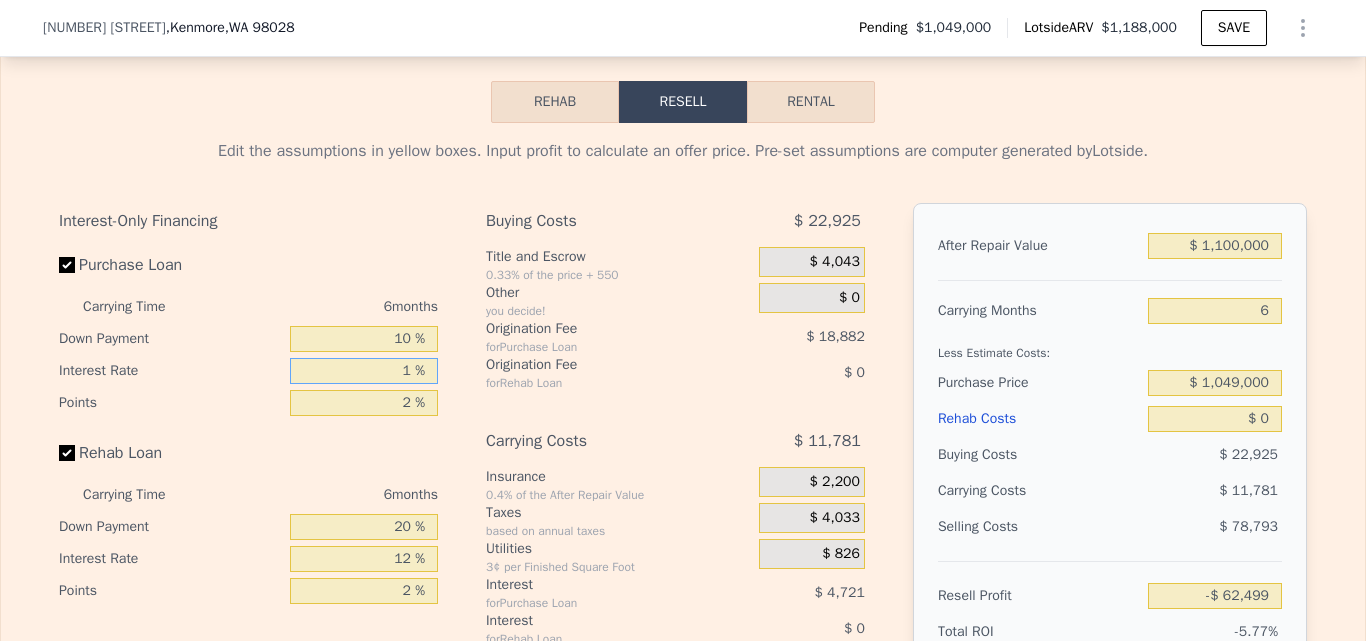 type on "11 %" 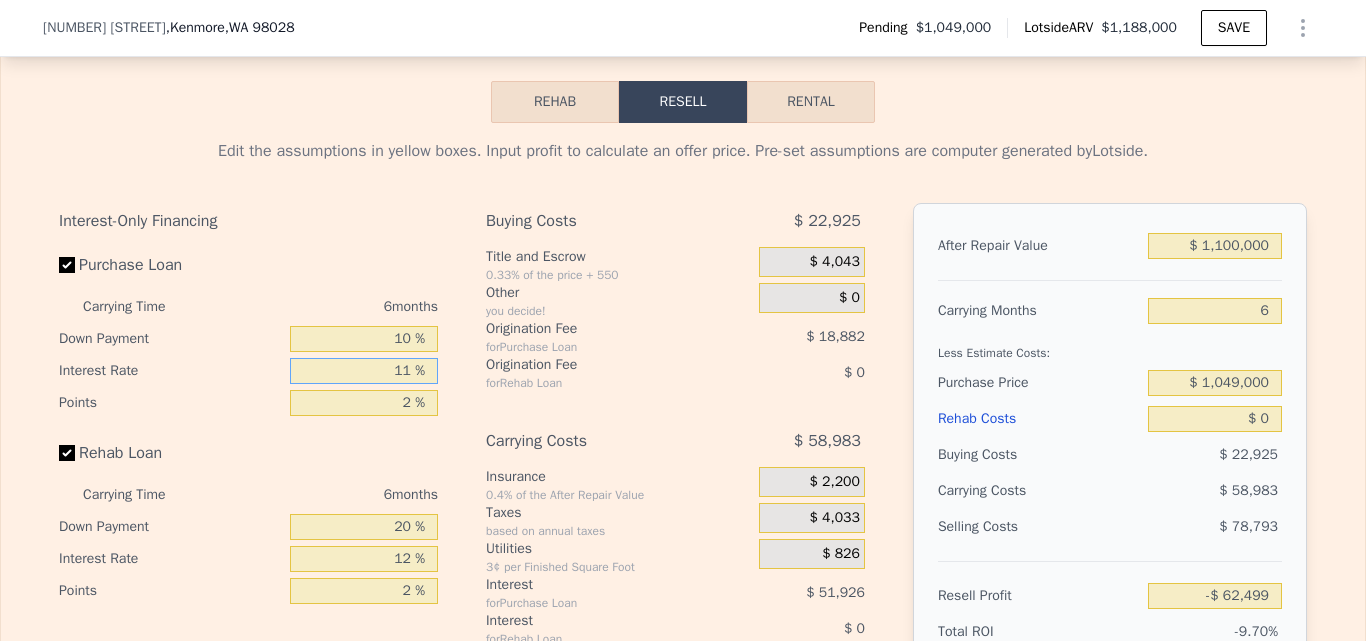 type on "-$ 109,701" 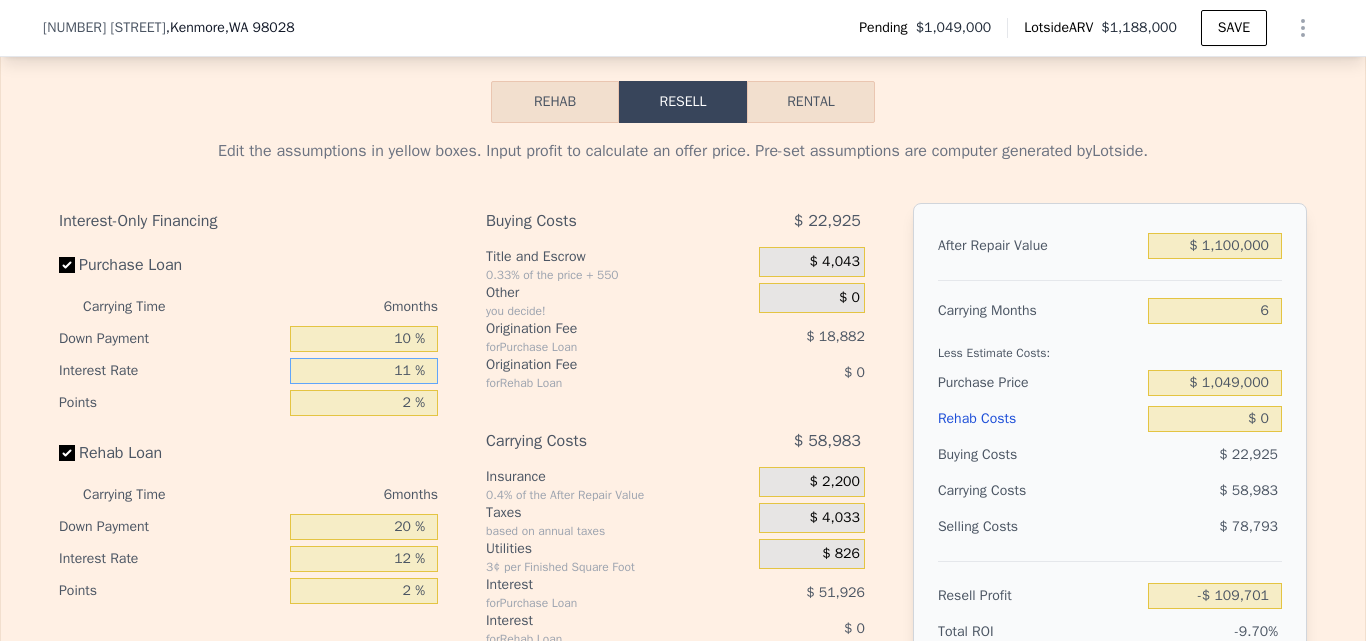 type on "11 %" 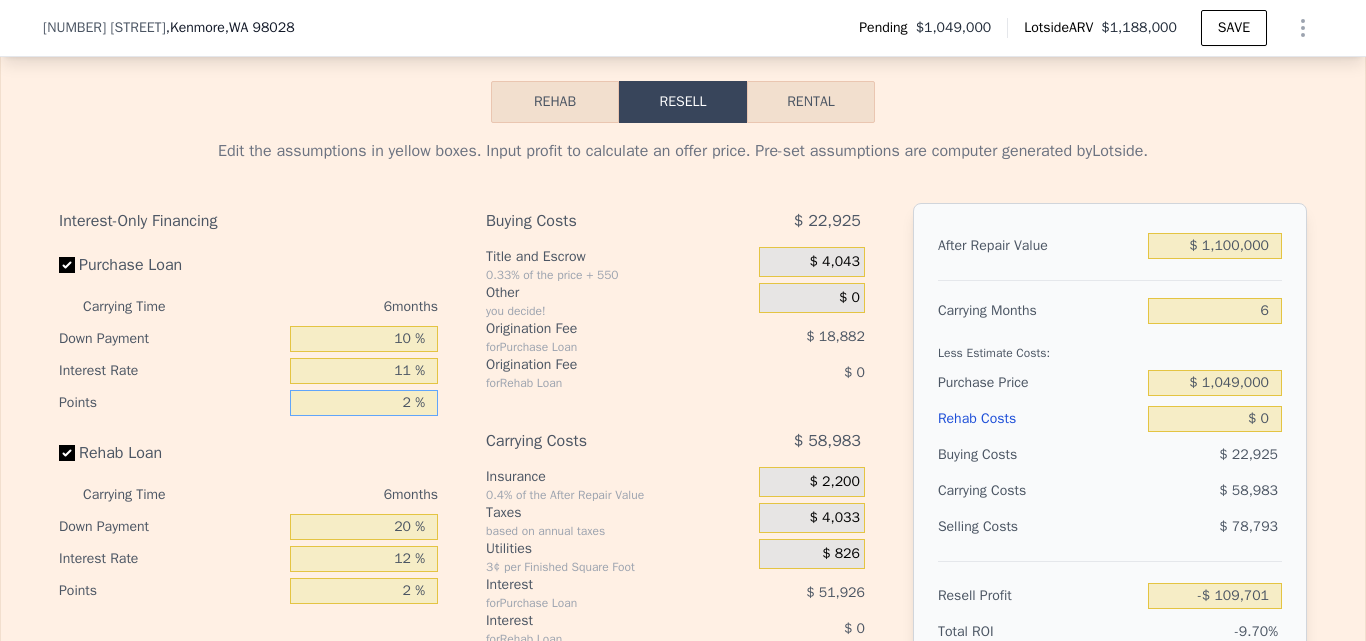 click on "2 %" at bounding box center [364, 403] 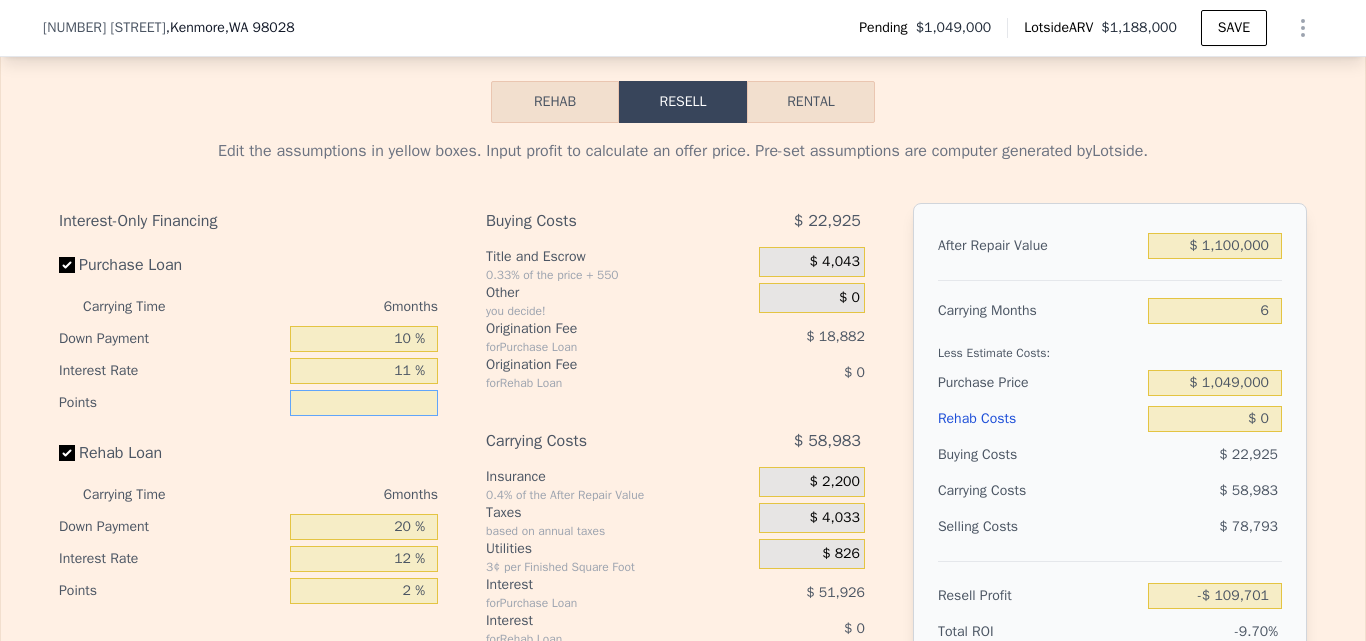 type on "1 %" 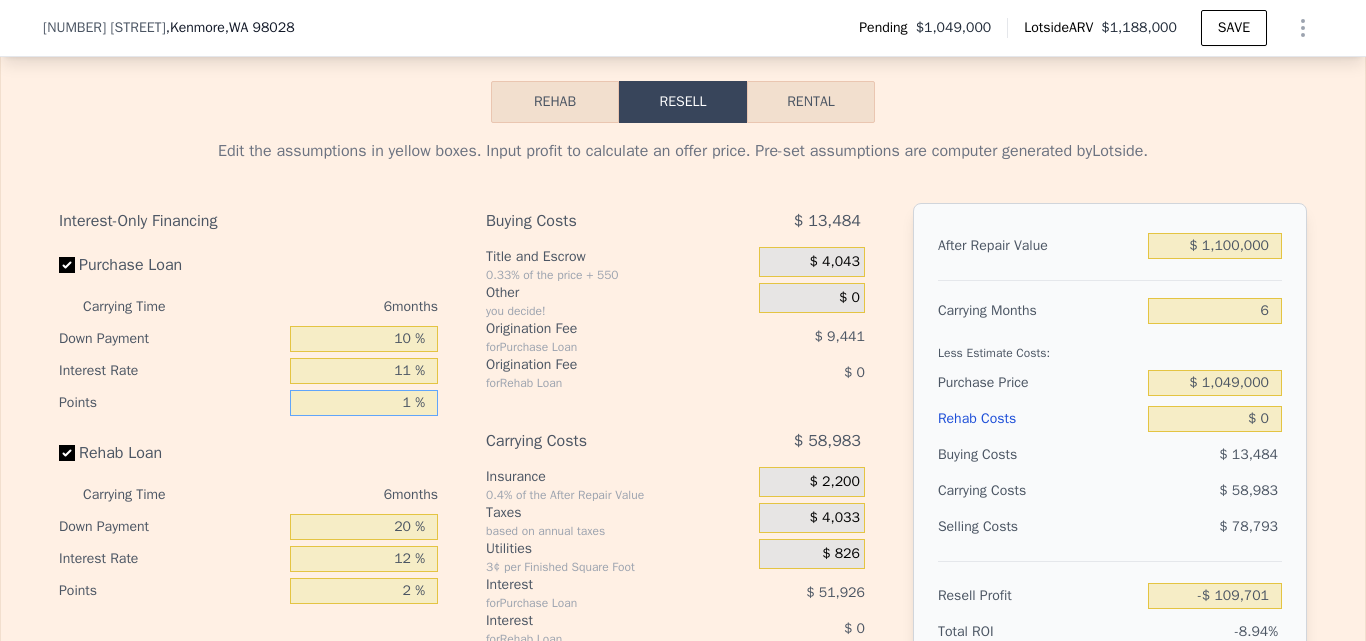 type on "-$ 100,260" 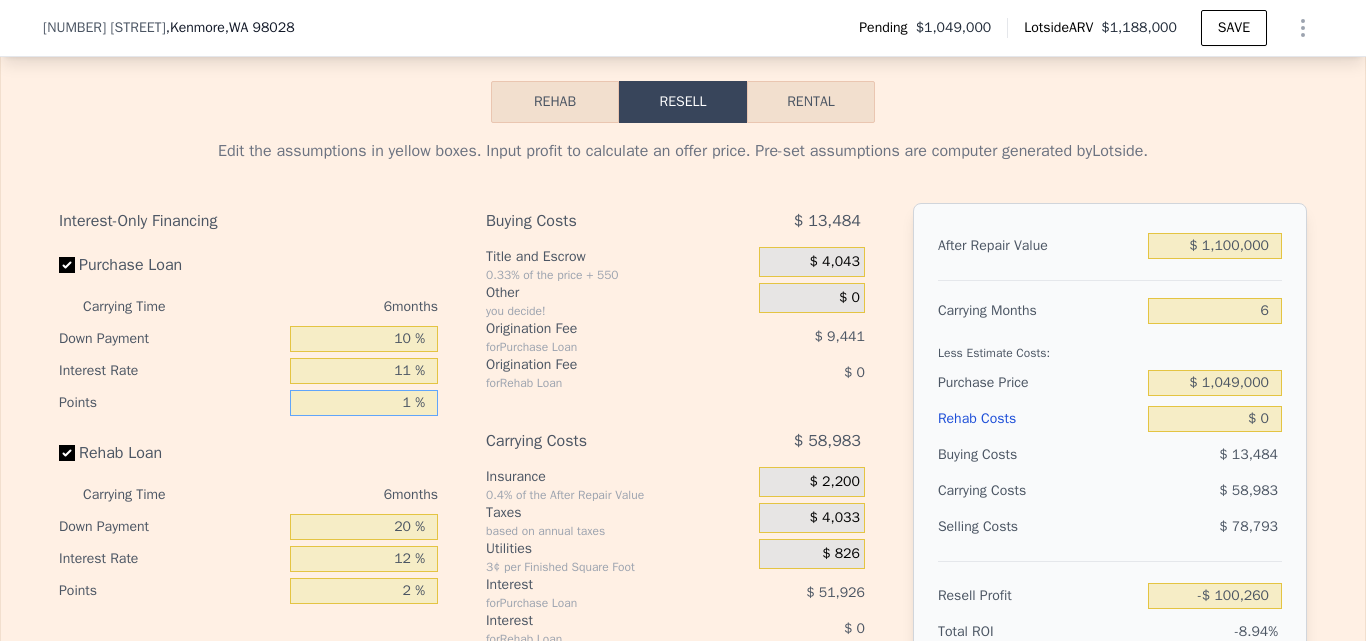 type on "1 %" 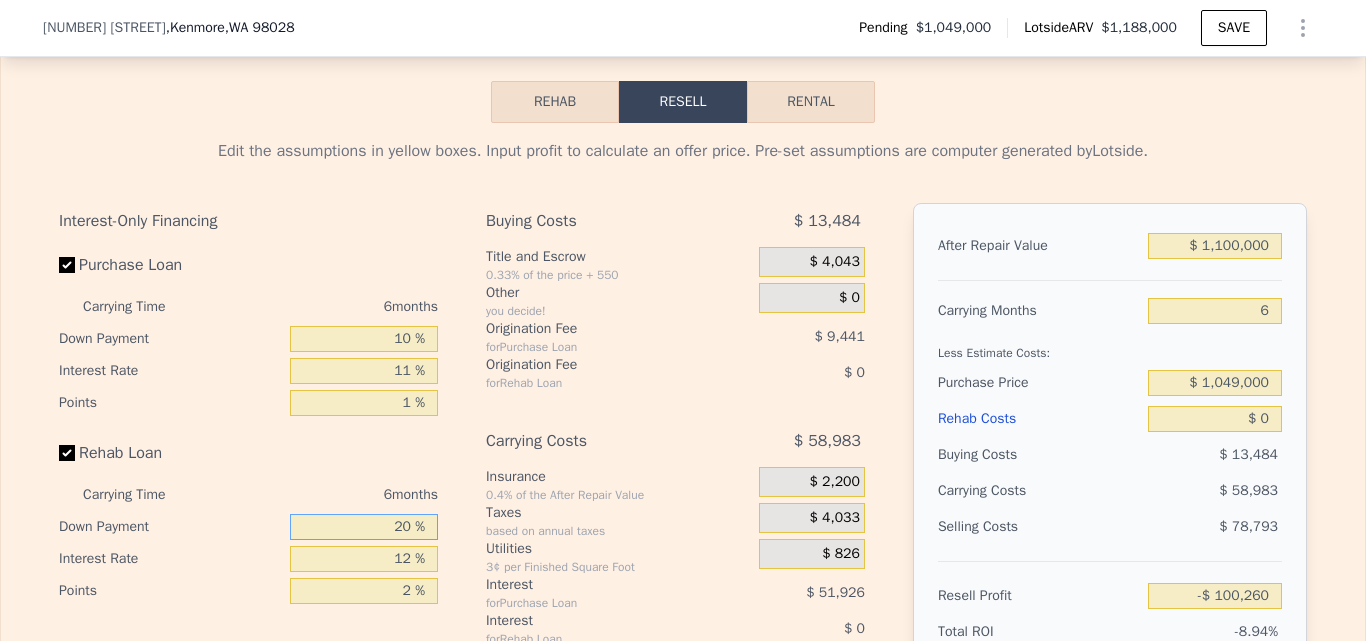 click on "20 %" at bounding box center (364, 527) 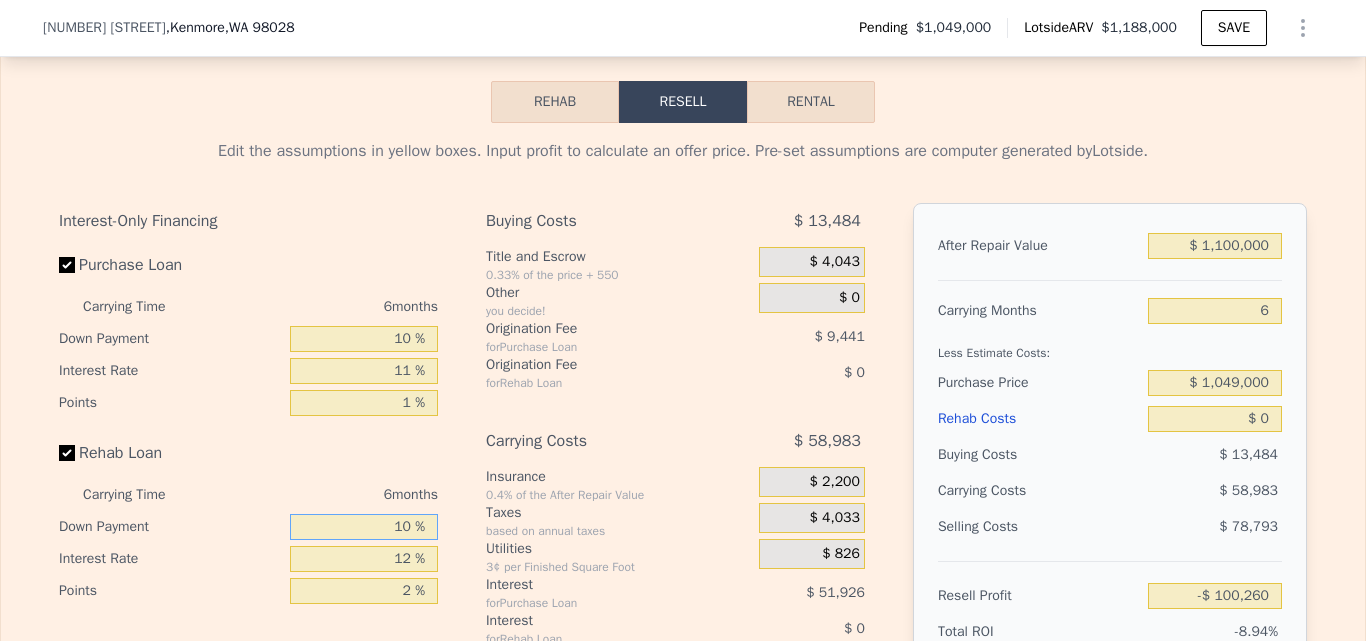 type on "10 %" 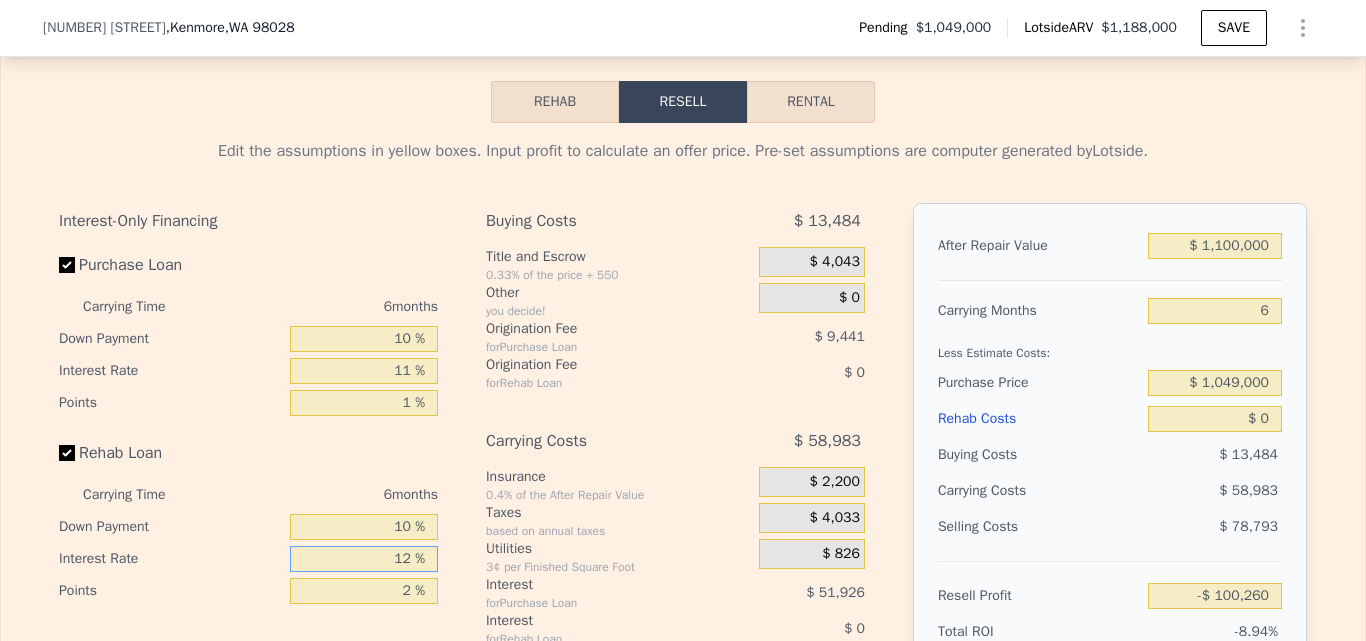 click on "12 %" at bounding box center (364, 559) 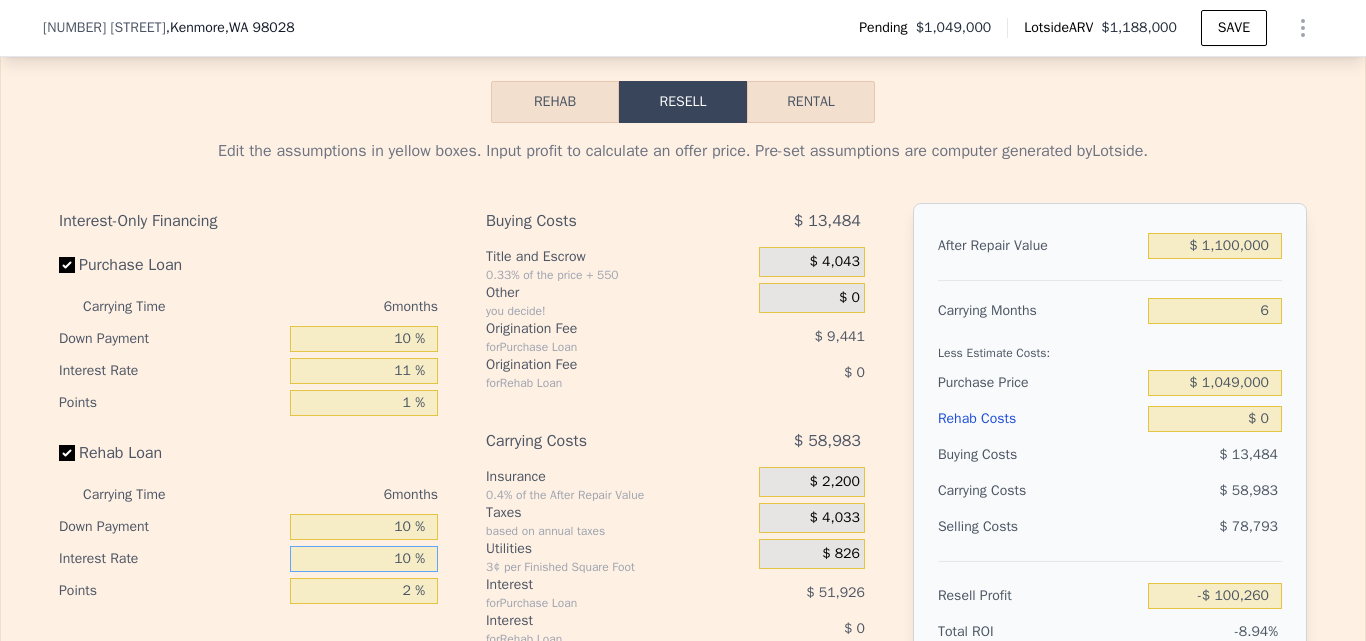 type on "10 %" 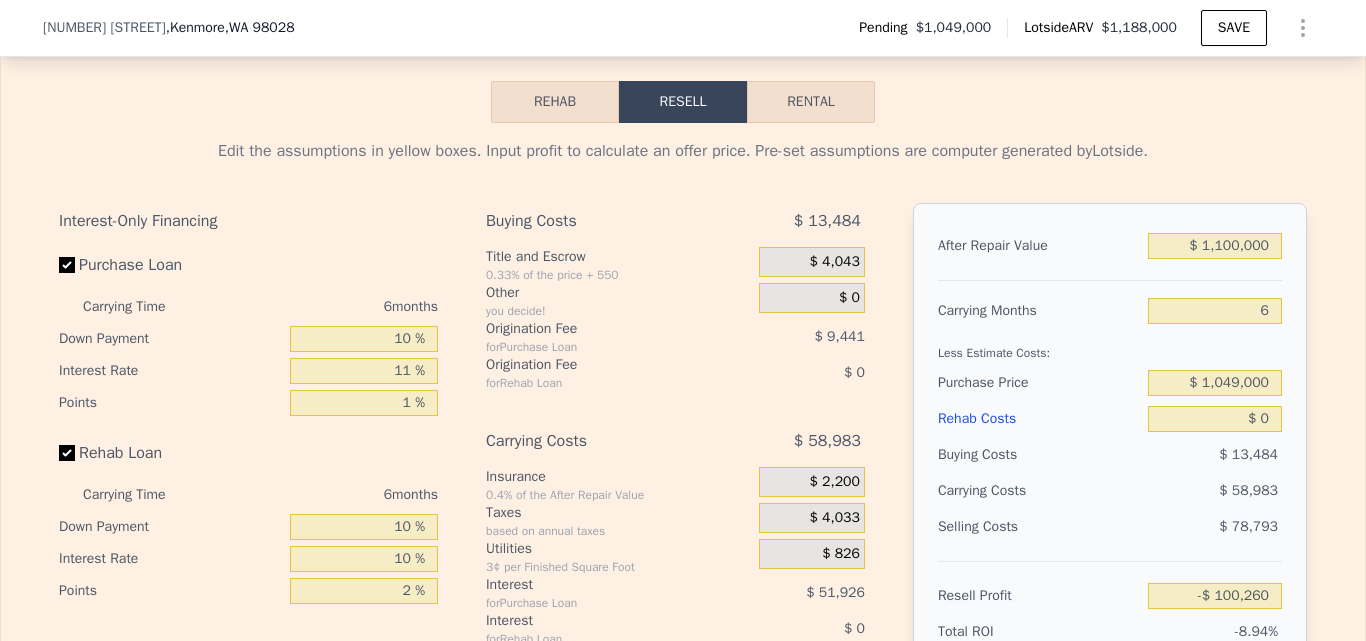 click on "Interest-Only Financing Purchase Loan Carrying Time 6 months Down Payment 10 % Interest Rate 11 % Points 1 % Rehab Loan Carrying Time 6 months Down Payment 10 % Interest Rate 10 % Points 2 % Buying Costs $ 13,484 Title and Escrow 0.33% of the price + 550 $ 4,043 Other you decide! $ 0 Origination Fee for Purchase Loan $ 9,441 Origination Fee for Rehab Loan $ 0 Carrying Costs $ 58,983 Insurance 0.4% of the After Repair Value $ 2,200 Taxes based on annual taxes $ 4,033 Utilities 3¢ per Finished Square Foot $ 826 Interest for Purchase Loan $ 51,926 Interest for Rehab Loan $ 0 Selling Costs $ 78,793 Excise Tax 1.78% of the After Repair Value $ 19,580 Listing Commission 2.5% of the After Repair Value $ 27,500 Selling Commission 2.5% of the After Repair Value $ 27,500 Title and Escrow 0.33% of the After Repair Value $ 4,213 After Repair Value $ 1,100,000 Carrying Months 6 Less Estimate Costs: Purchase Price $ 1,049,000 Rehab Costs $ 0 Buying Costs $ 13,484 Carrying Costs $ 58,983 Selling Costs $ 78,793 -8.94%" at bounding box center [683, 535] 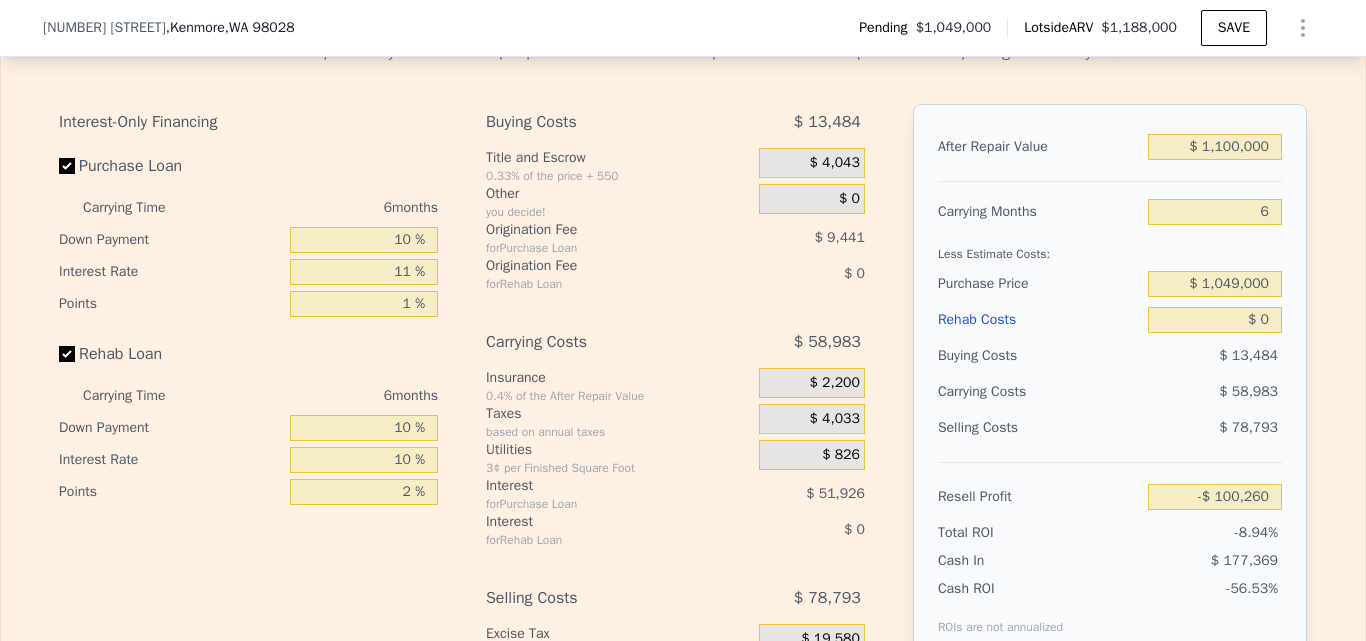 type on "$ 1,188,000" 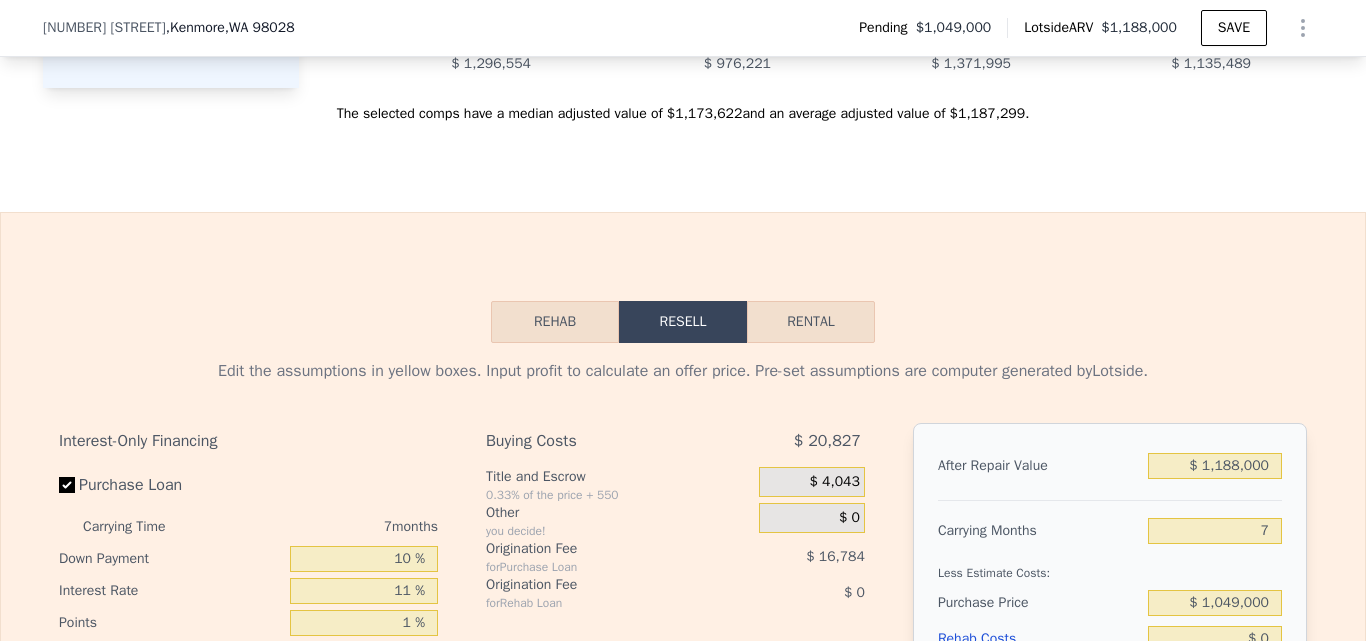 scroll, scrollTop: 2700, scrollLeft: 0, axis: vertical 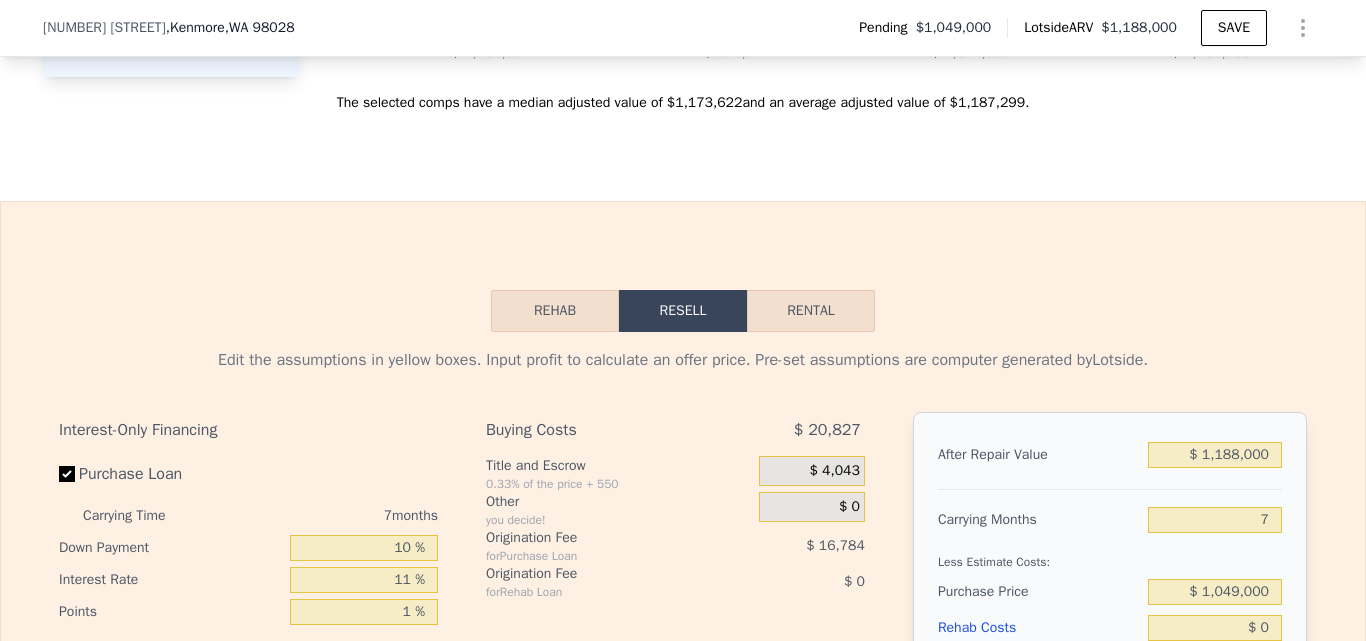click on "Rehab" at bounding box center (555, 311) 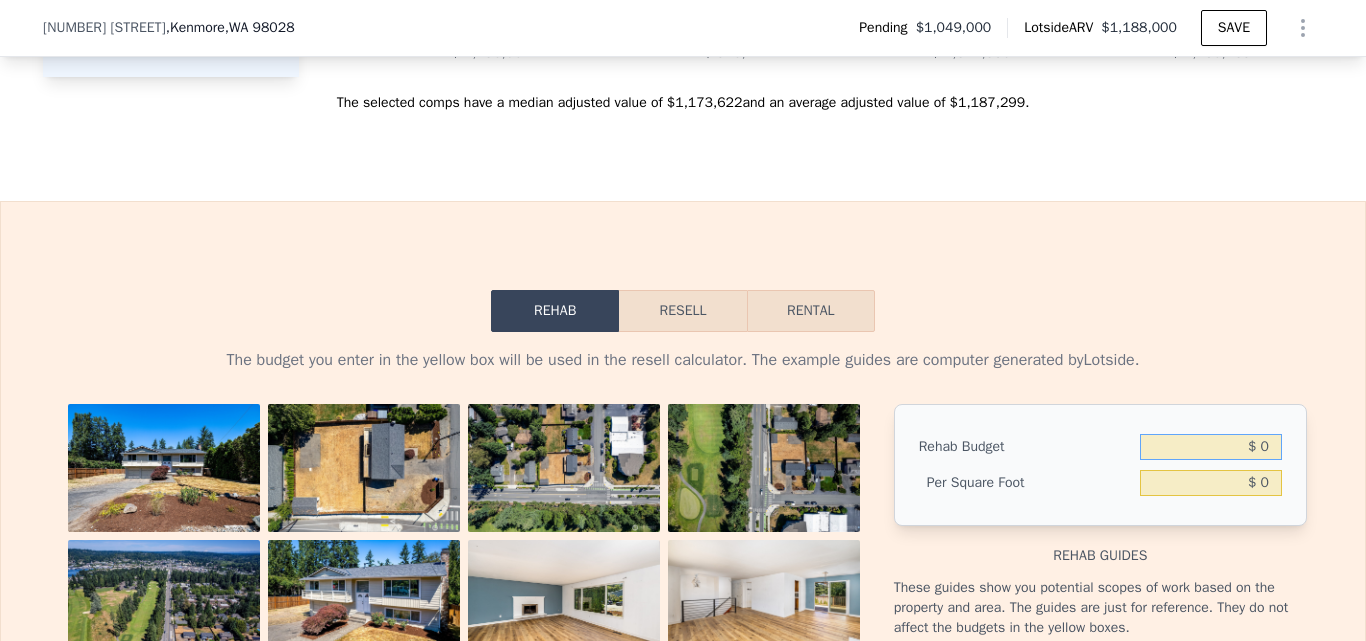 click on "$ 0" at bounding box center (1211, 447) 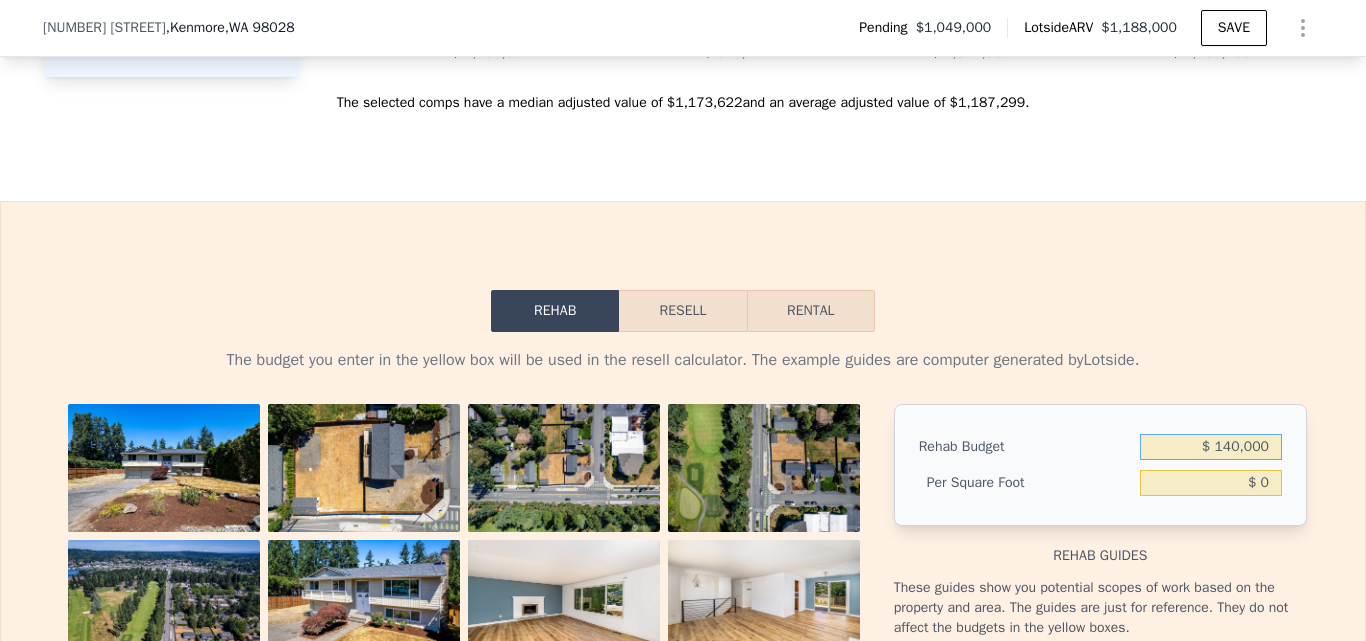 type on "$ 140,000" 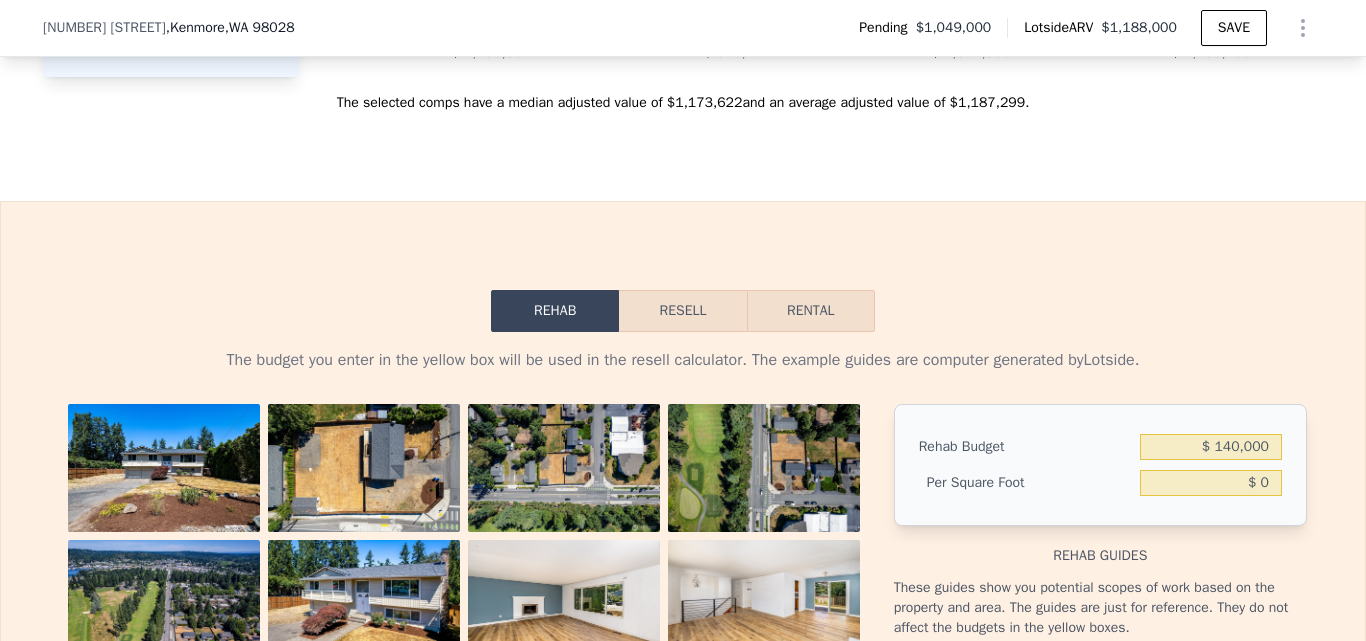 click on "Rehab Budget $ [NUMBER] Per Square Foot $ [NUMBER] Rehab guides These guides show you potential scopes of work based on the property and area. The guides are just for reference. They do not affect the budgets in the yellow boxes. To the Studs [YEAR] build • [NUMBER] bath • [NUMBER] sqft $ [NUMBER] - $ [NUMBER] $ [NUMBER] /sqft - $ [NUMBER] /sqft Replace all non-structural elements. Replace roofing and siding Paint interior and exterior Replace drywall and insulate Electrical and plumbing rough in Replace electrical and plumbing fixtures Replace doors and trim Replace windows, window fixtures and window trim Replace floors Replace cabinetry and countertops Replace appliances Heavy landscaping These guides are computer generated. They should not substitute for getting bids from a contractor." at bounding box center (683, 731) 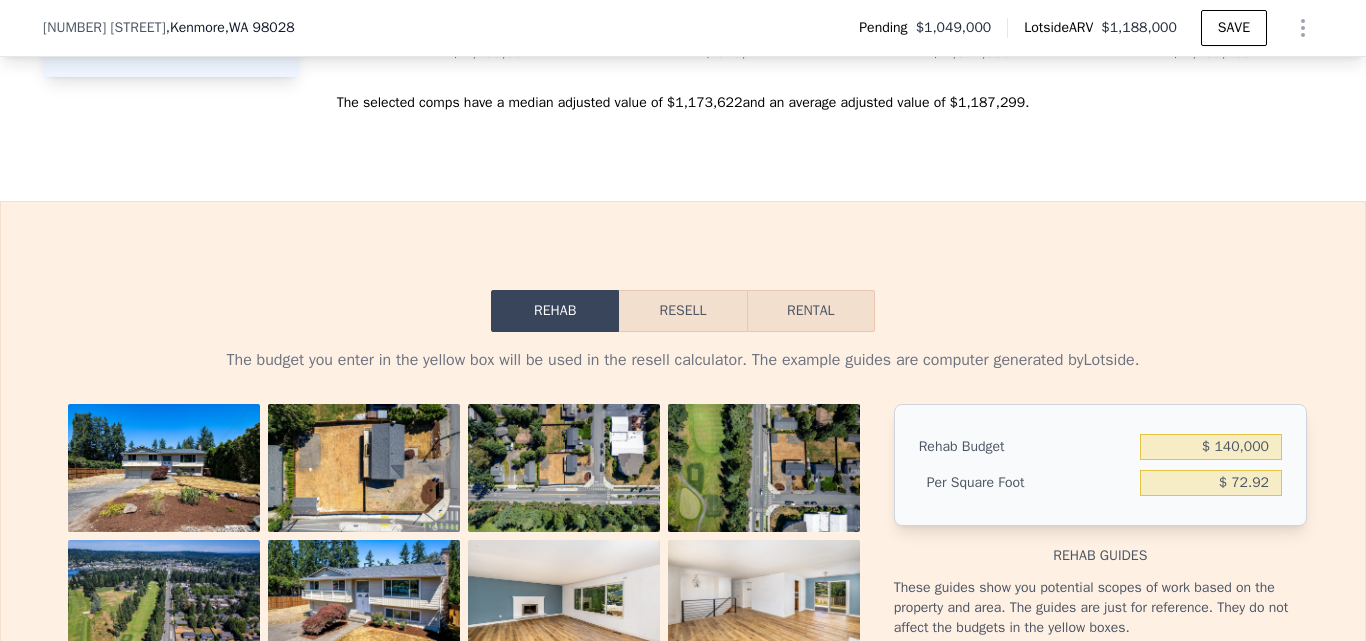 type on "$ 72.92" 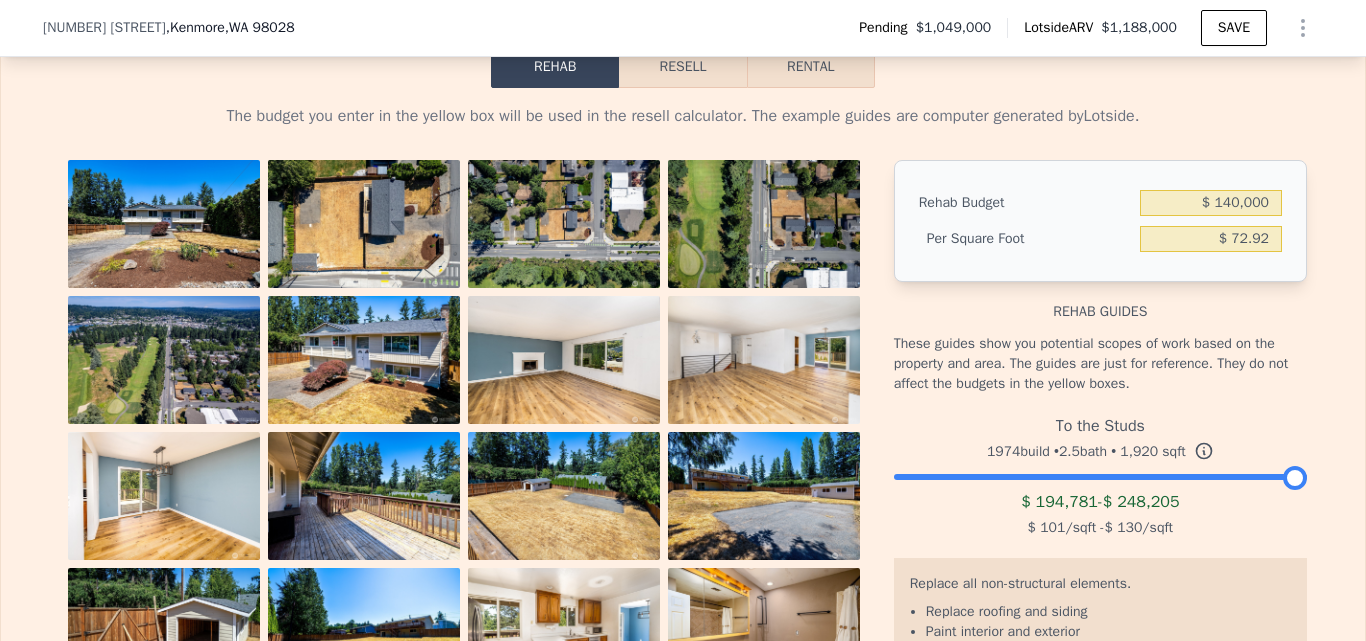 scroll, scrollTop: 2966, scrollLeft: 0, axis: vertical 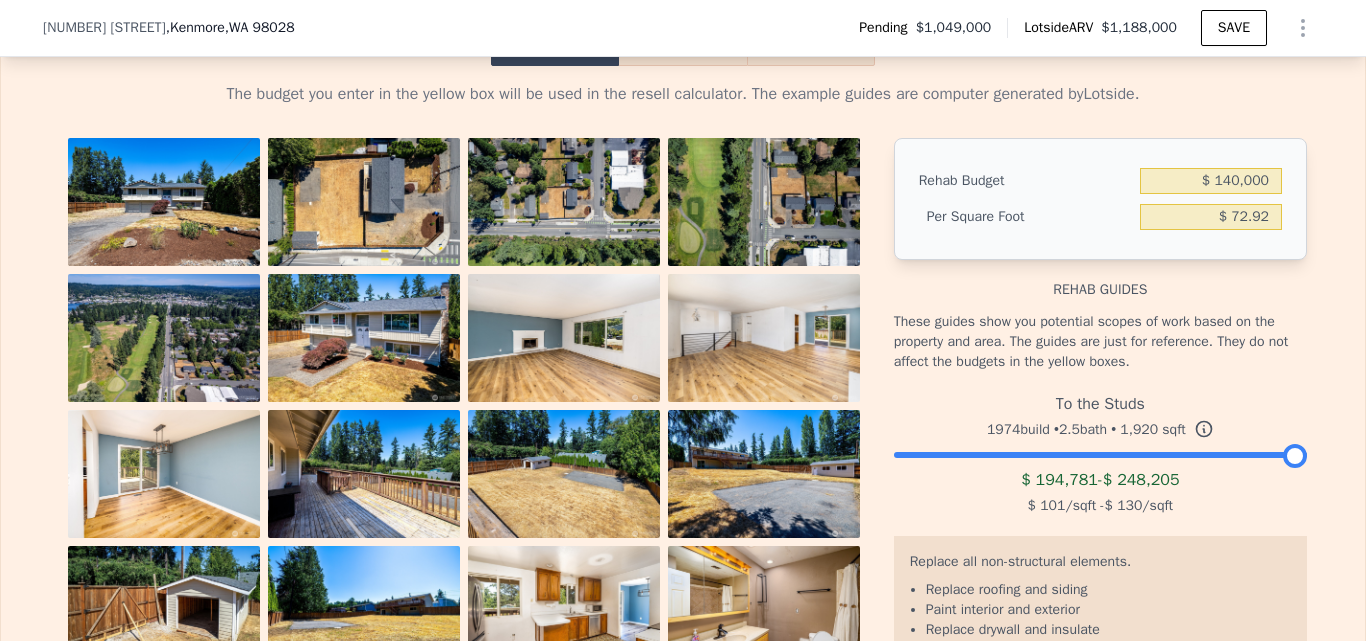 click at bounding box center [164, 202] 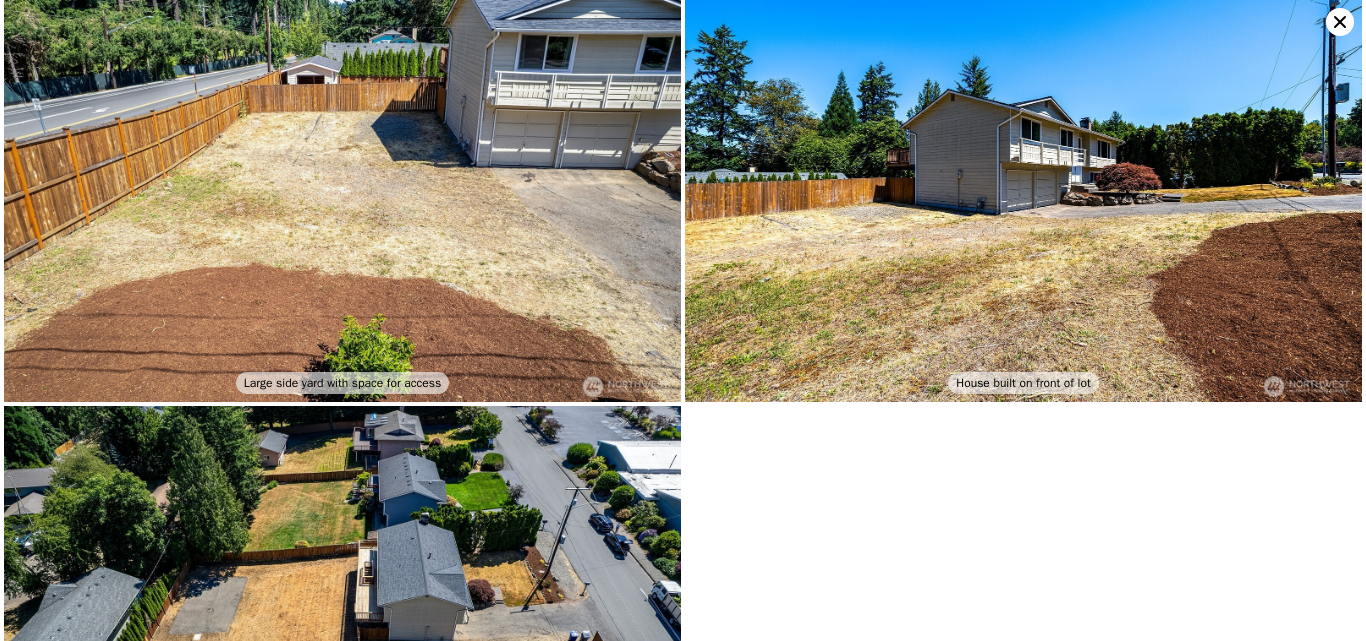 scroll, scrollTop: 5556, scrollLeft: 0, axis: vertical 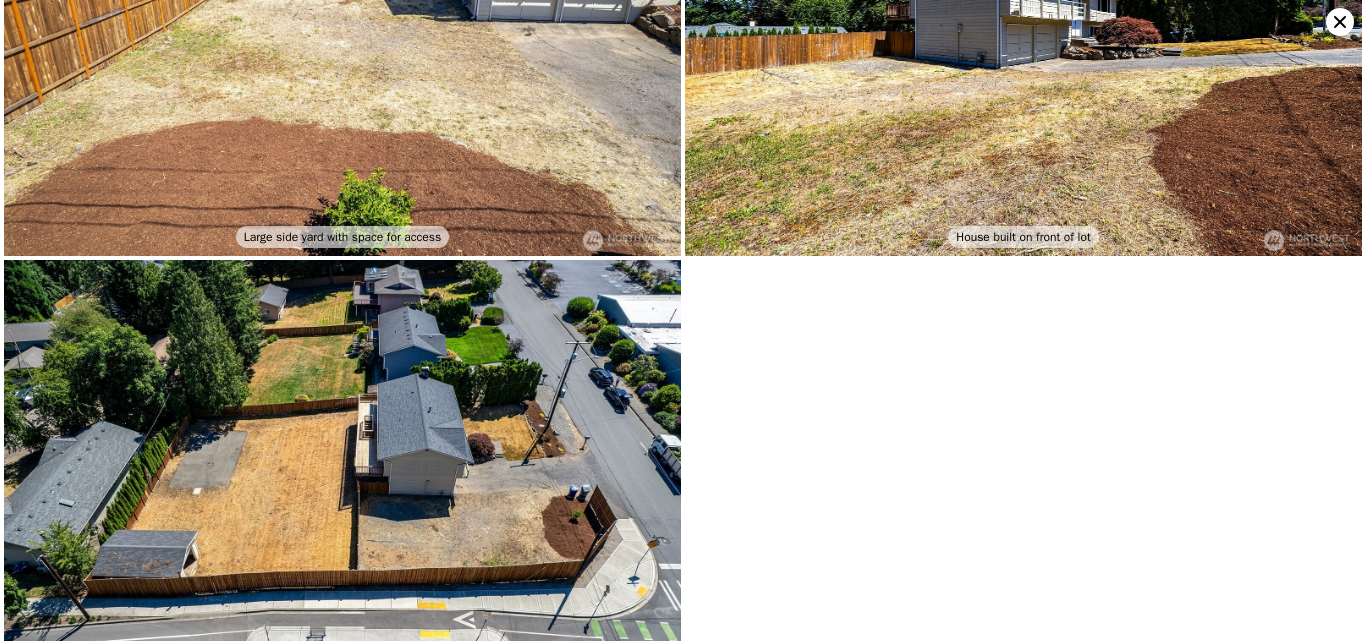 click 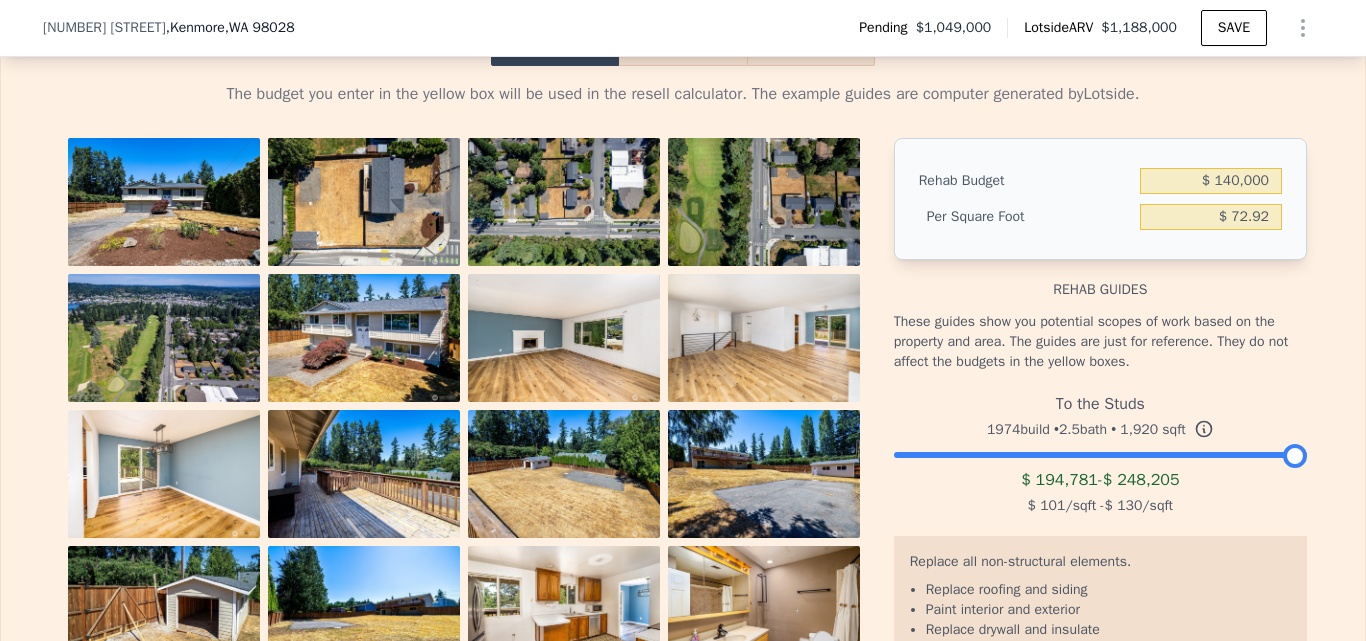 click on "Resell" at bounding box center (682, 45) 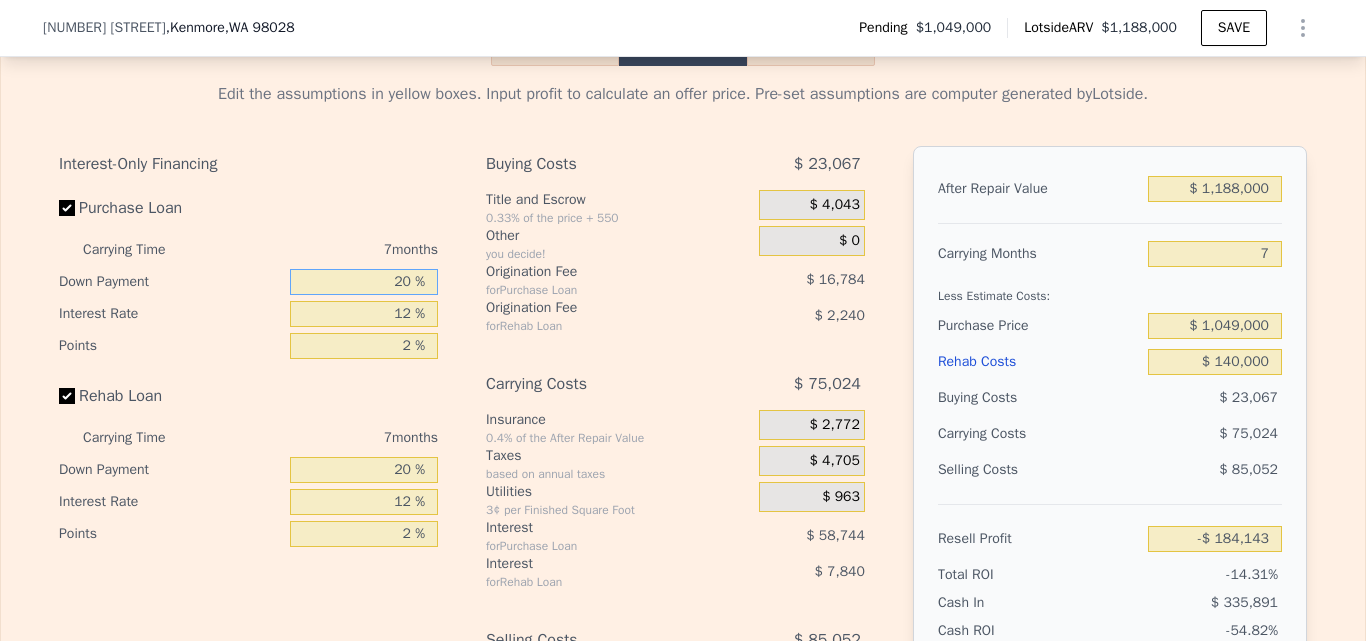 click on "20 %" at bounding box center [364, 282] 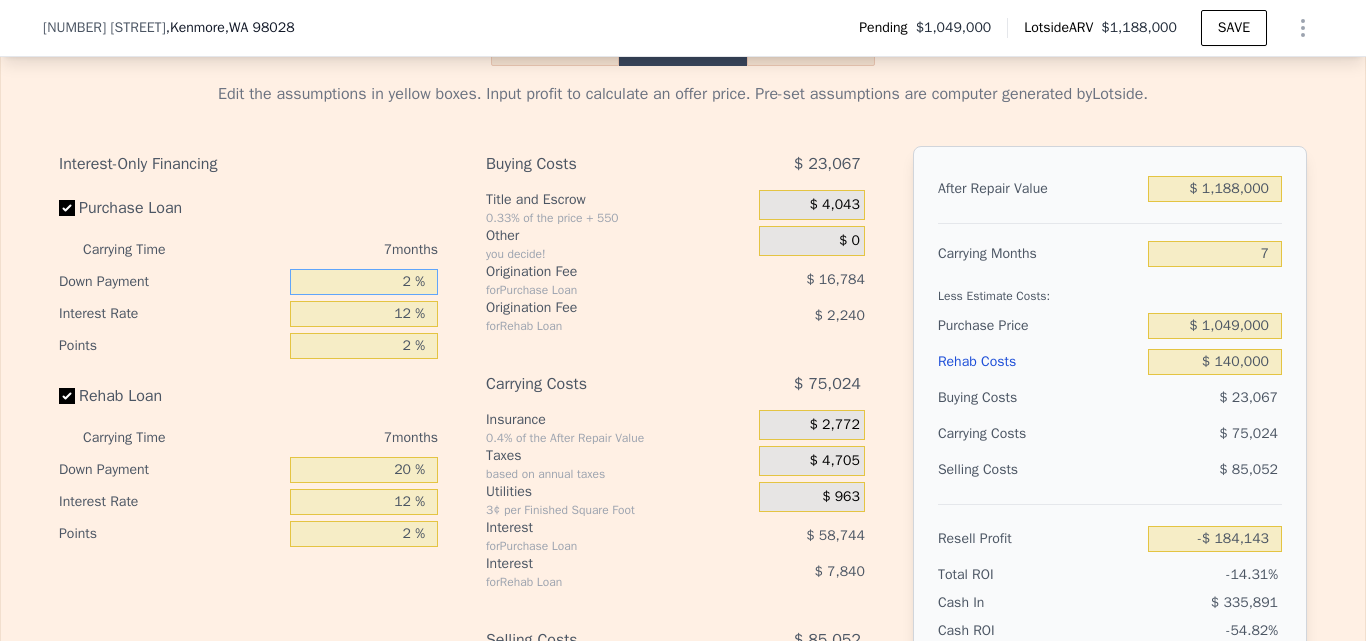 type 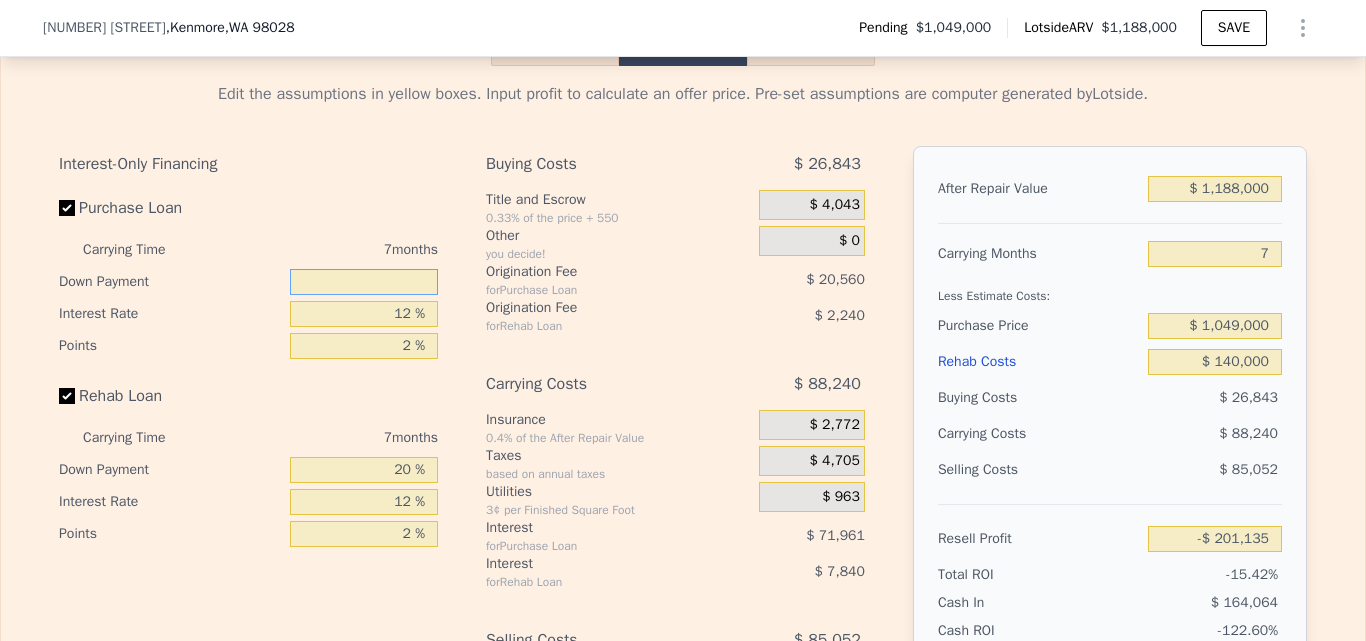 type on "-$ 201,135" 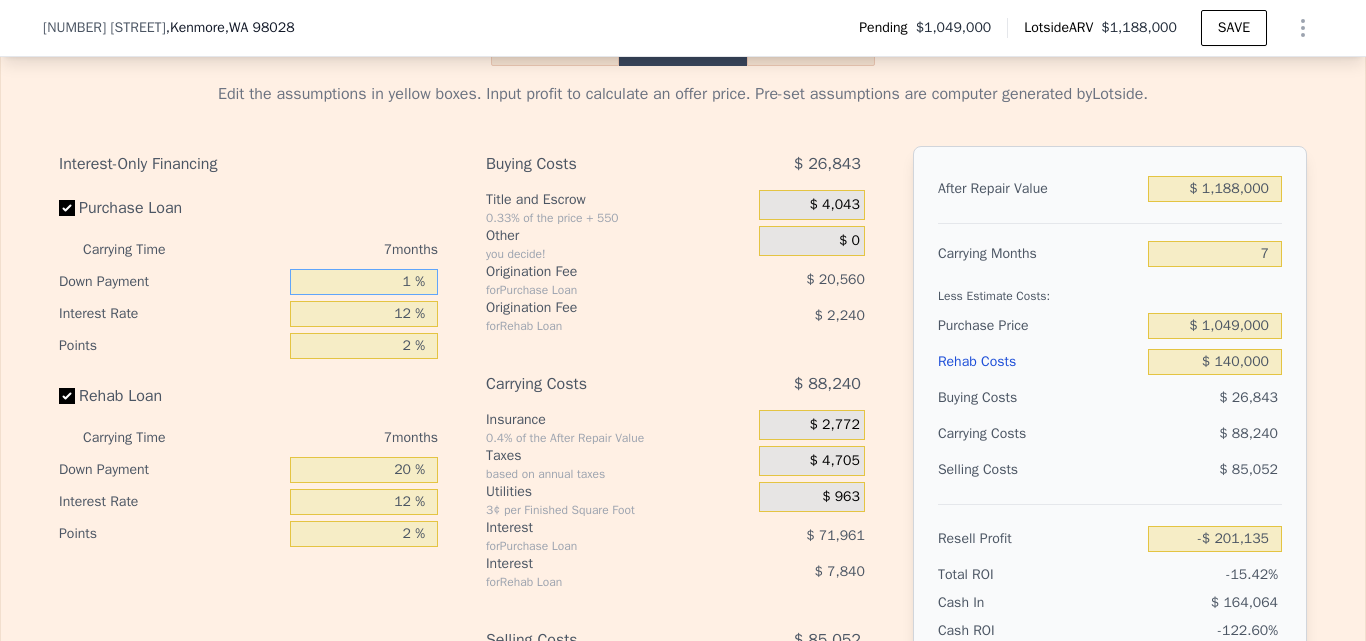 type on "10 %" 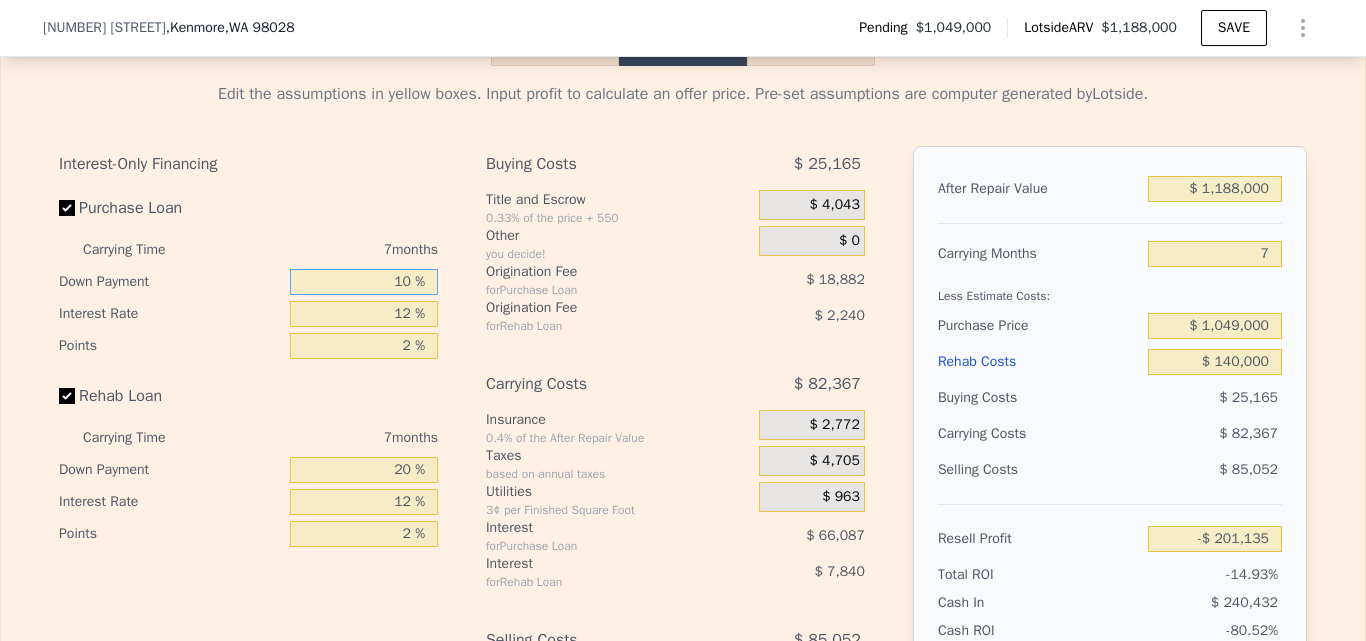 type on "-$ 193,584" 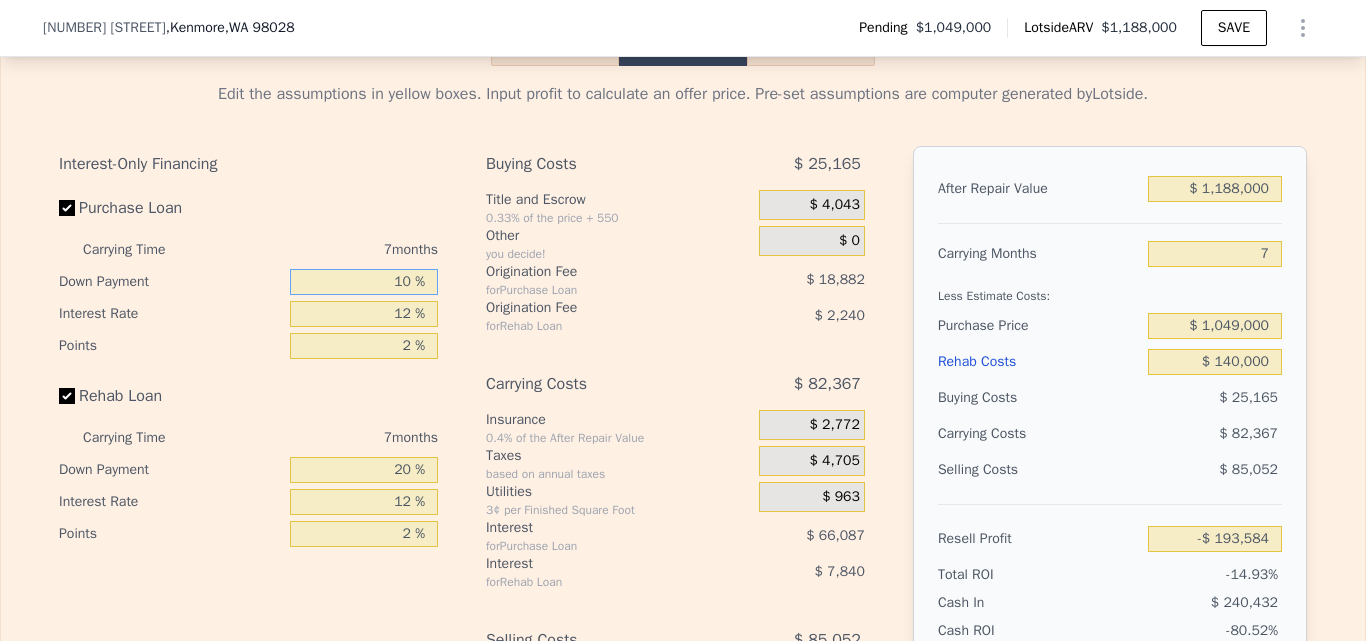 type on "10 %" 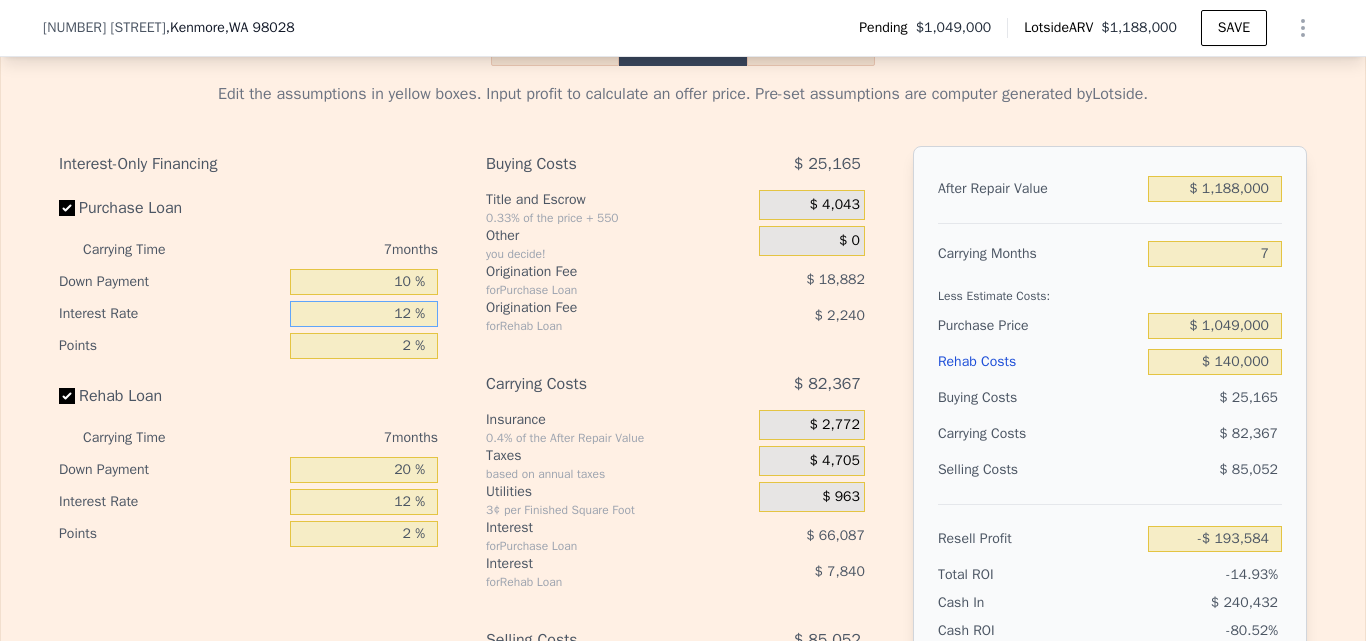 click on "12 %" at bounding box center (364, 314) 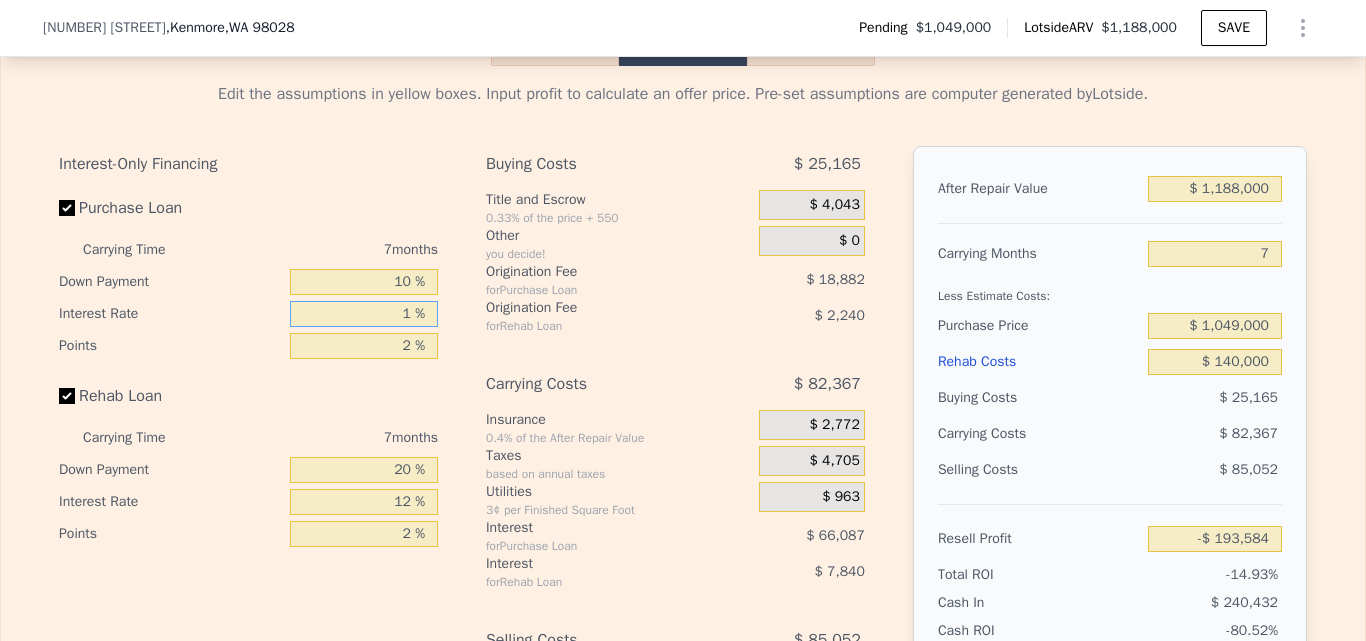 type 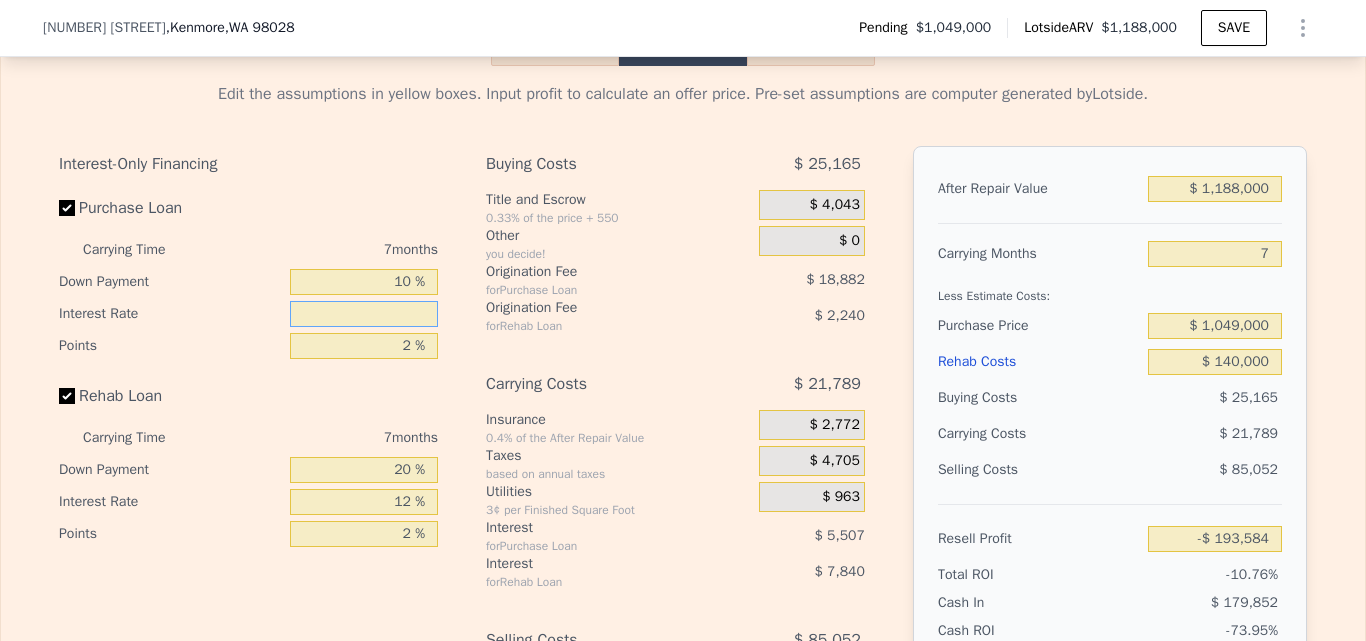 type on "-$ 133,006" 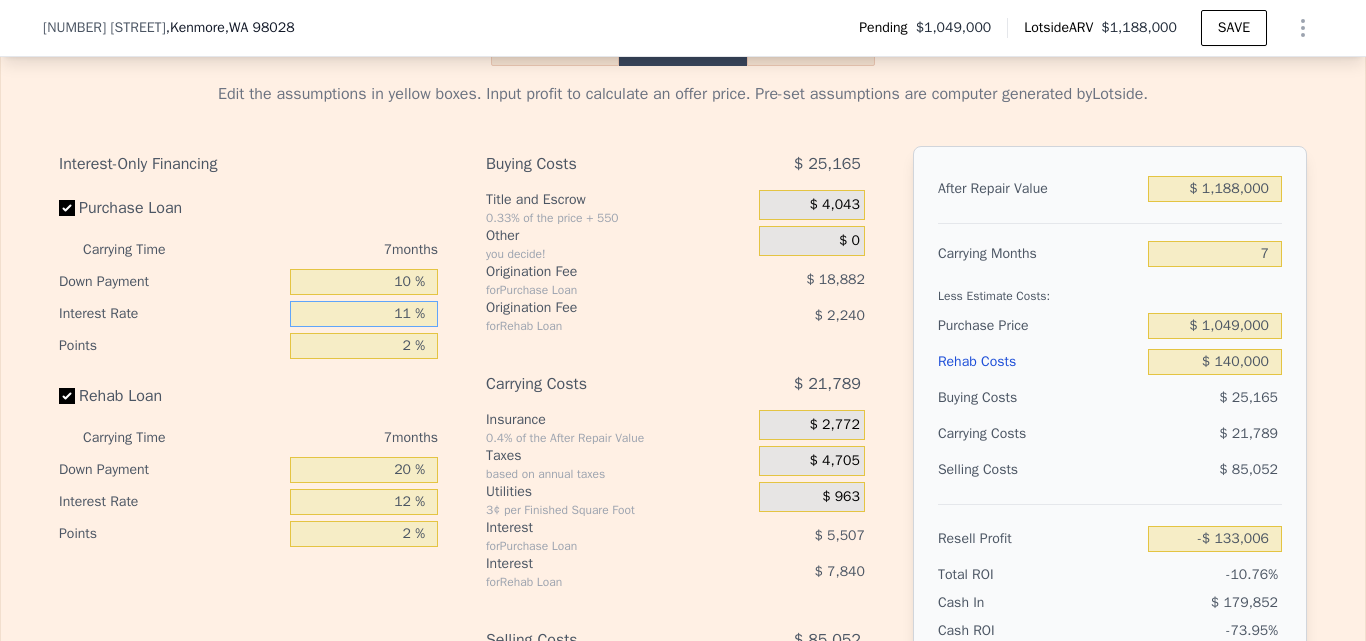 type on "111 %" 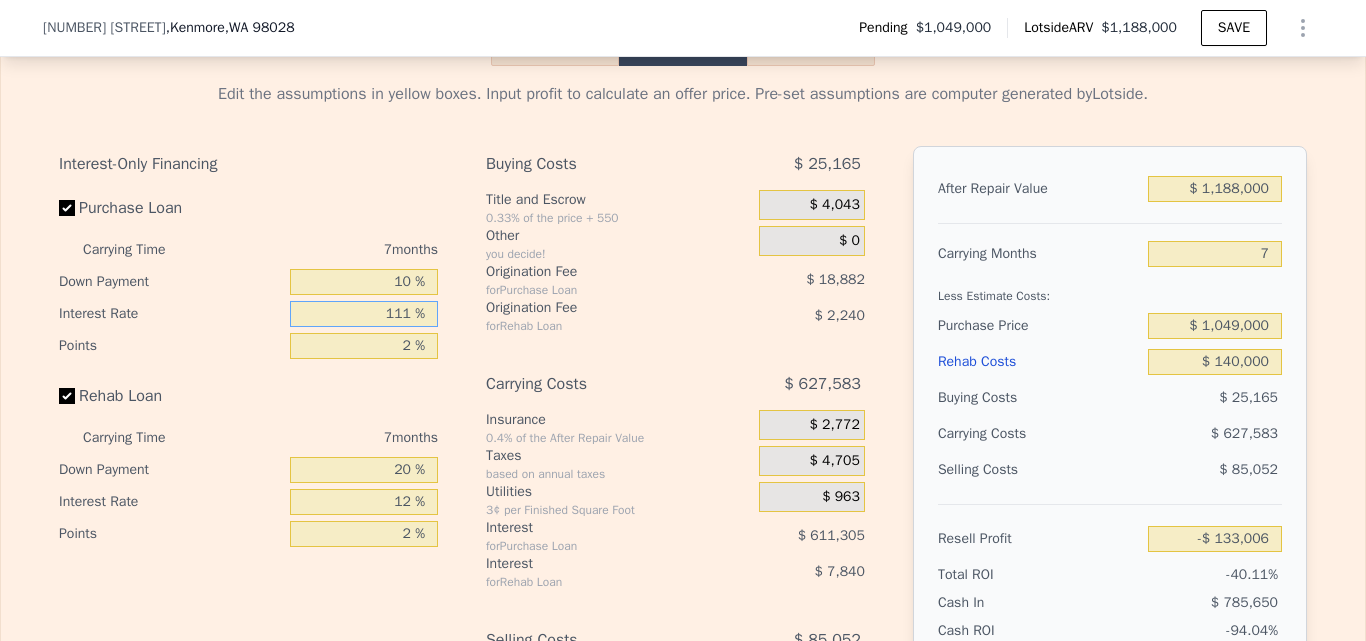 type on "-$ 738,800" 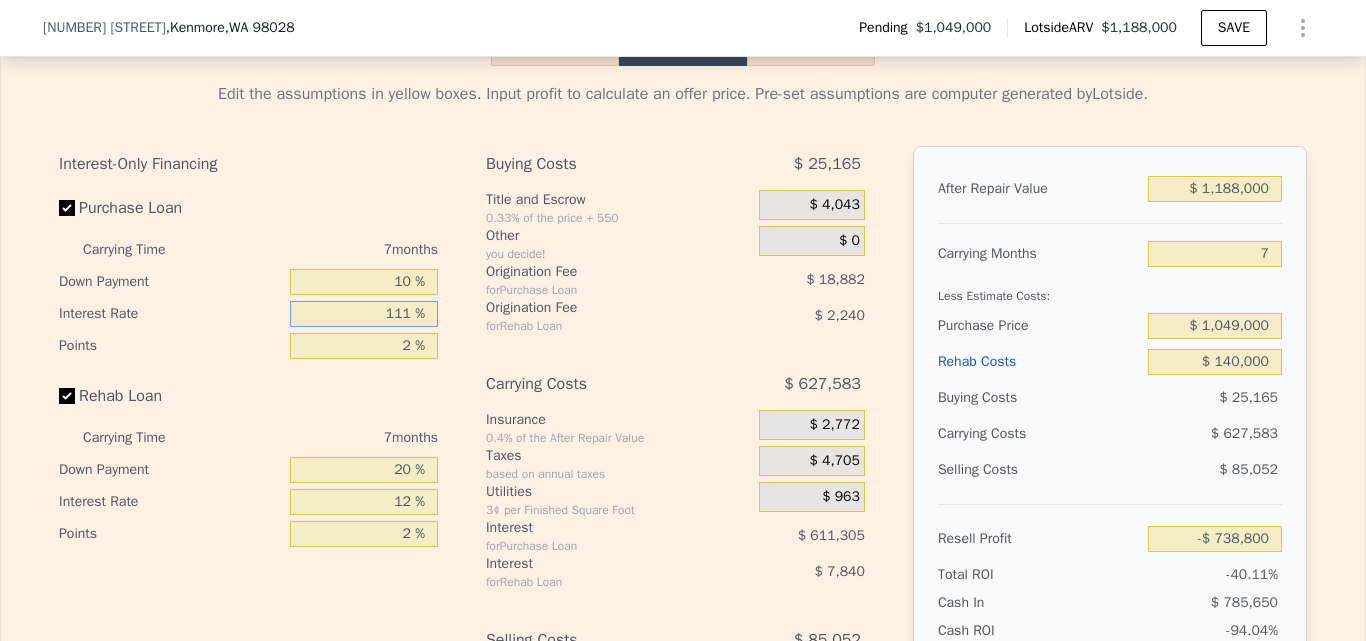 type on "11 %" 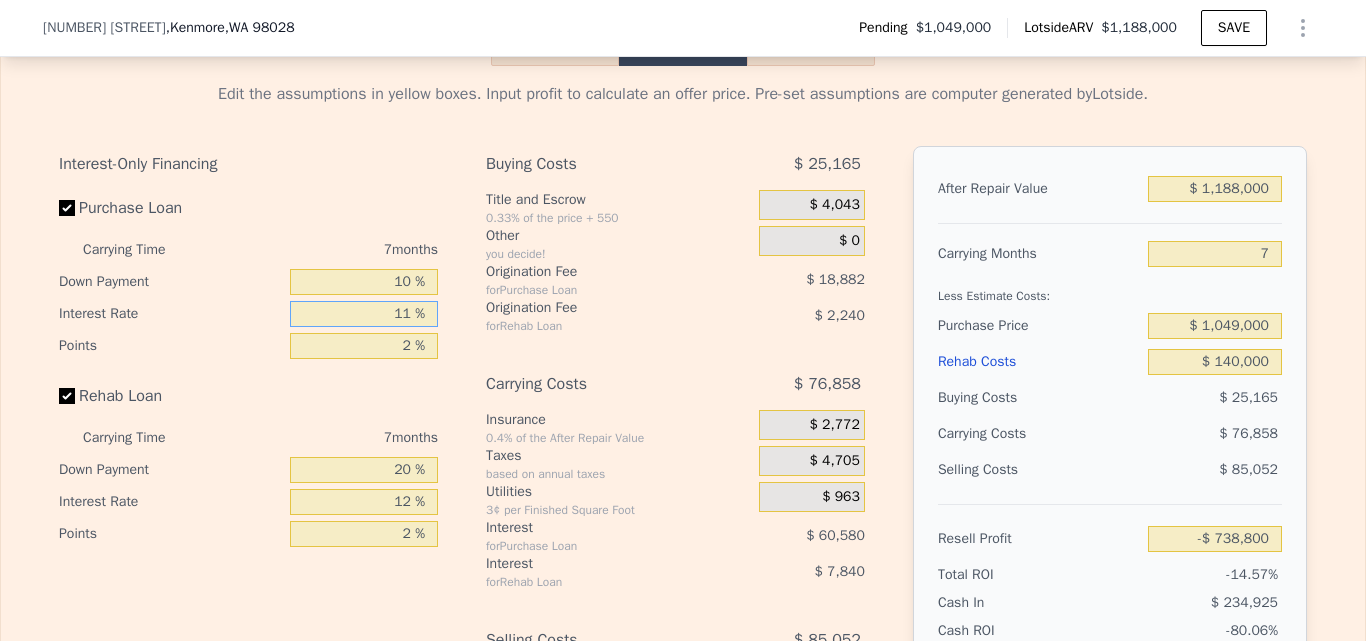 type on "-$ 188,075" 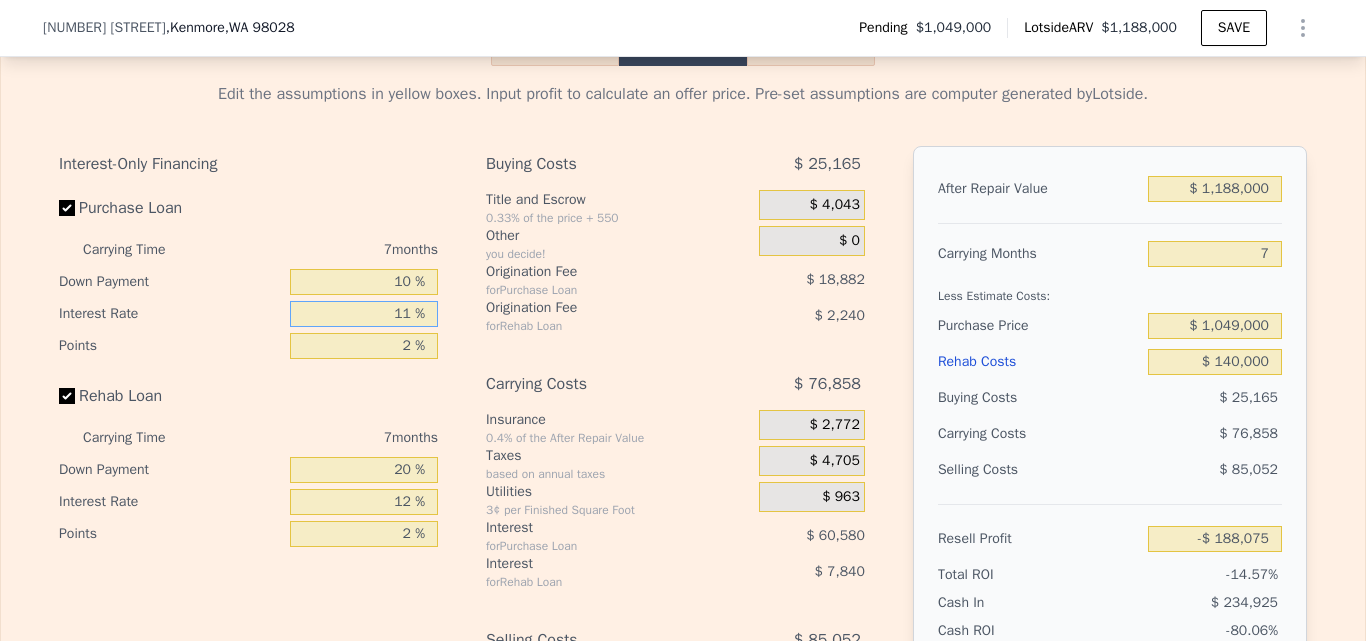 type on "11 %" 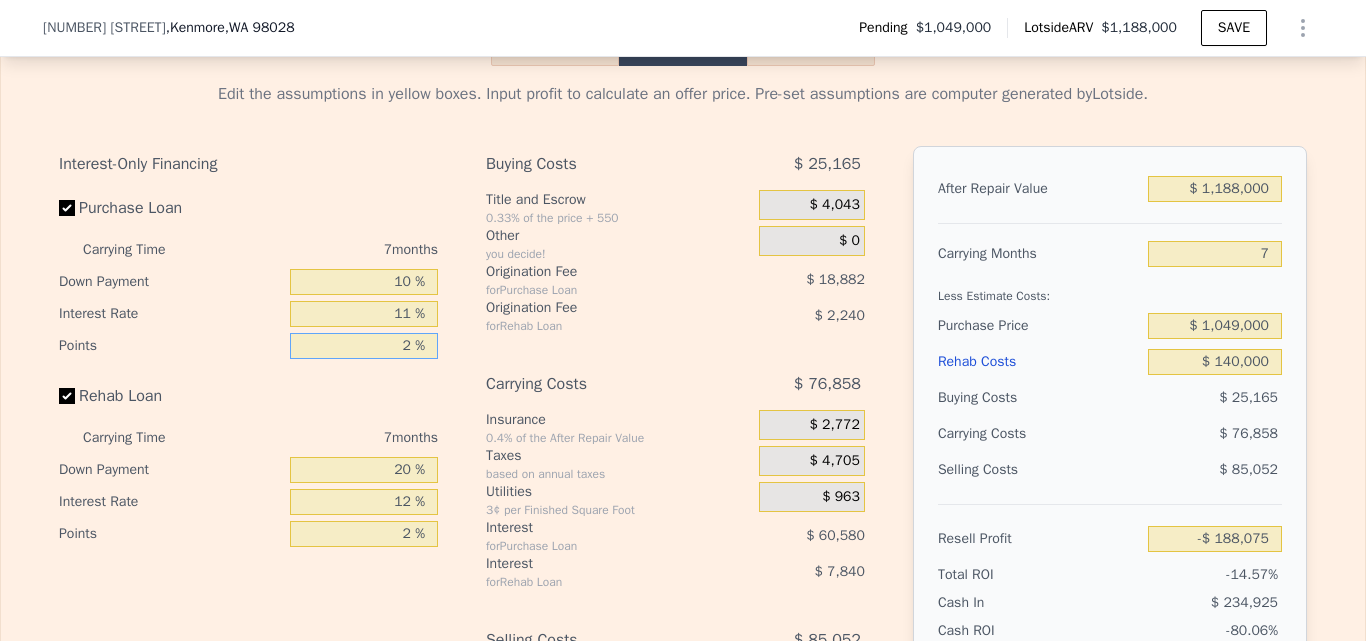 click on "2 %" at bounding box center (364, 346) 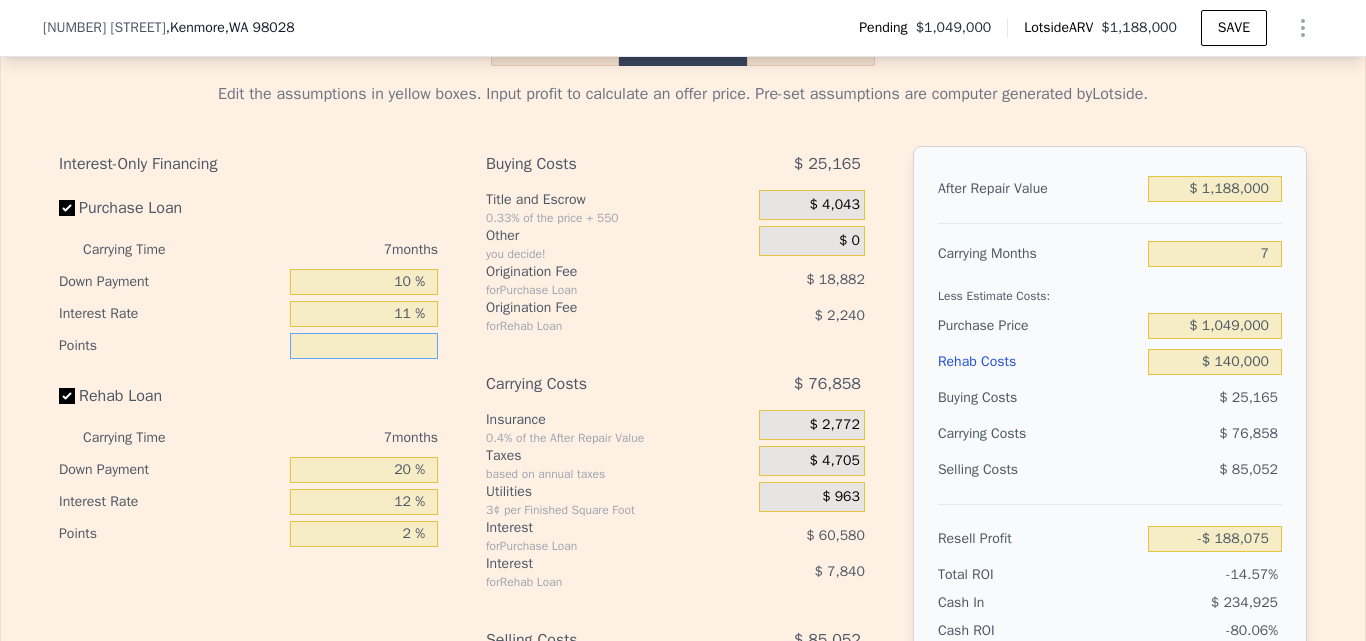 type on "1 %" 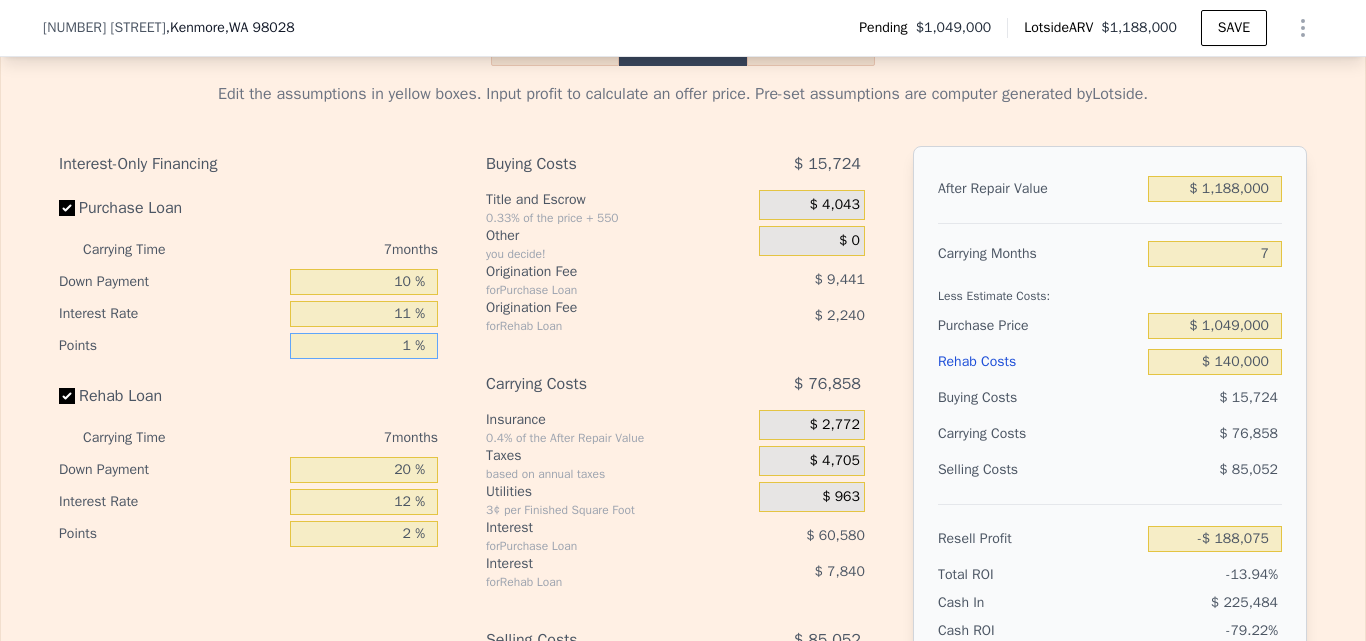 type on "-$ 178,634" 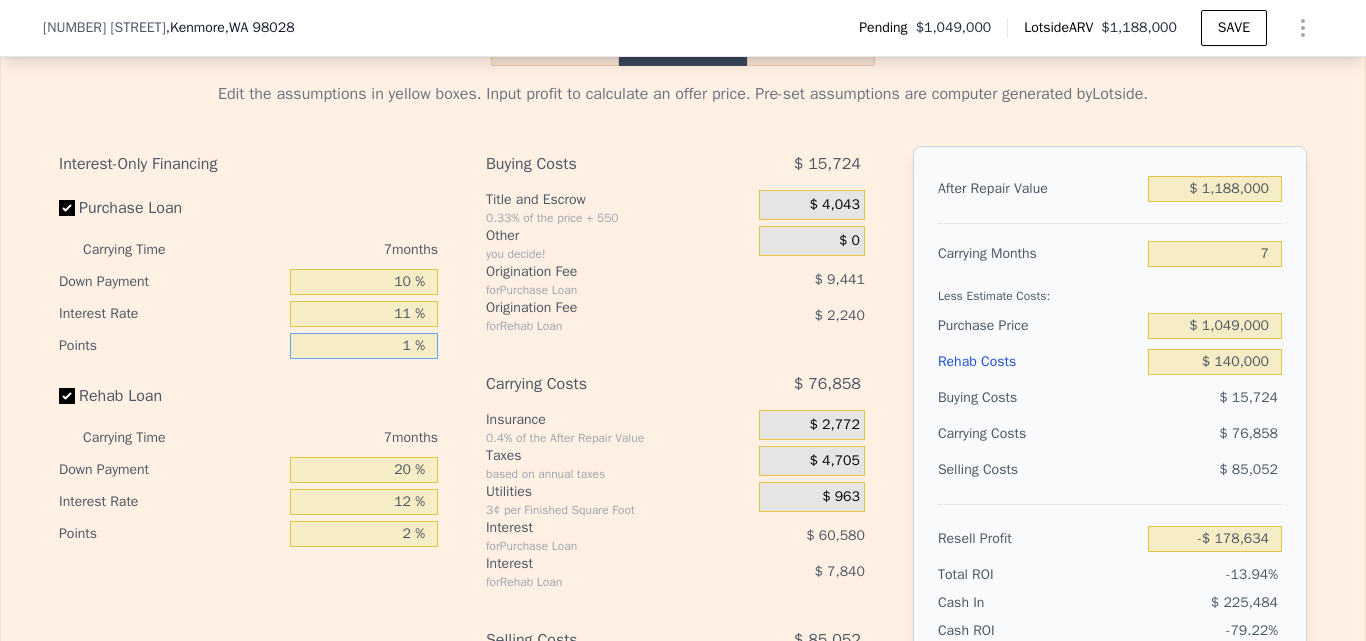 type on "1 %" 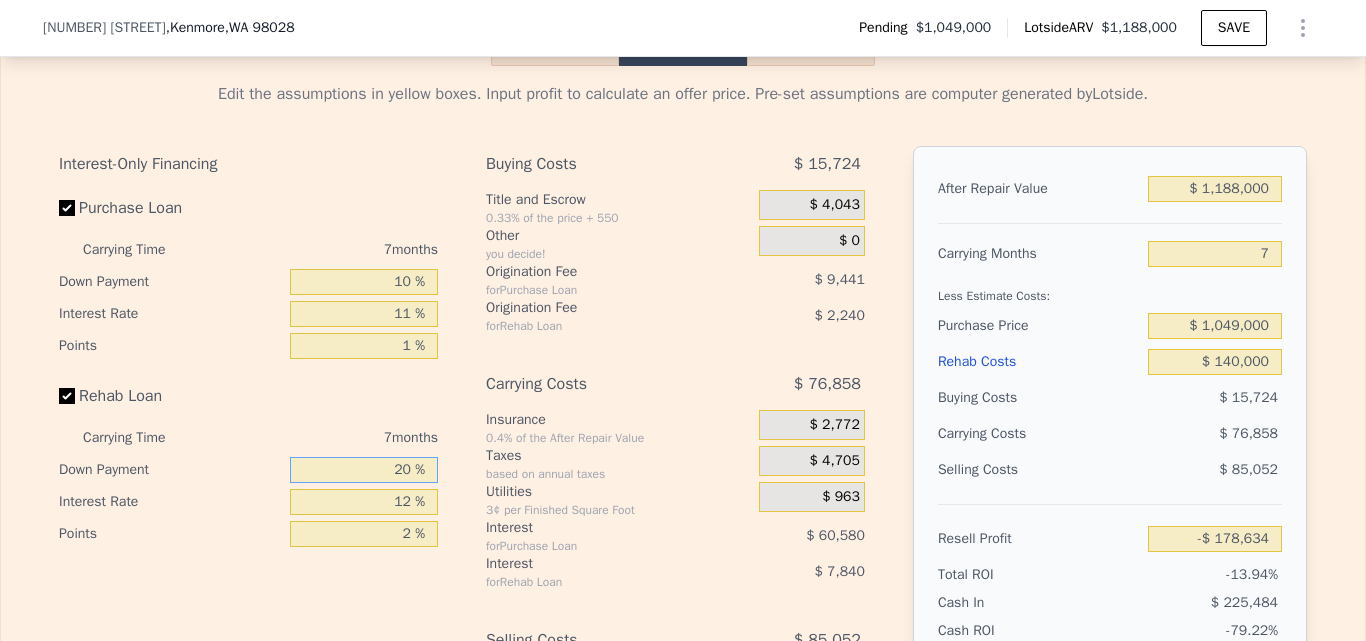 click on "20 %" at bounding box center (364, 470) 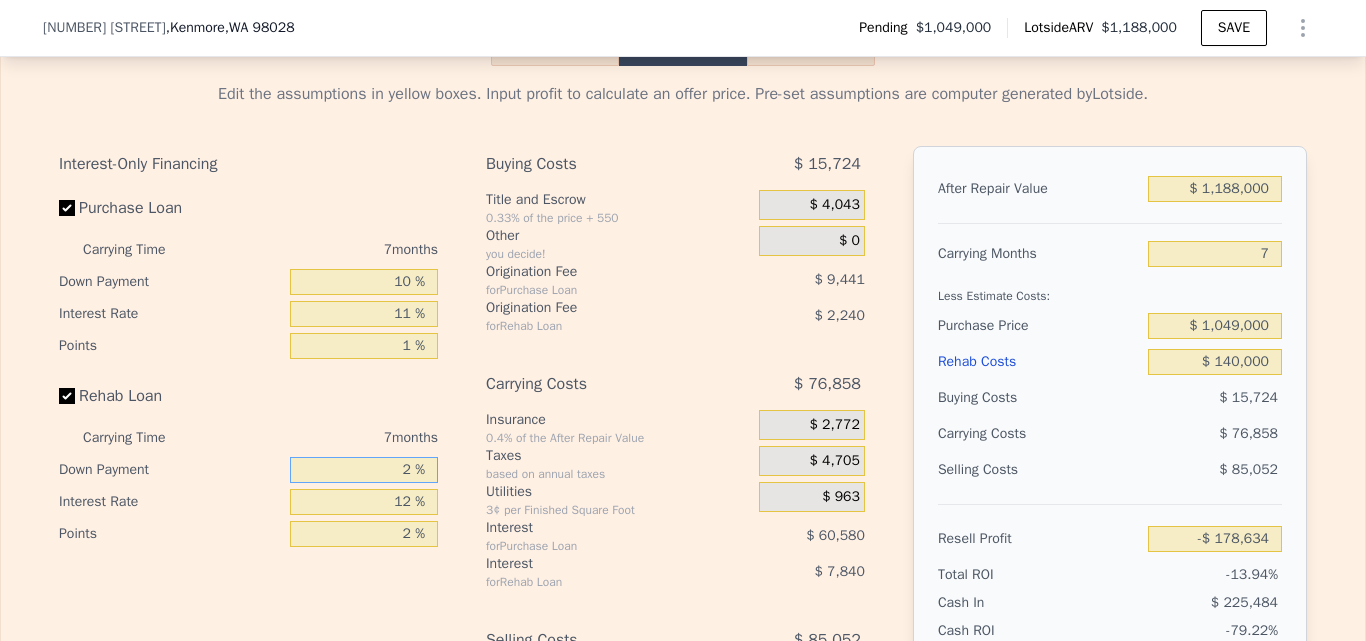 type 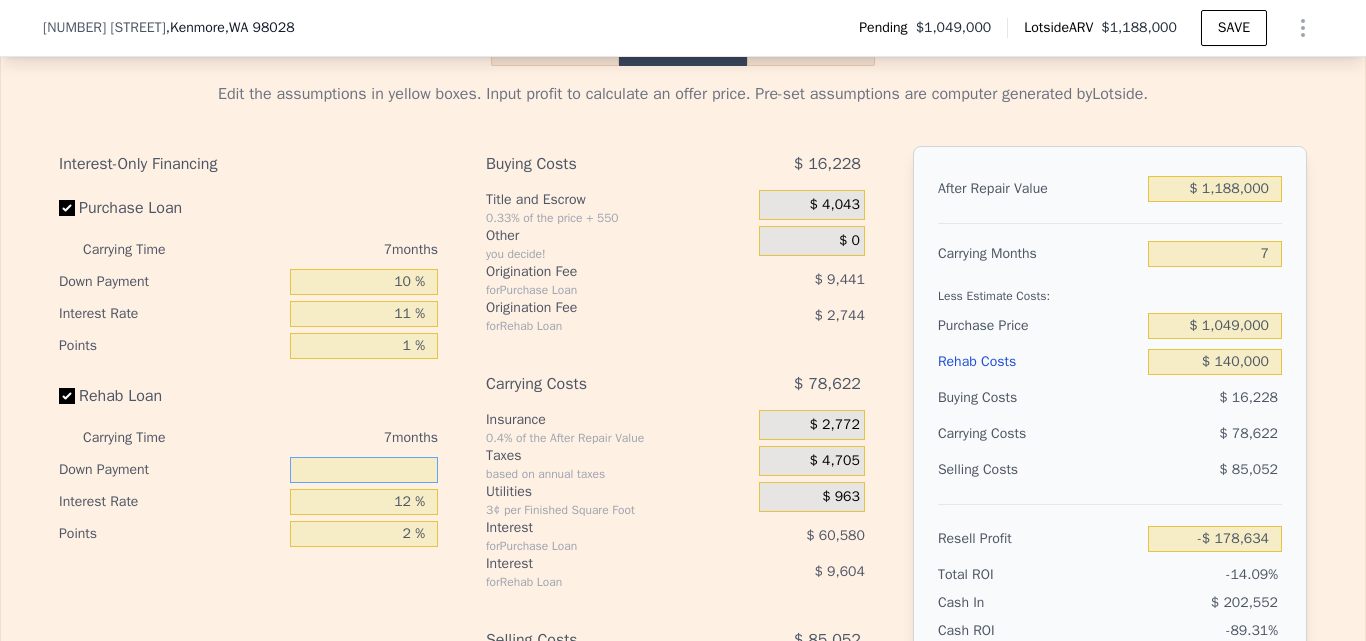 type on "-$ 180,902" 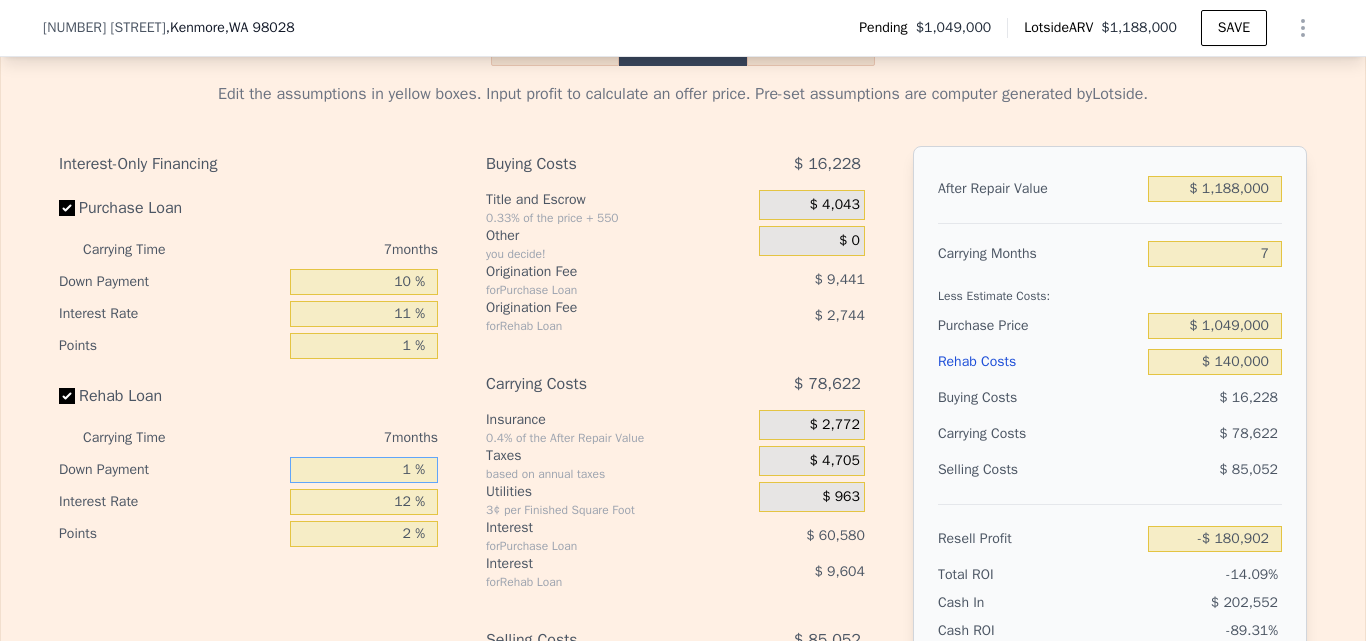 type on "10 %" 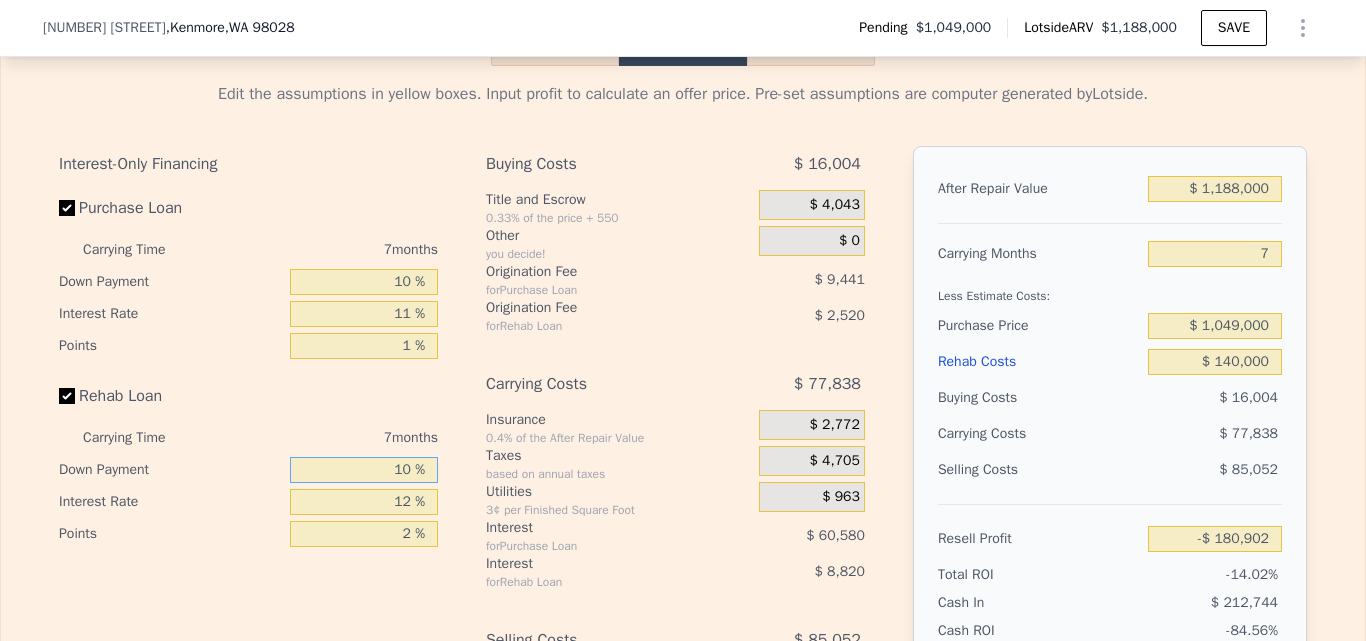 type on "-$ 179,894" 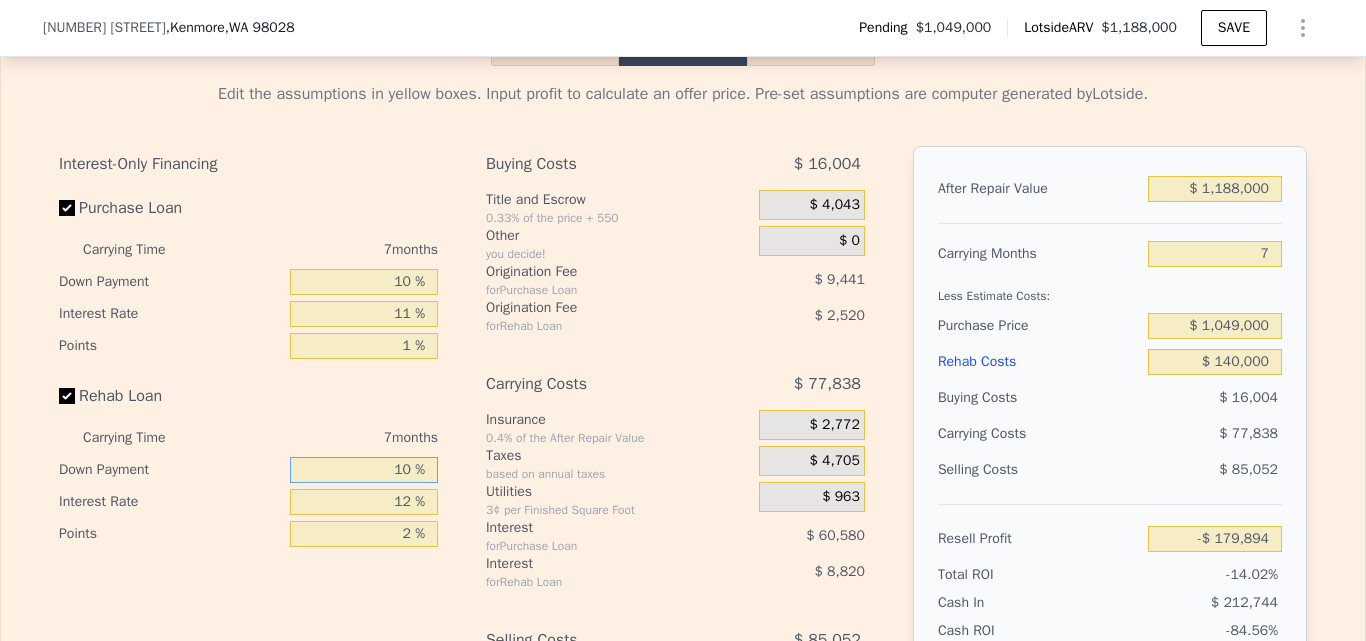 type on "10 %" 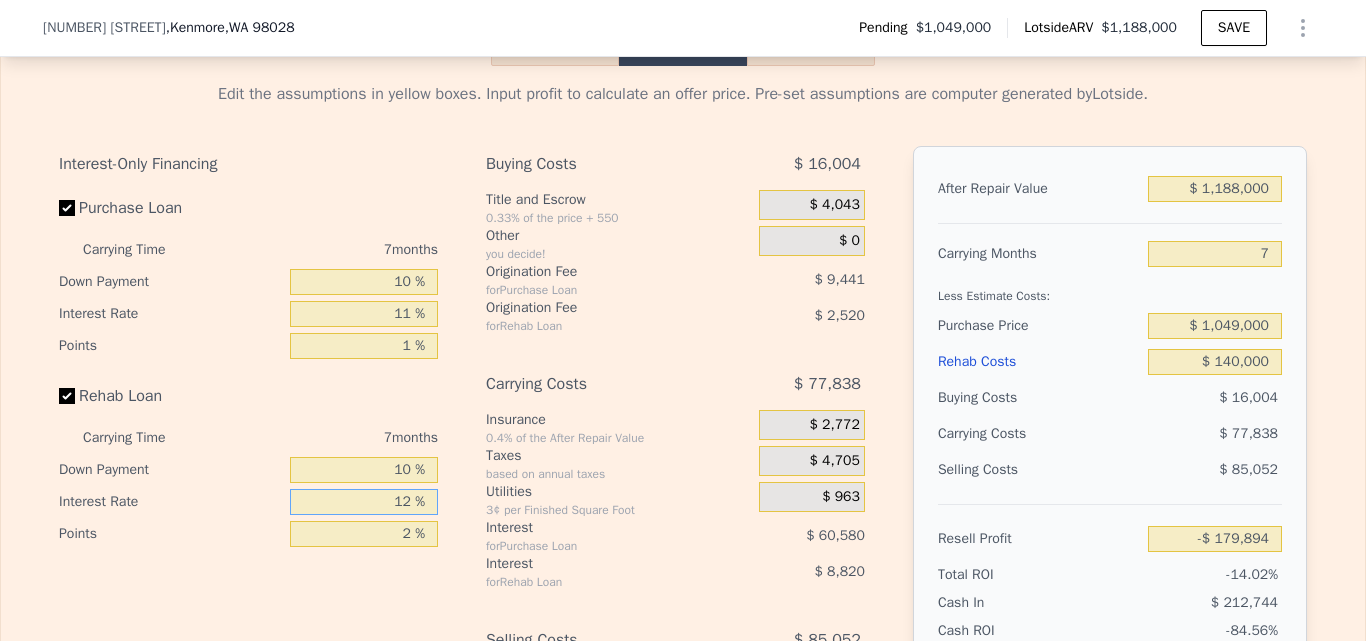 click on "12 %" at bounding box center [364, 502] 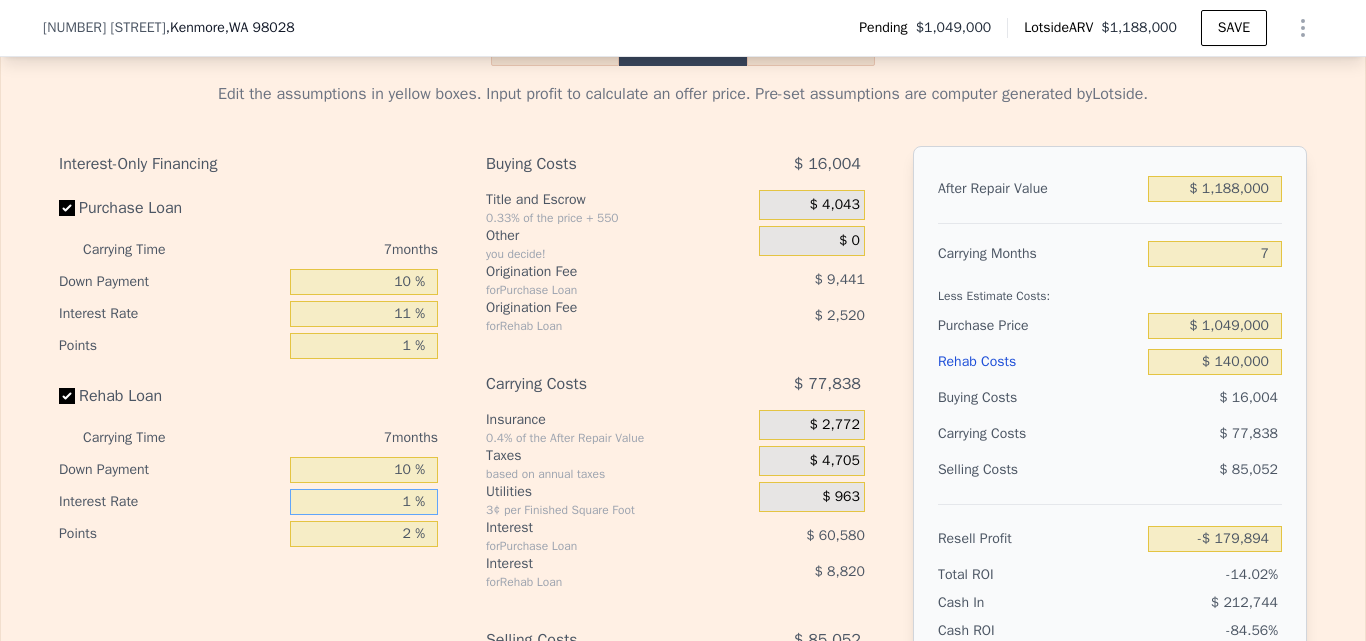 type 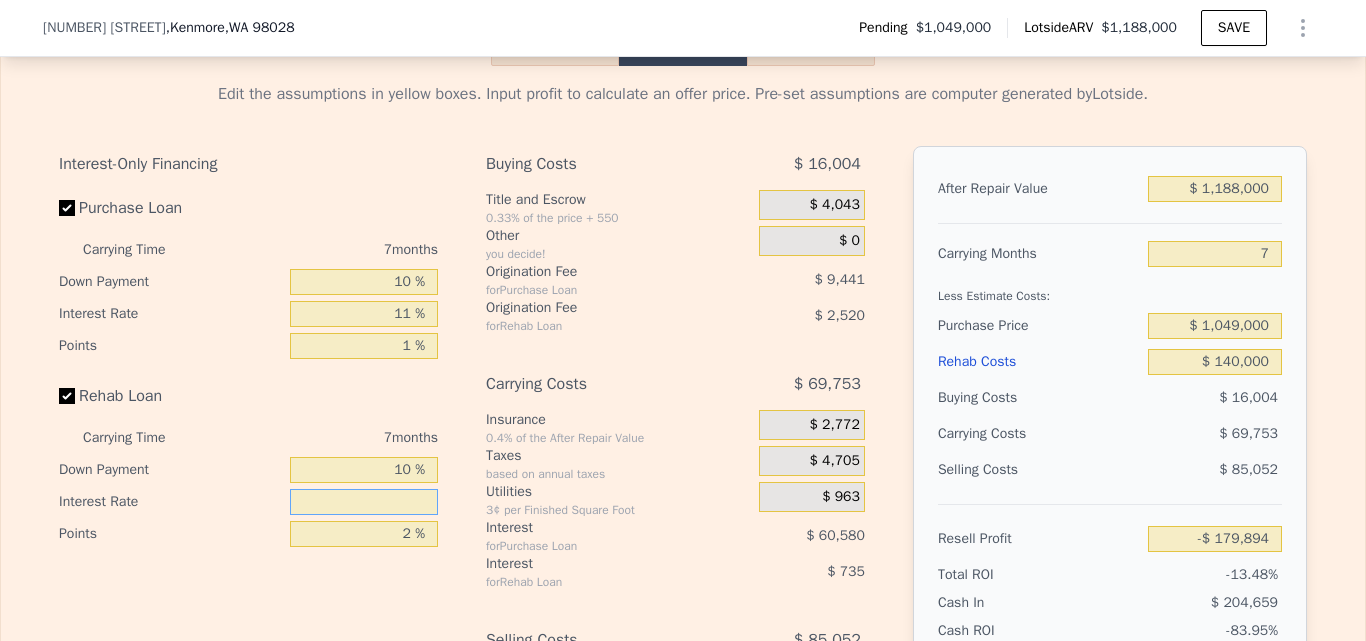 type on "-$ 171,809" 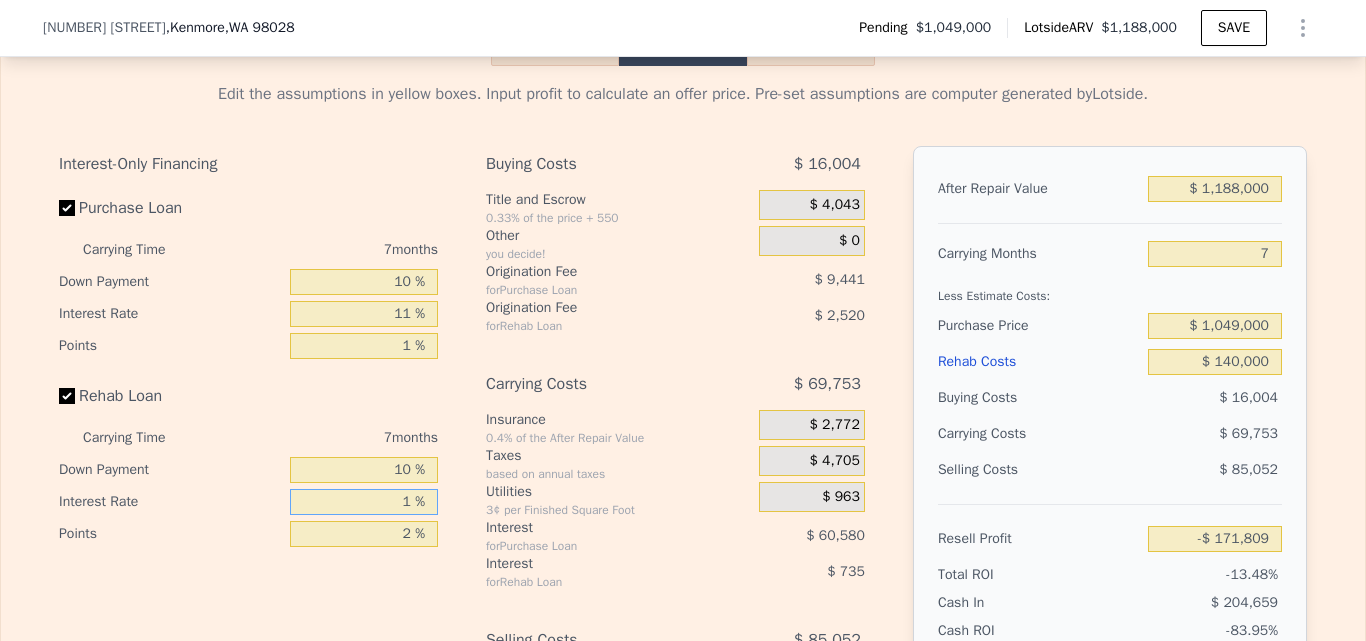 type on "10 %" 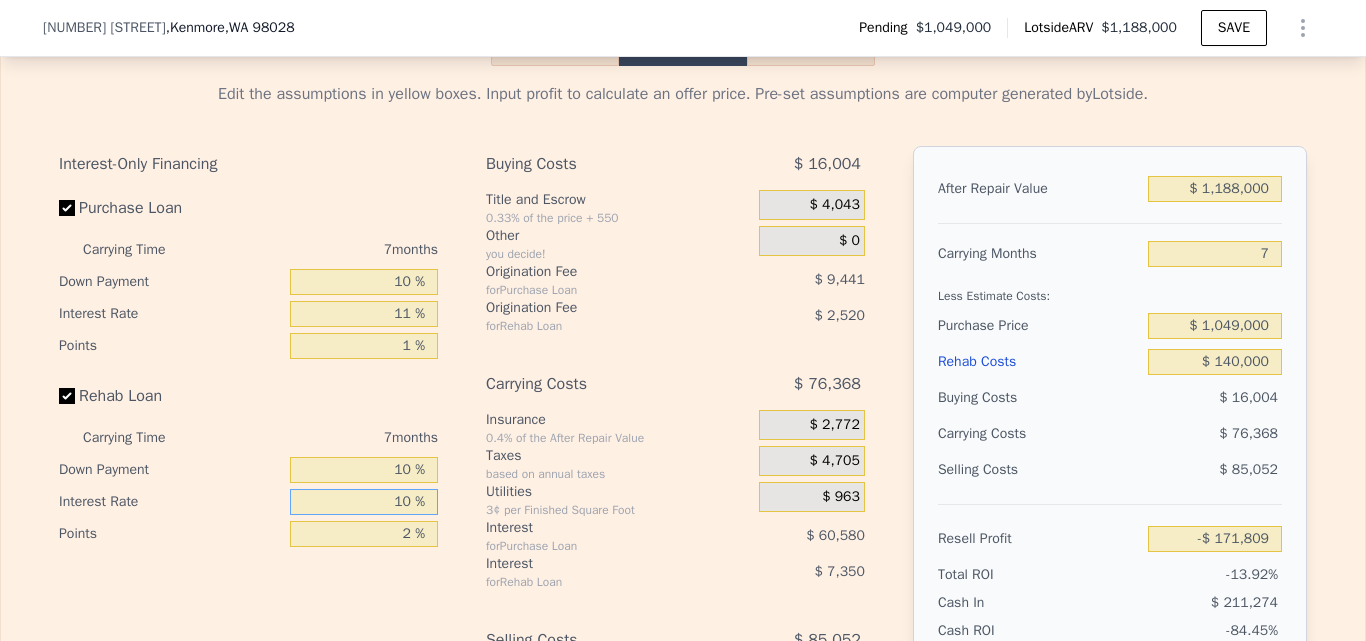 type on "-$ 178,424" 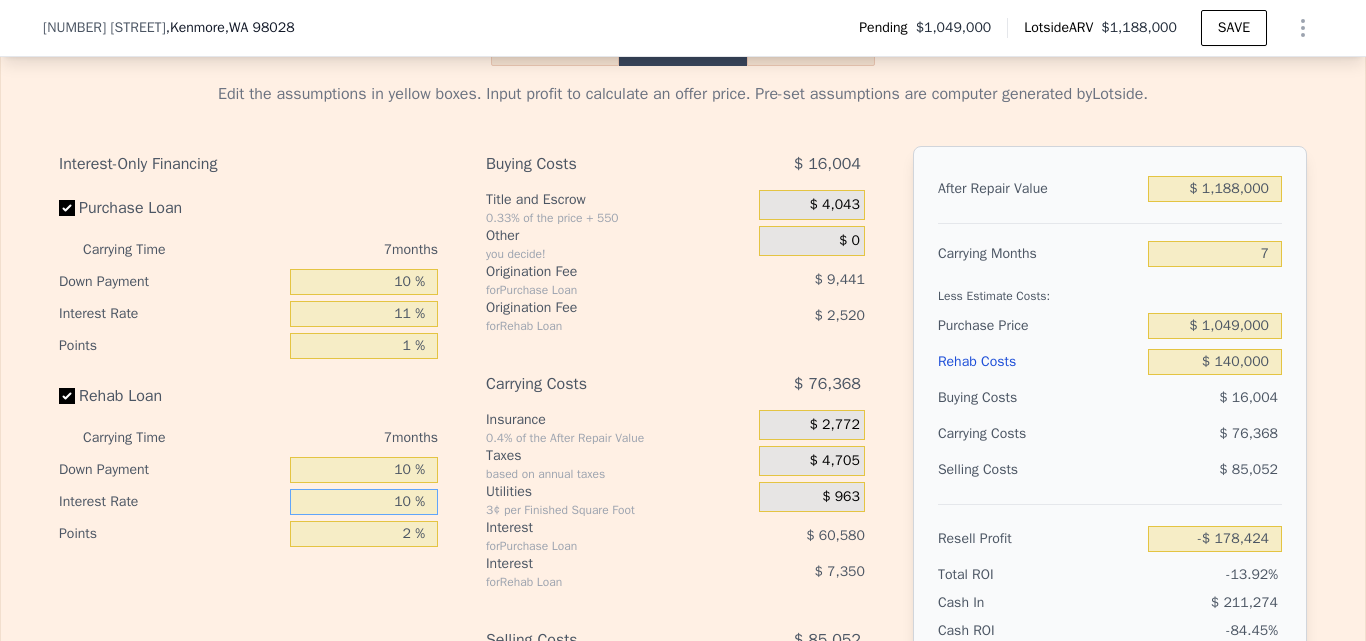 type on "10 %" 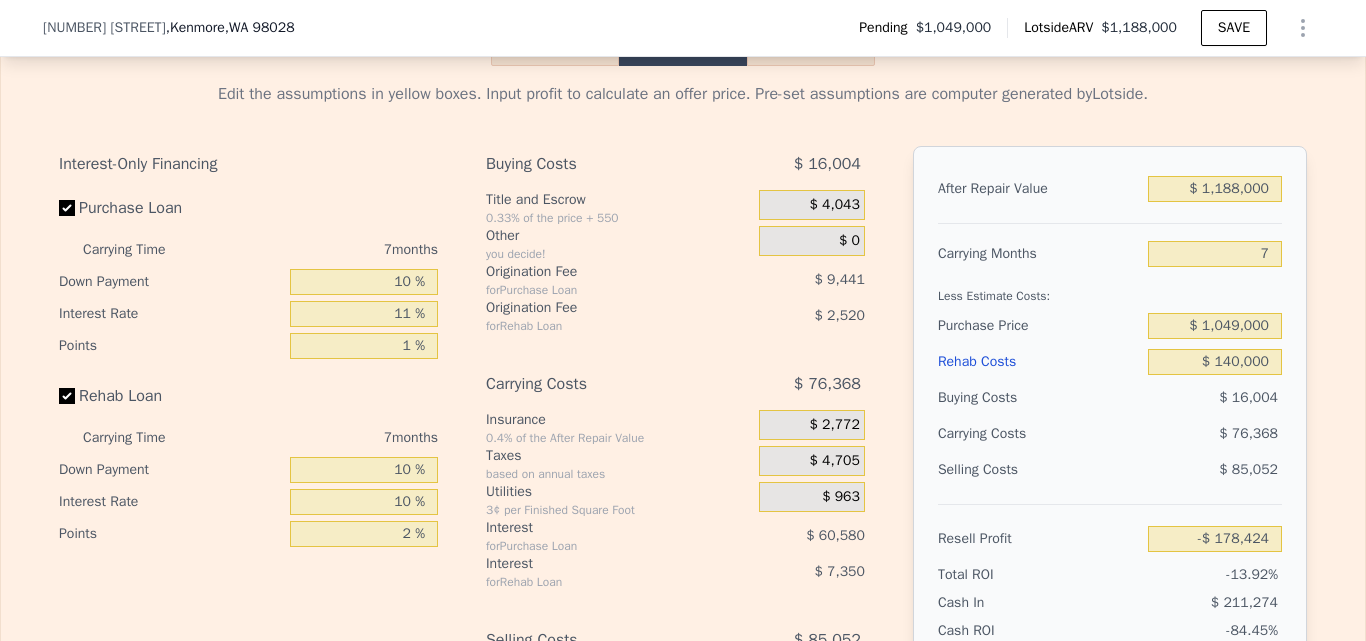 click on "Interest-Only Financing Purchase Loan Carrying Time 7 months Down Payment 10 % Interest Rate 11 % Points 1 % Rehab Loan Carrying Time 7 months Down Payment 10 % Interest Rate 10 % Points 2 % Buying Costs $ 16,004 Title and Escrow 0.33% of the price + 550 $ 4,043 Other you decide! $ 0 Origination Fee for Purchase Loan $ 9,441 Origination Fee for Rehab Loan $ 2,520 Carrying Costs $ 76,368 Insurance 0.4% of the After Repair Value $ 2,772 Taxes based on annual taxes $ 4,705 Utilities 3¢ per Finished Square Foot $ 963 Interest for Purchase Loan $ 60,580 Interest for Rehab Loan $ 7,350 Selling Costs $ 85,052 Excise Tax 1.78% of the After Repair Value $ 21,146 Listing Commission 2.5% of the After Repair Value $ 29,700 Selling Commission 2.5% of the After Repair Value $ 29,700 Title and Escrow 0.33% of the After Repair Value $ 4,506 After Repair Value $ 1,188,000 Carrying Months 7 Less Estimate Costs: Purchase Price $ 1,049,000 Rehab Costs $ 140,000 Buying Costs $ 16,004 Carrying Costs $ 76,368 Selling Costs" at bounding box center [683, 478] 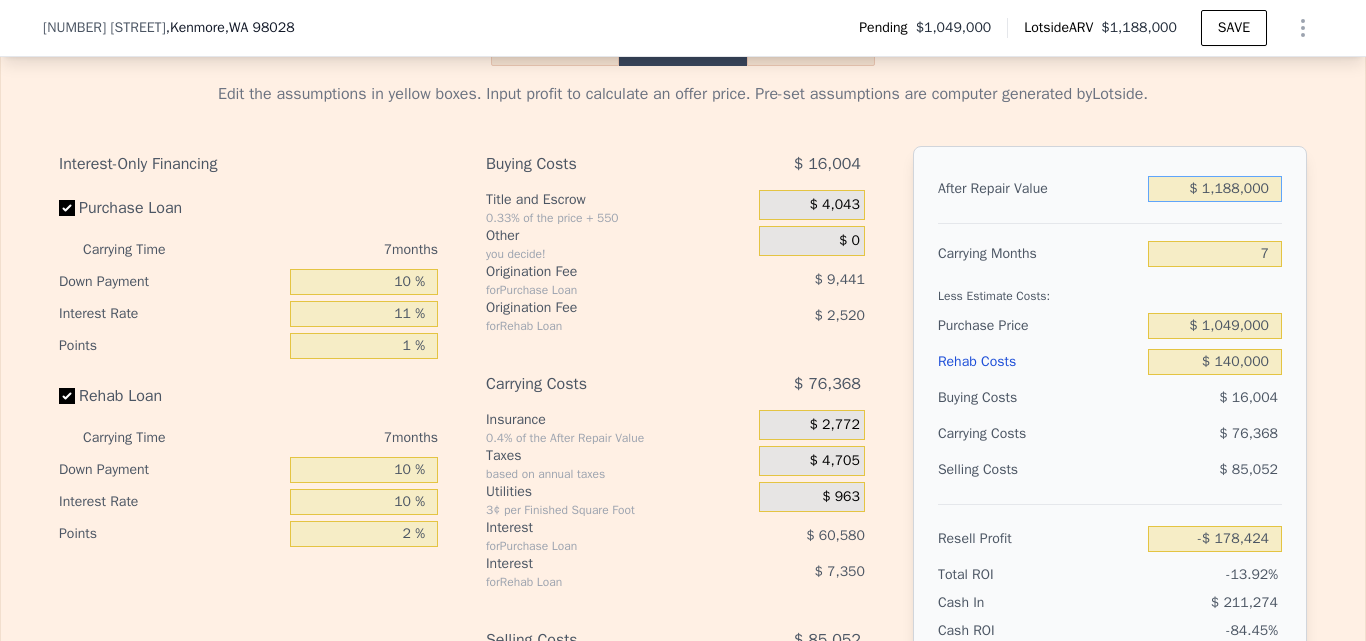 click on "$ 1,188,000" at bounding box center (1215, 189) 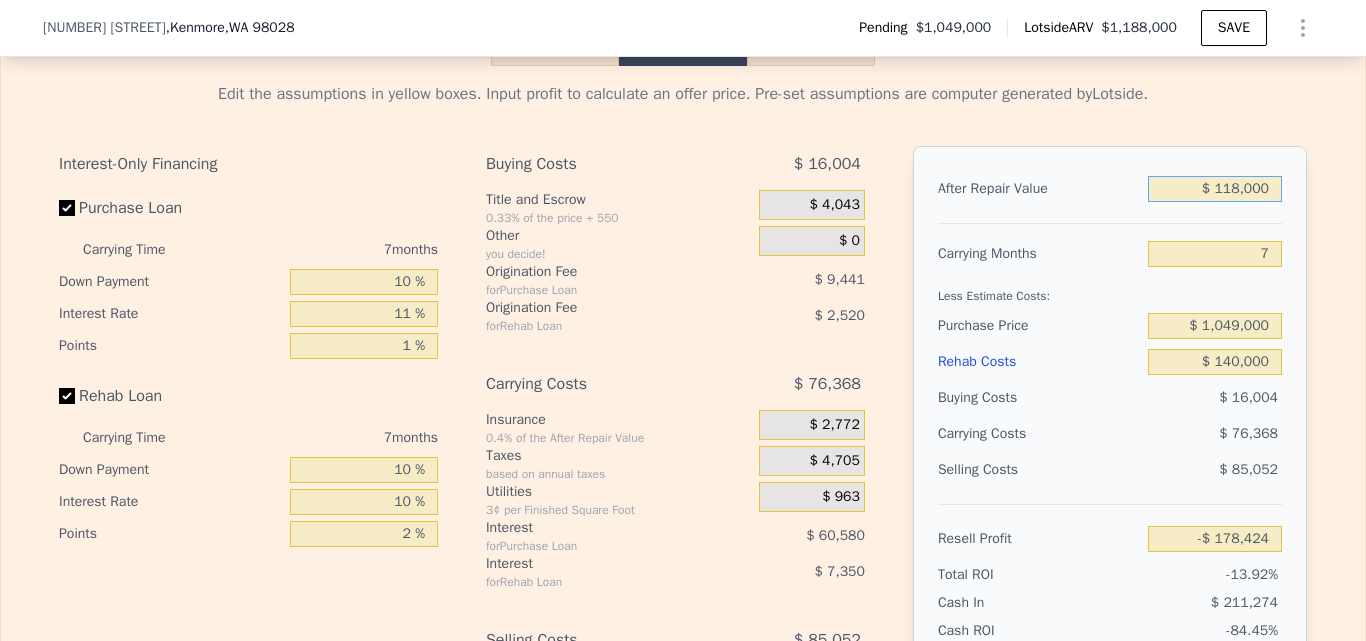 type on "$ 11,000" 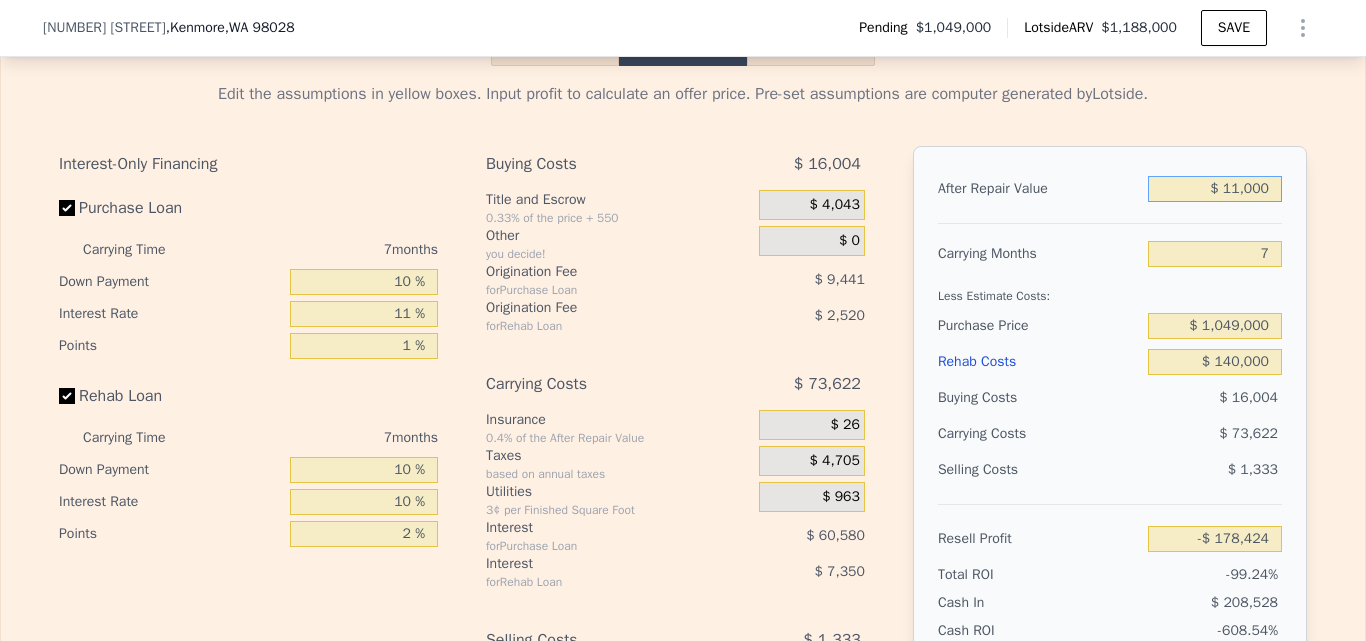 type on "-$ 1,268,959" 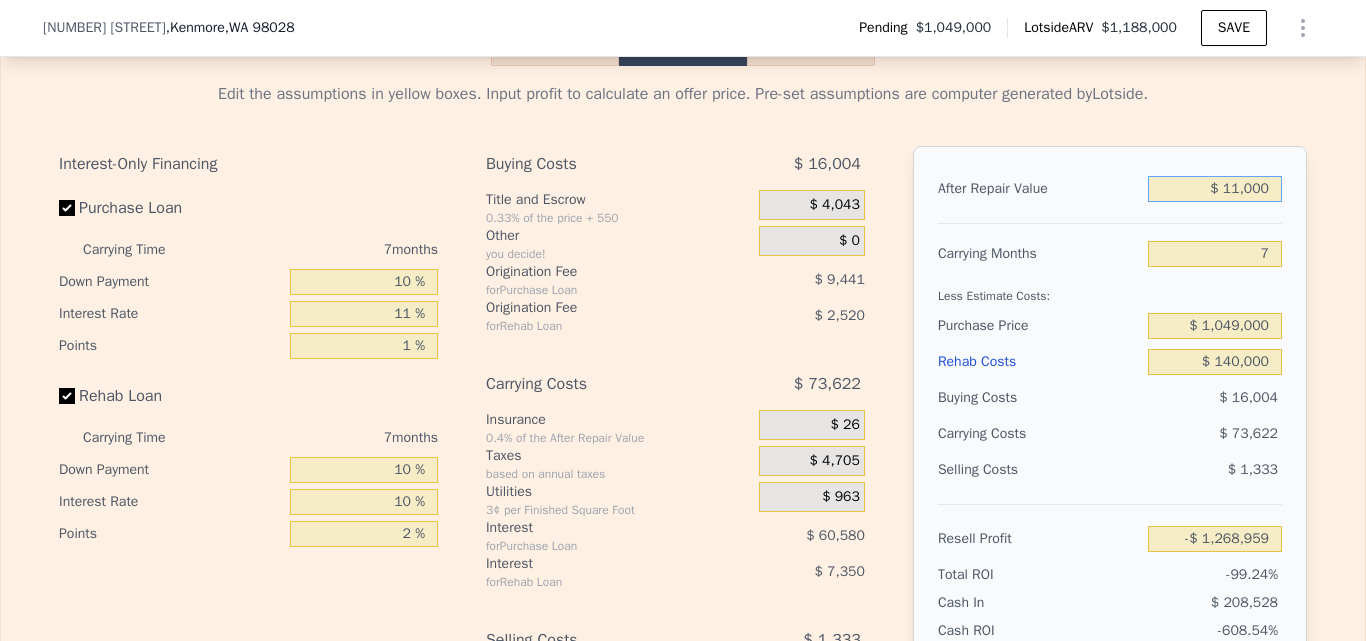 type on "$ 111,000" 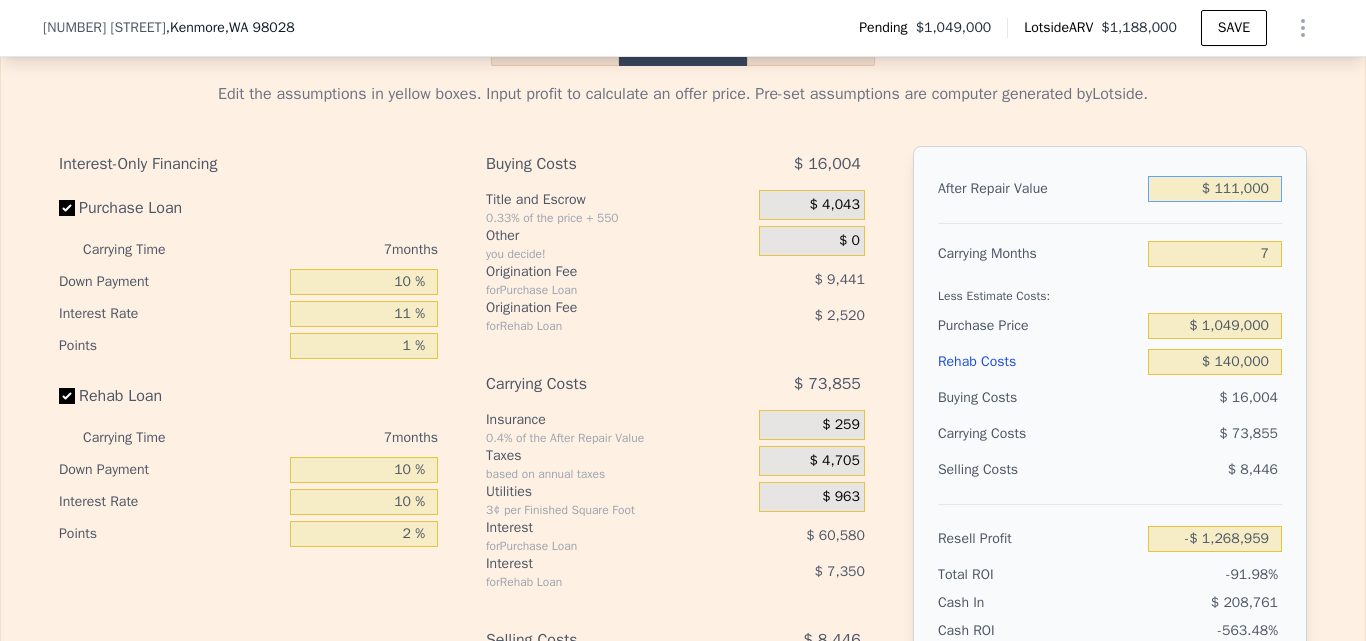 type on "-$ 1,176,305" 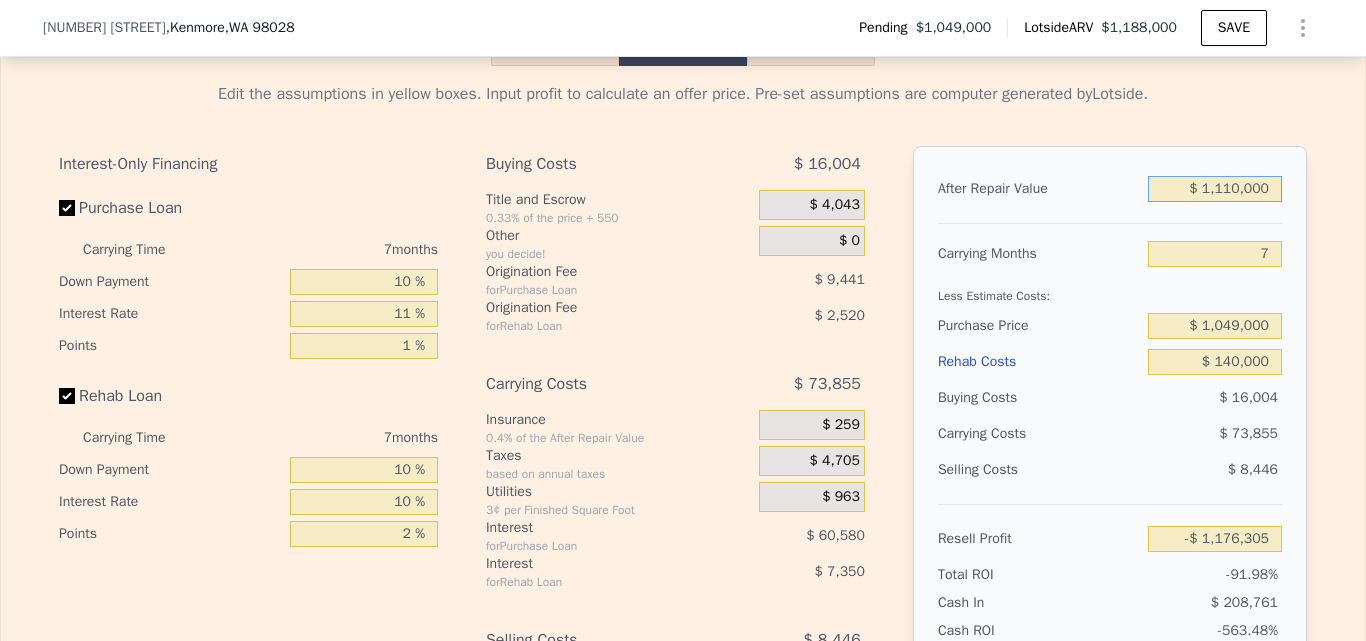 type on "$ 11,100,000" 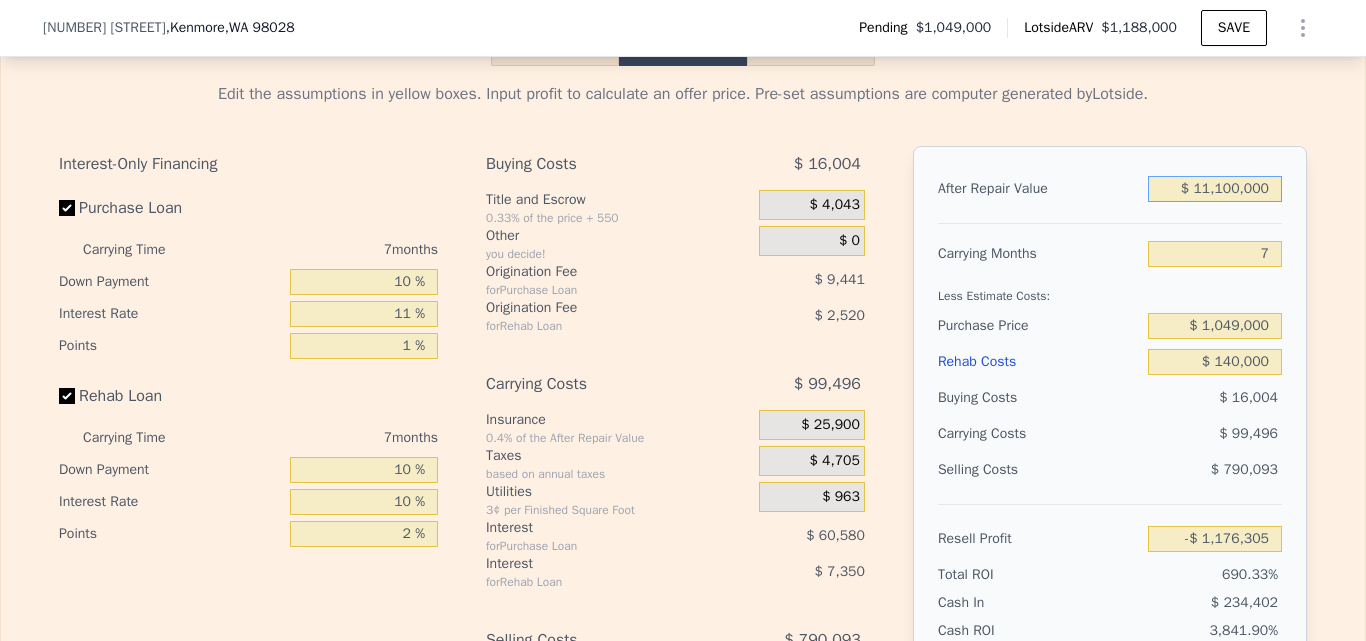 type on "$ 9,005,407" 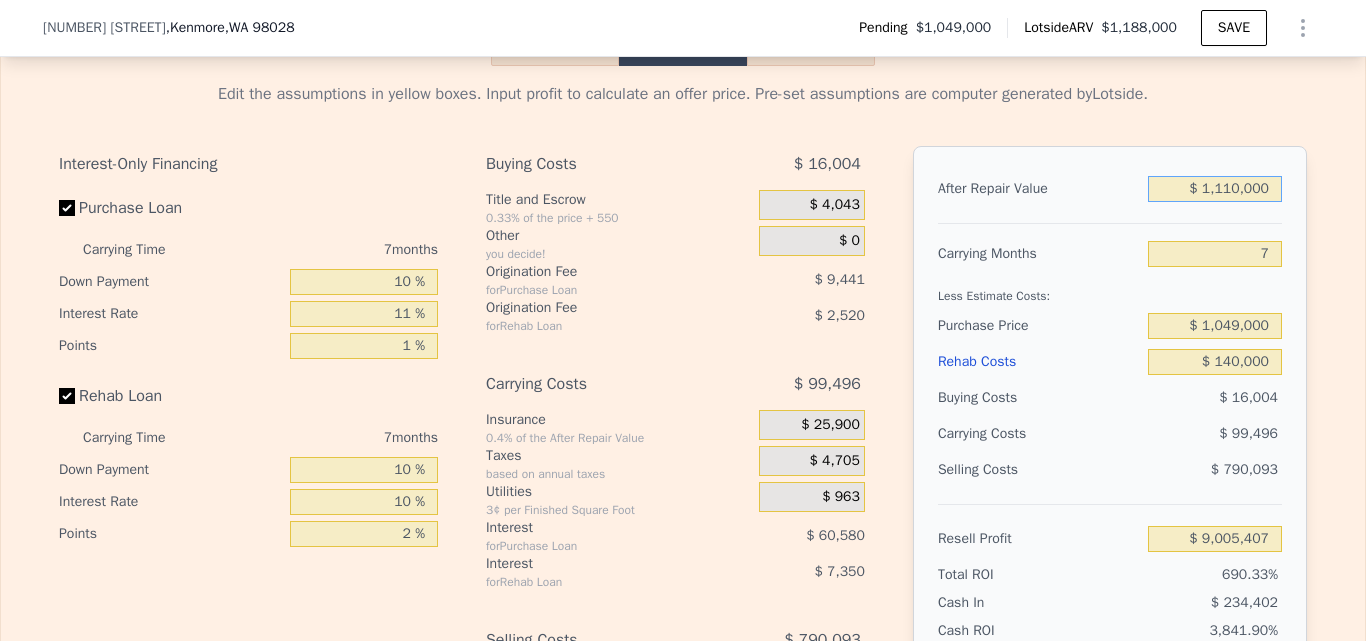 type on "$ 111,000" 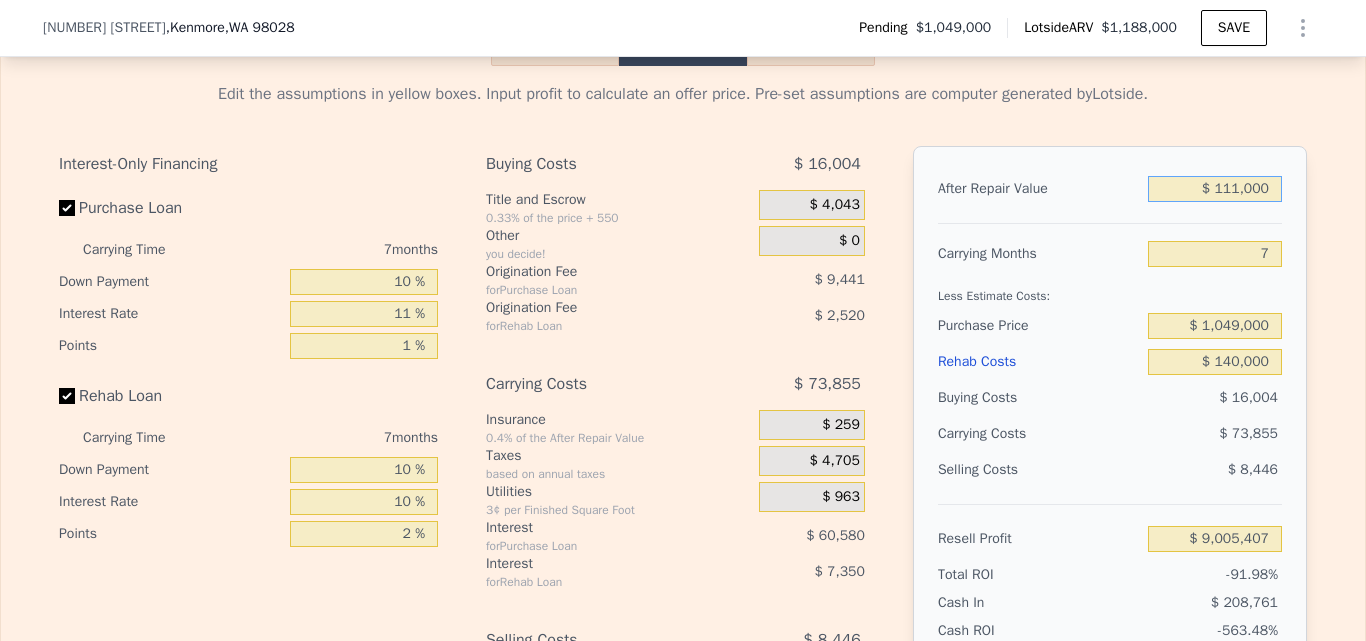 type on "-$ 1,176,305" 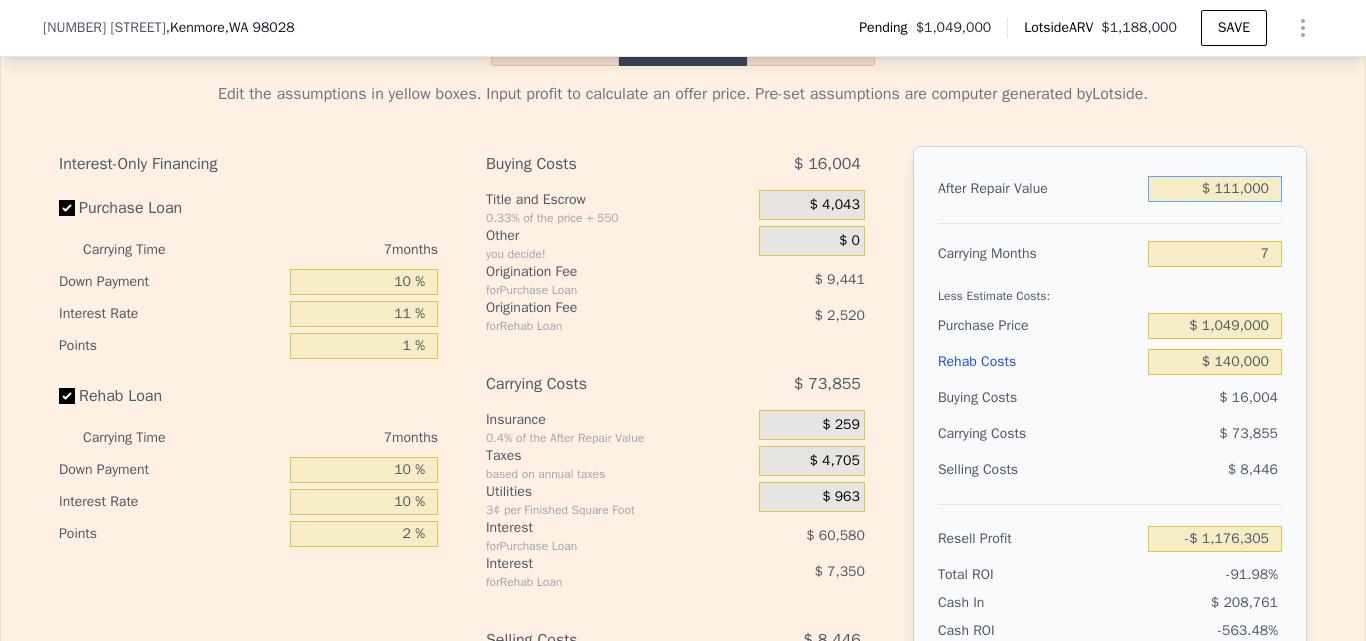 type on "$ 11,000" 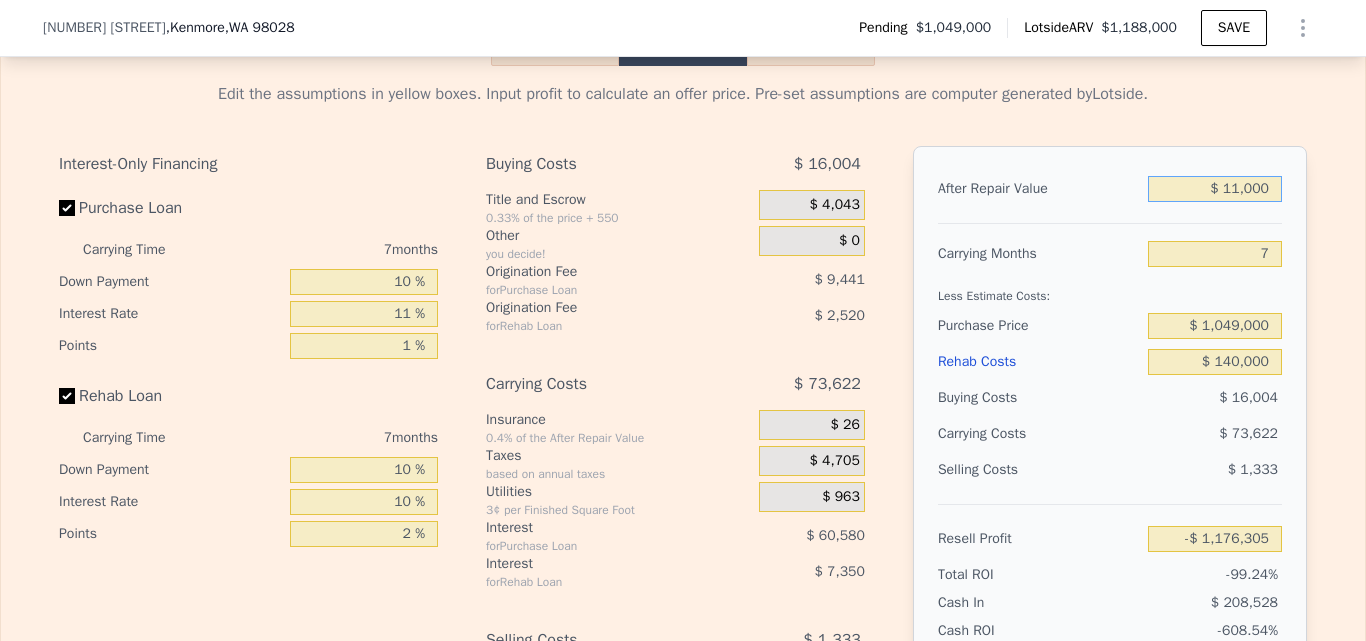 type on "-$ 1,268,959" 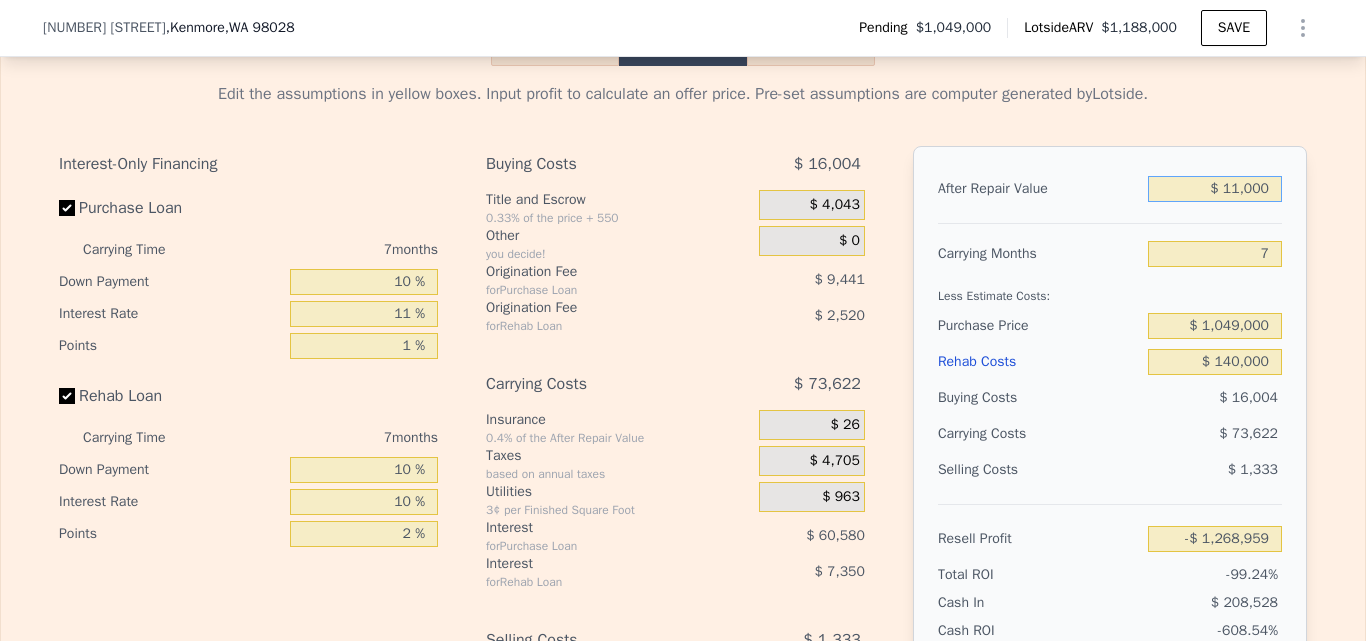 type on "$ 110,000" 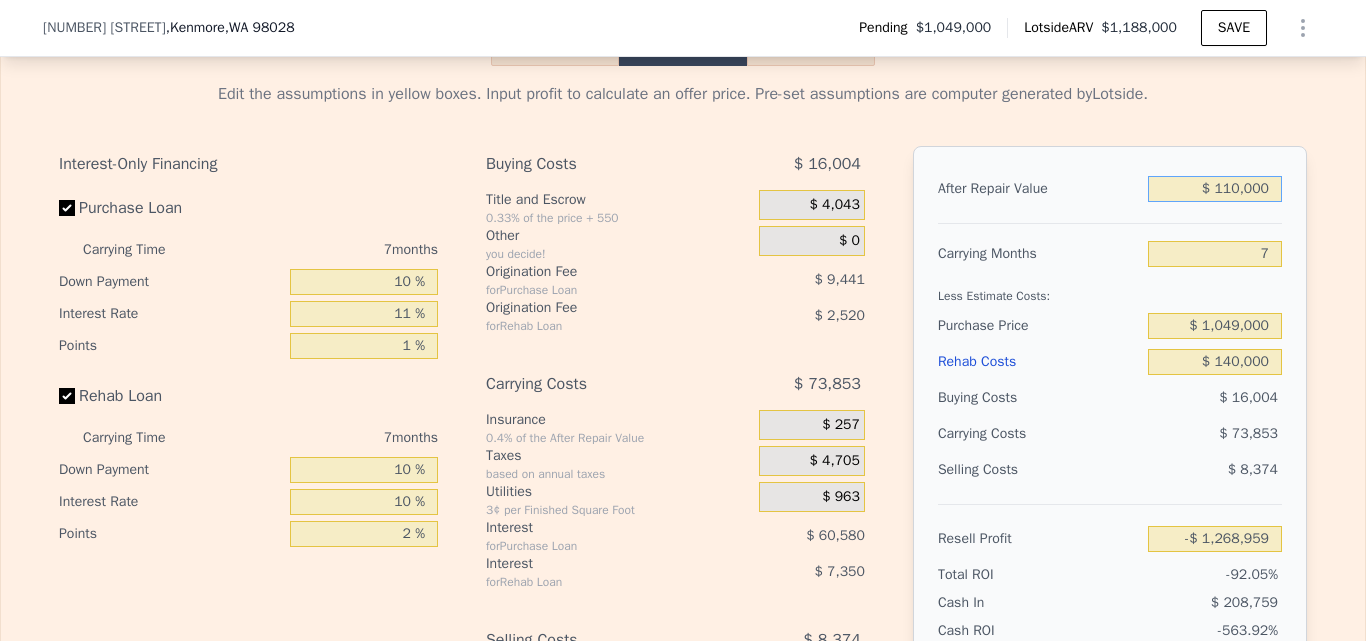 type on "-$ 1,177,231" 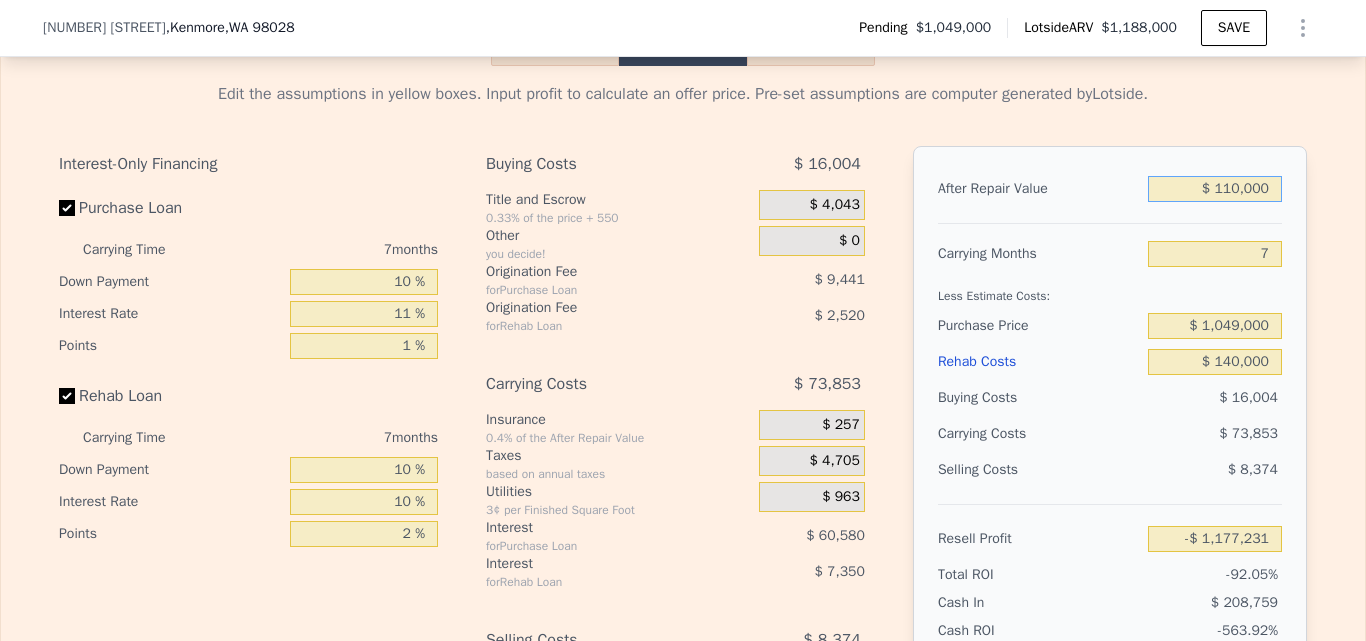type on "$ 1,100,000" 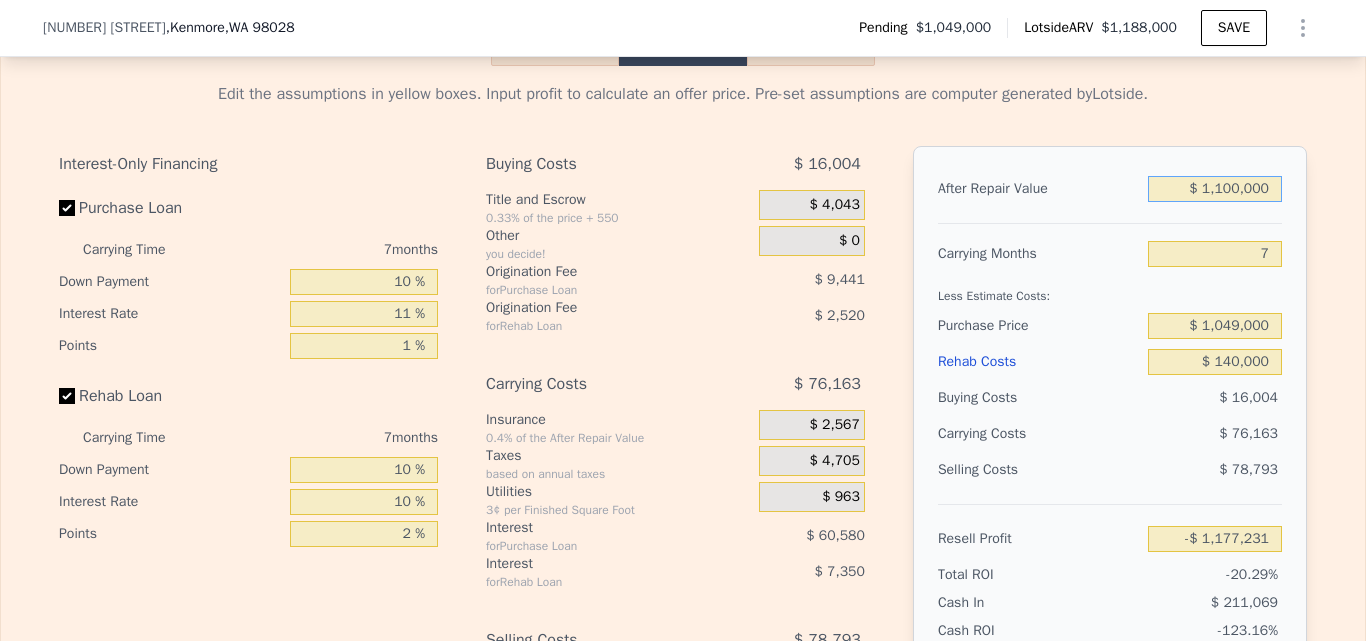 type on "-$ 259,960" 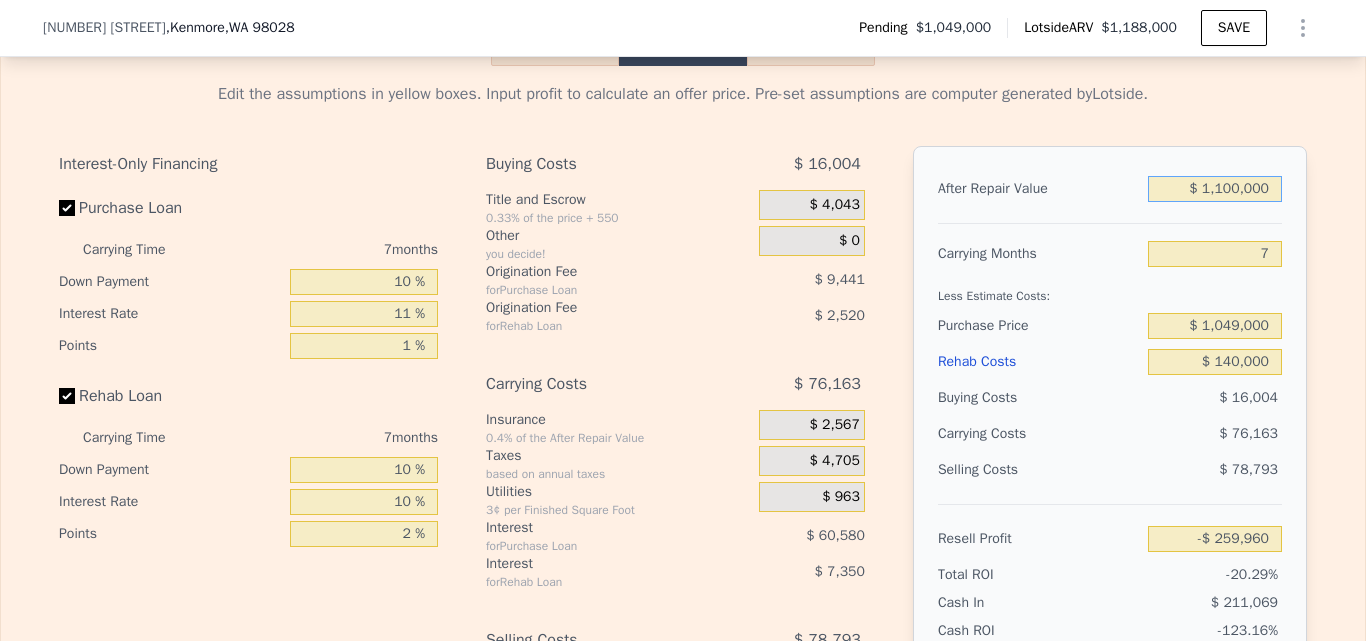 type on "$ 1,100,000" 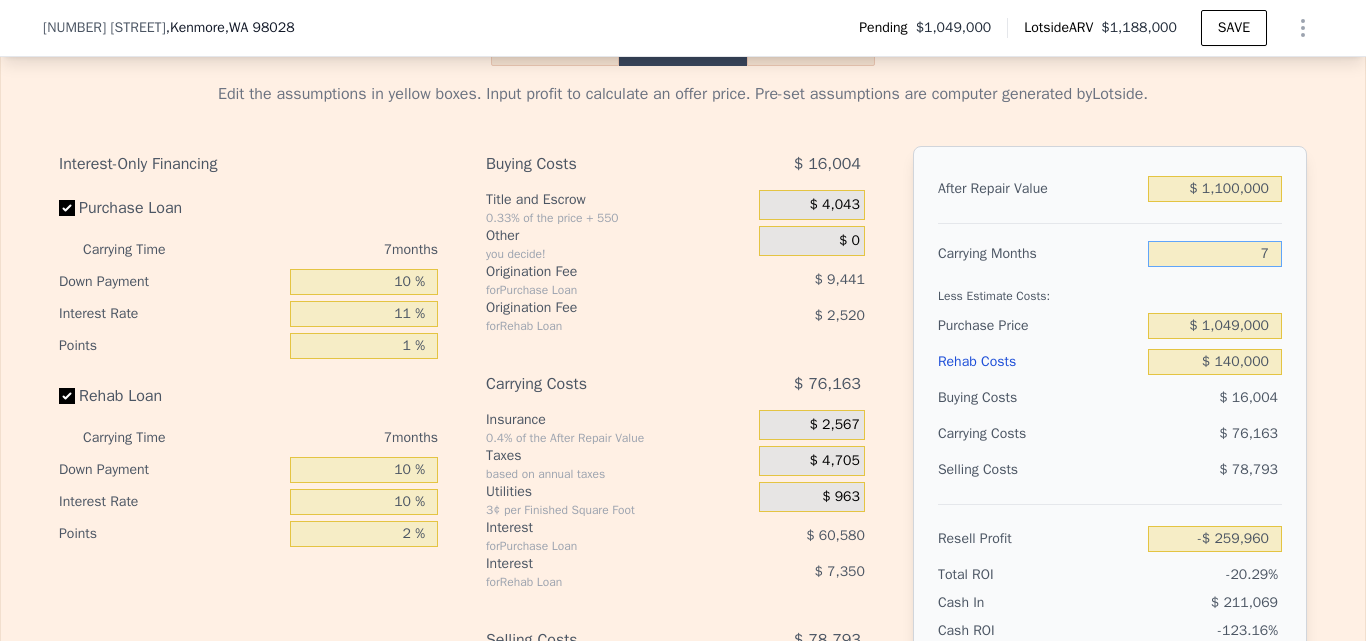 click on "7" at bounding box center (1215, 254) 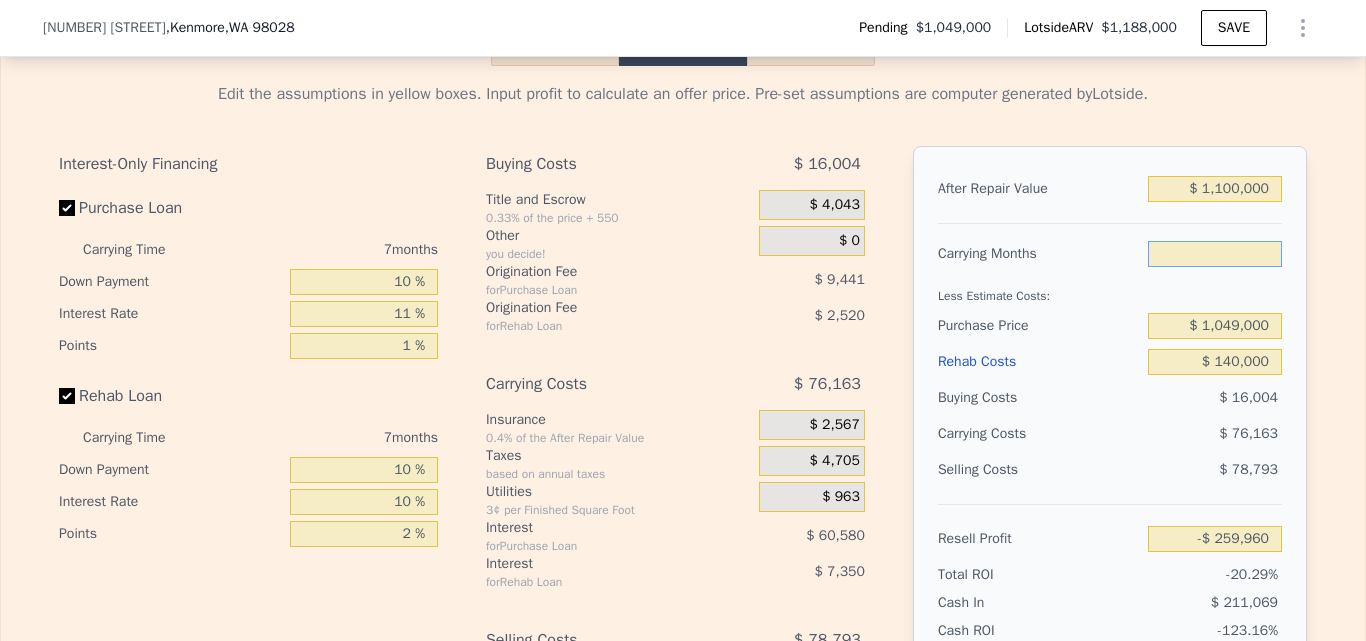 type on "6" 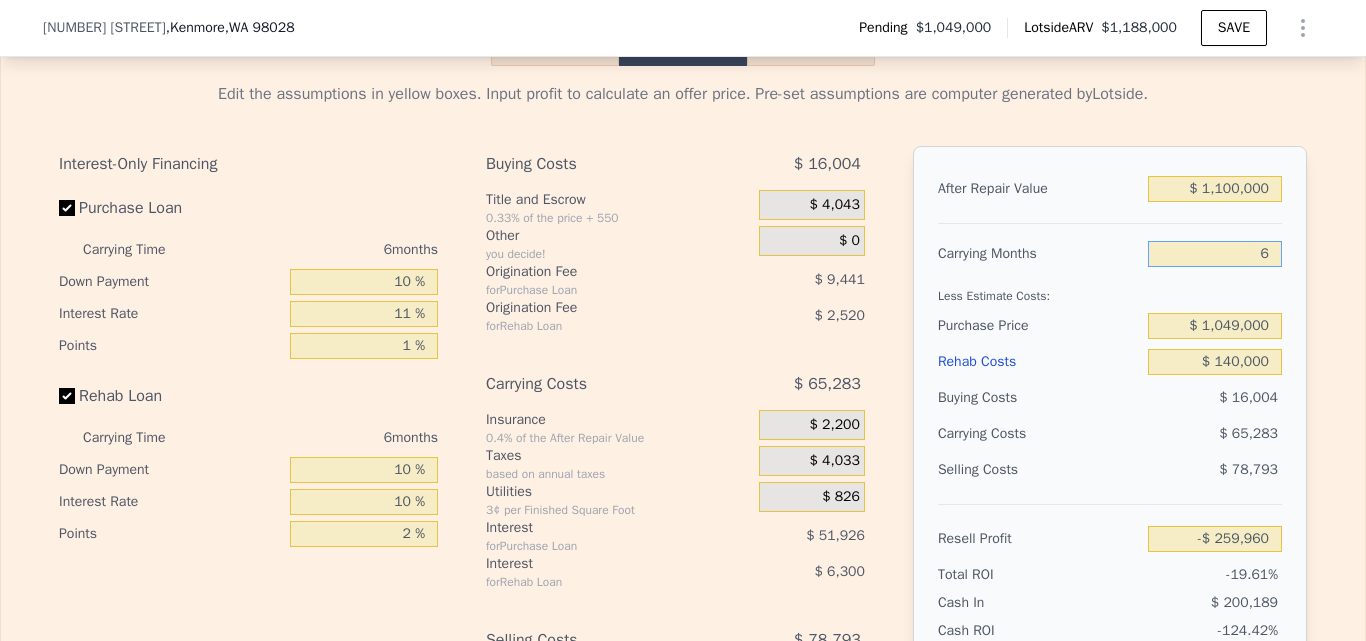 type on "-$ 249,080" 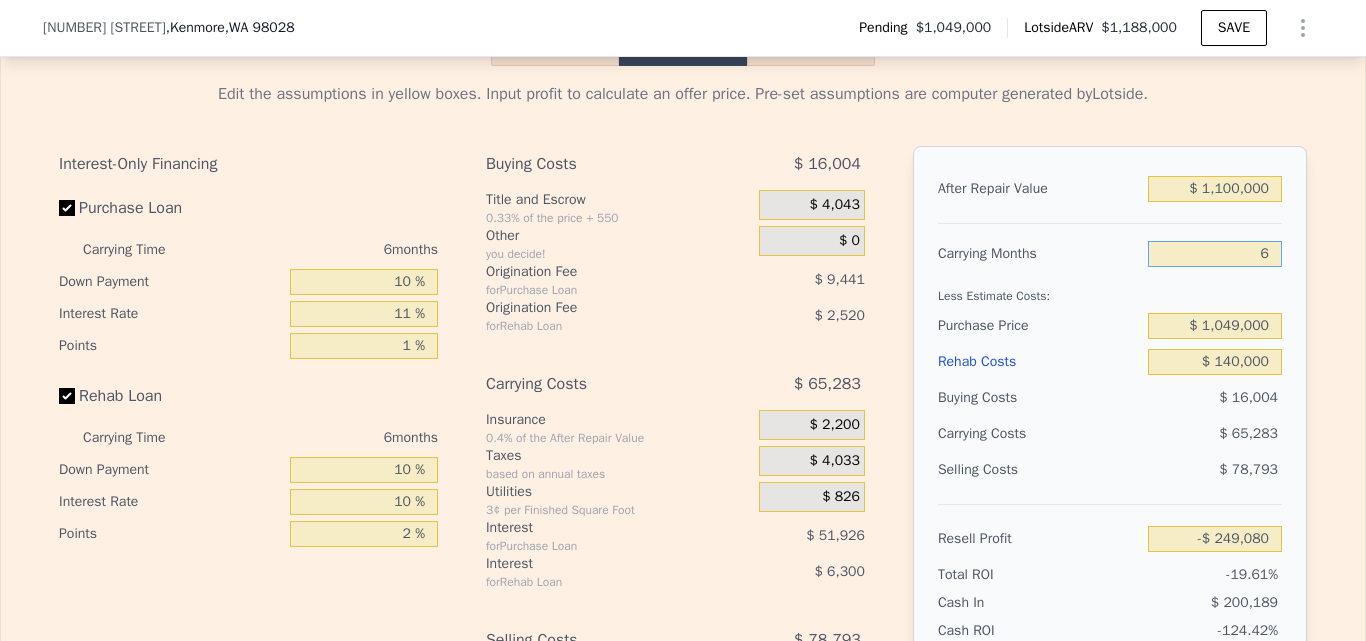 type on "6" 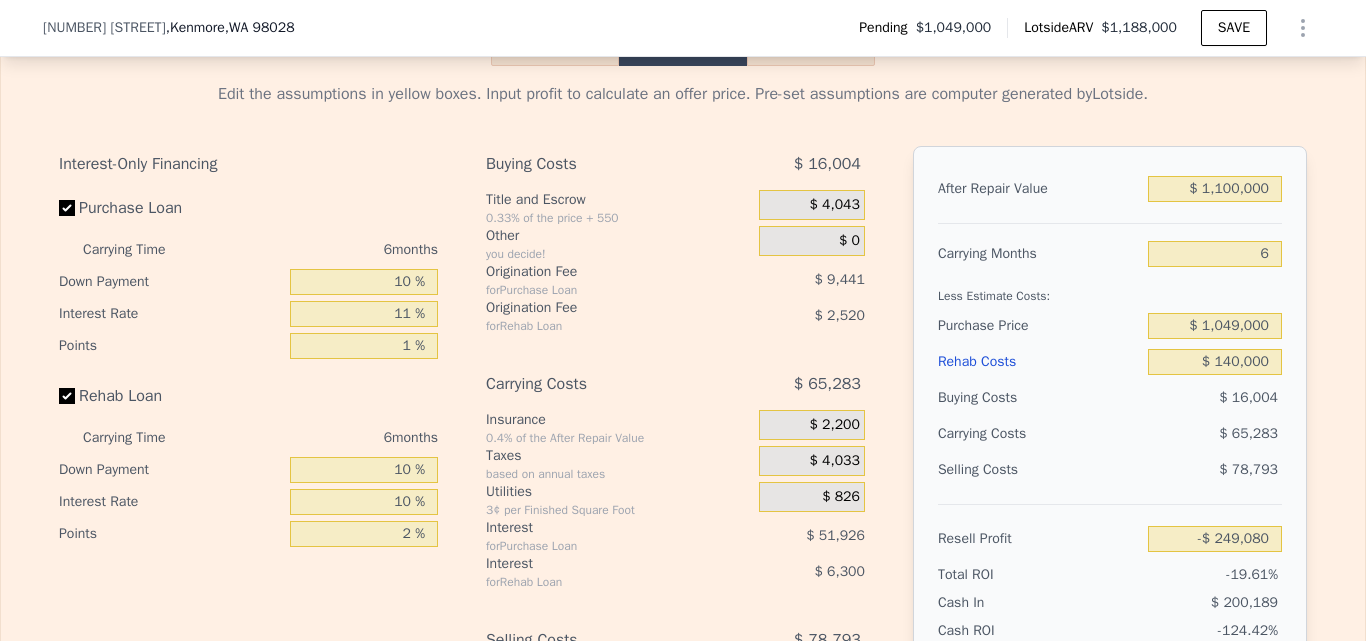 click on "Edit the assumptions in yellow boxes. Input profit to calculate an offer price. Pre-set assumptions are computer generated by Lotside . Interest-Only Financing Purchase Loan Carrying Time [NUMBER] months Down Payment [NUMBER] % Interest Rate [NUMBER] % Points [NUMBER] % Rehab Loan Carrying Time [NUMBER] months Down Payment [NUMBER] % Interest Rate [NUMBER] % Points [NUMBER] % Buying Costs $ [NUMBER] Title and Escrow [NUMBER]% of the price + [NUMBER] $ [NUMBER] Other you decide! $ [NUMBER] Origination Fee for Purchase Loan $ [NUMBER] Origination Fee for Rehab Loan $ [NUMBER] Carrying Costs $ [NUMBER] Insurance [NUMBER]% of the After Repair Value $ [NUMBER] Taxes based on annual taxes $ [NUMBER] Utilities [NUMBER]¢ per Finished Square Foot $ [NUMBER] Interest for Purchase Loan $ [NUMBER] Interest for Rehab Loan $ [NUMBER] Selling Costs $ [NUMBER] Excise Tax [NUMBER]% of the After Repair Value $ [NUMBER] Listing Commission [NUMBER]% of the After Repair Value $ [NUMBER] Selling Commission [NUMBER]% of the After Repair Value $ [NUMBER] Title and Escrow [NUMBER]% of the After Repair Value $ [NUMBER] After Repair Value $ [NUMBER] [NUMBER] $ [NUMBER]" at bounding box center [683, 438] 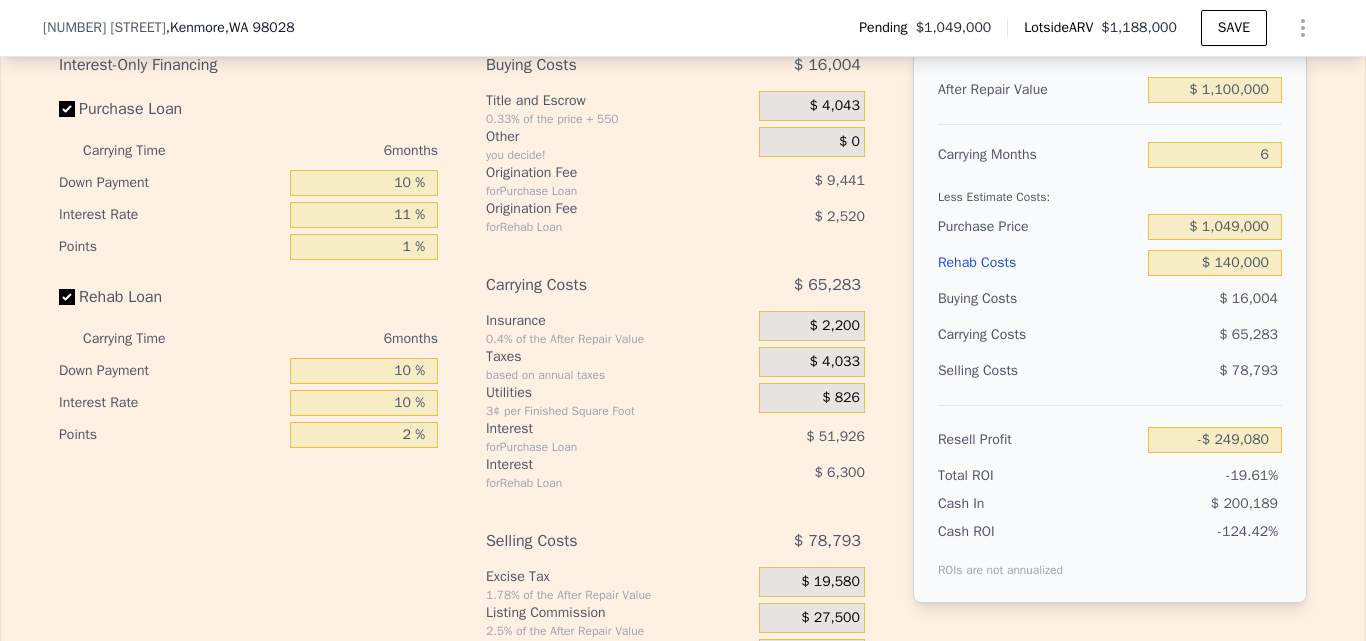 scroll, scrollTop: 3076, scrollLeft: 0, axis: vertical 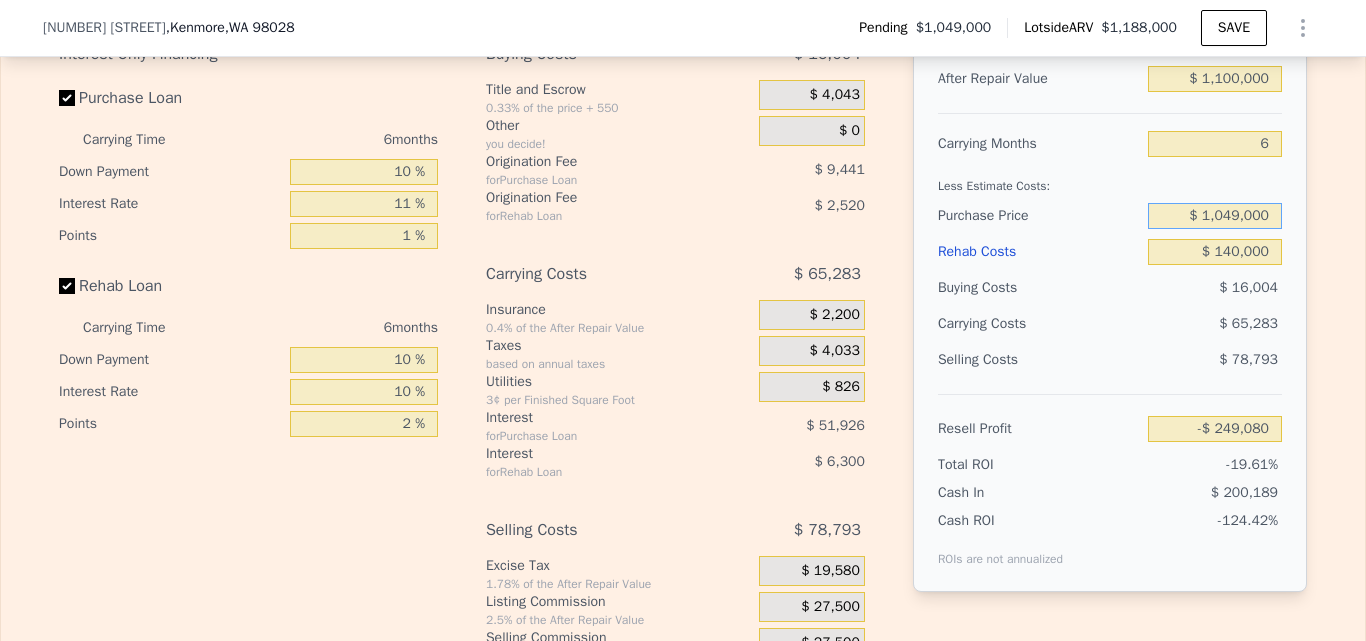click on "$ 1,049,000" at bounding box center [1215, 216] 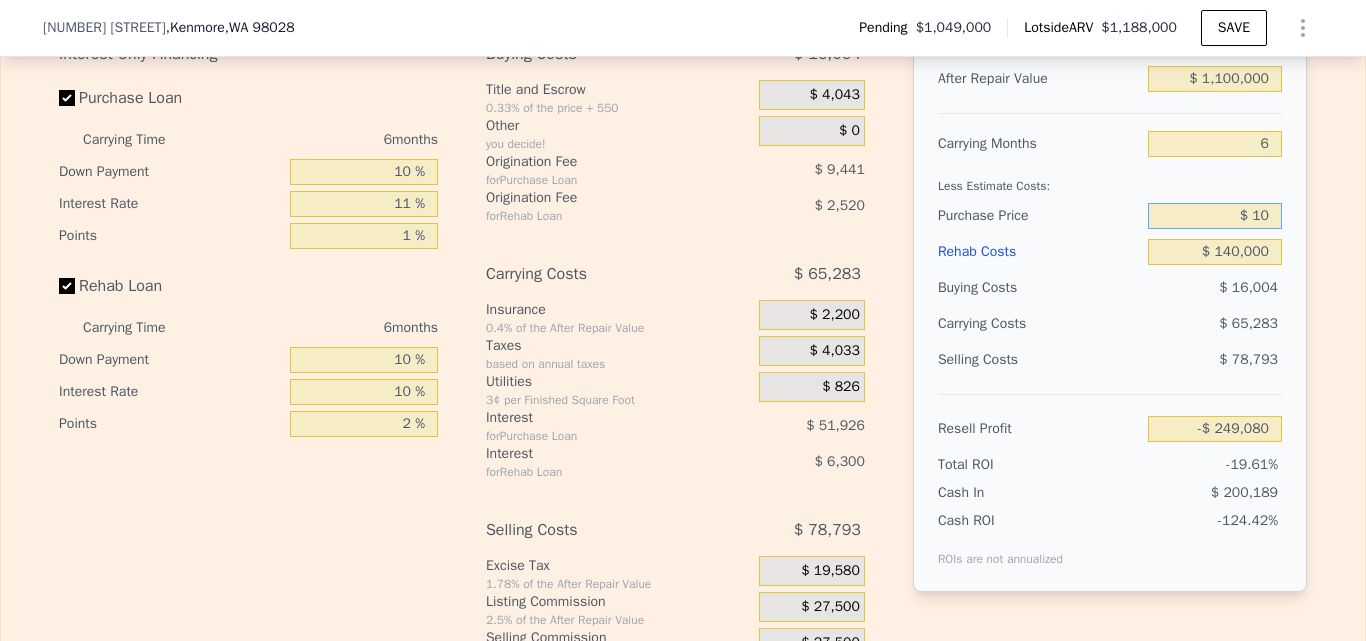 type on "$ 1" 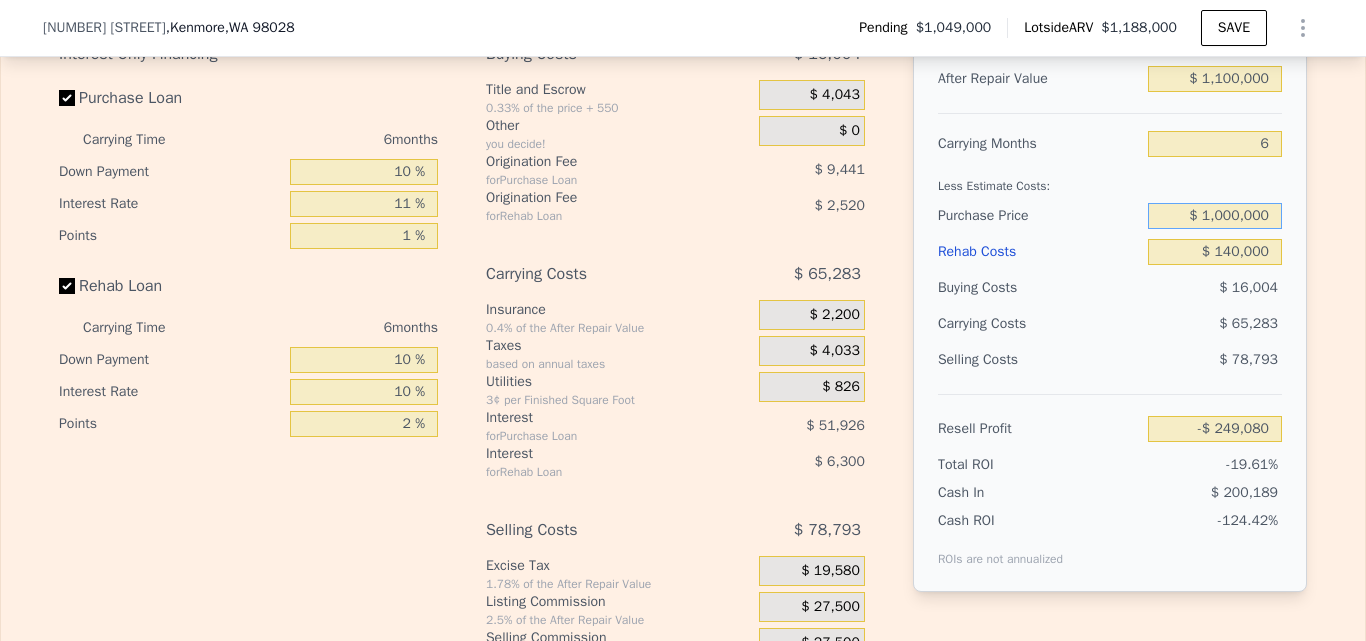 type on "$ 1,000,000" 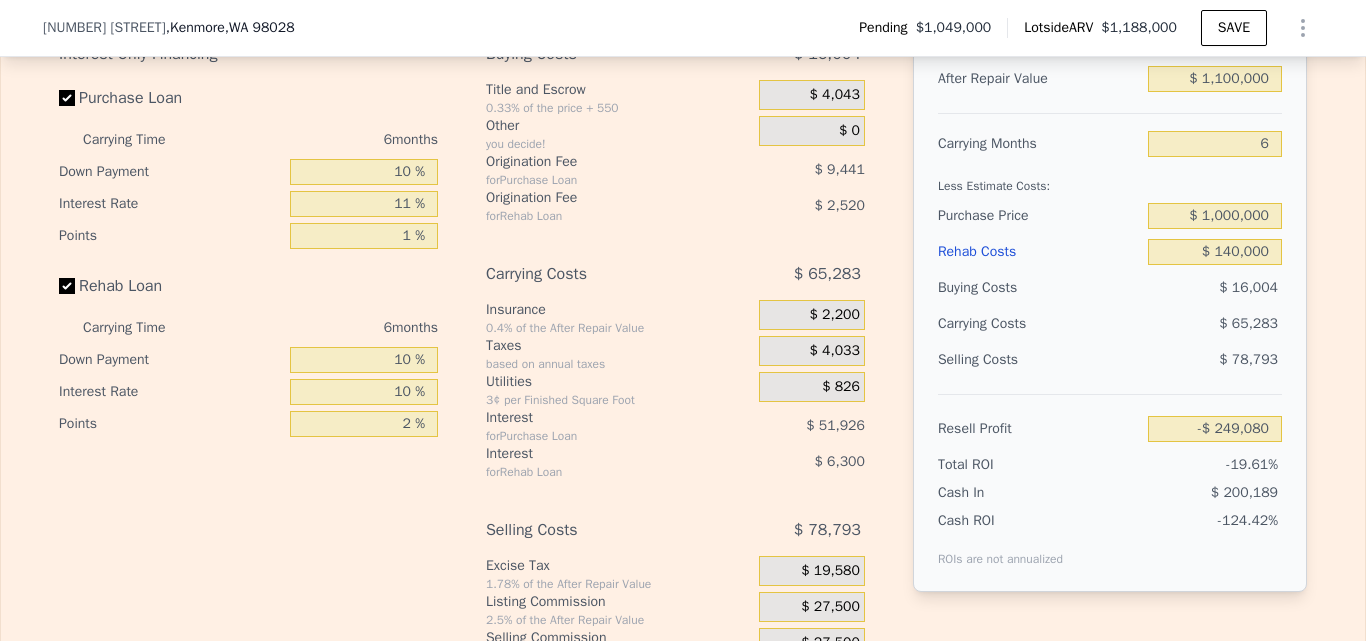 click on "Edit the assumptions in yellow boxes. Input profit to calculate an offer price. Pre-set assumptions are computer generated by Lotside . Interest-Only Financing Purchase Loan Carrying Time [NUMBER] months Down Payment [NUMBER] % Interest Rate [NUMBER] % Points [NUMBER] % Rehab Loan Carrying Time [NUMBER] months Down Payment [NUMBER] % Interest Rate [NUMBER] % Points [NUMBER] % Buying Costs $ [NUMBER] Title and Escrow [NUMBER]% of the price + [NUMBER] $ [NUMBER] Other you decide! $ [NUMBER] Origination Fee for Purchase Loan $ [NUMBER] Origination Fee for Rehab Loan $ [NUMBER] Carrying Costs $ [NUMBER] Insurance [NUMBER]% of the After Repair Value $ [NUMBER] Taxes based on annual taxes $ [NUMBER] Utilities [NUMBER]¢ per Finished Square Foot $ [NUMBER] Interest for Purchase Loan $ [NUMBER] Interest for Rehab Loan $ [NUMBER] Selling Costs $ [NUMBER] Excise Tax [NUMBER]% of the After Repair Value $ [NUMBER] Listing Commission [NUMBER]% of the After Repair Value $ [NUMBER] Selling Commission [NUMBER]% of the After Repair Value $ [NUMBER] Title and Escrow [NUMBER]% of the After Repair Value $ [NUMBER] After Repair Value $ [NUMBER] [NUMBER] $ [NUMBER]" at bounding box center (683, 328) 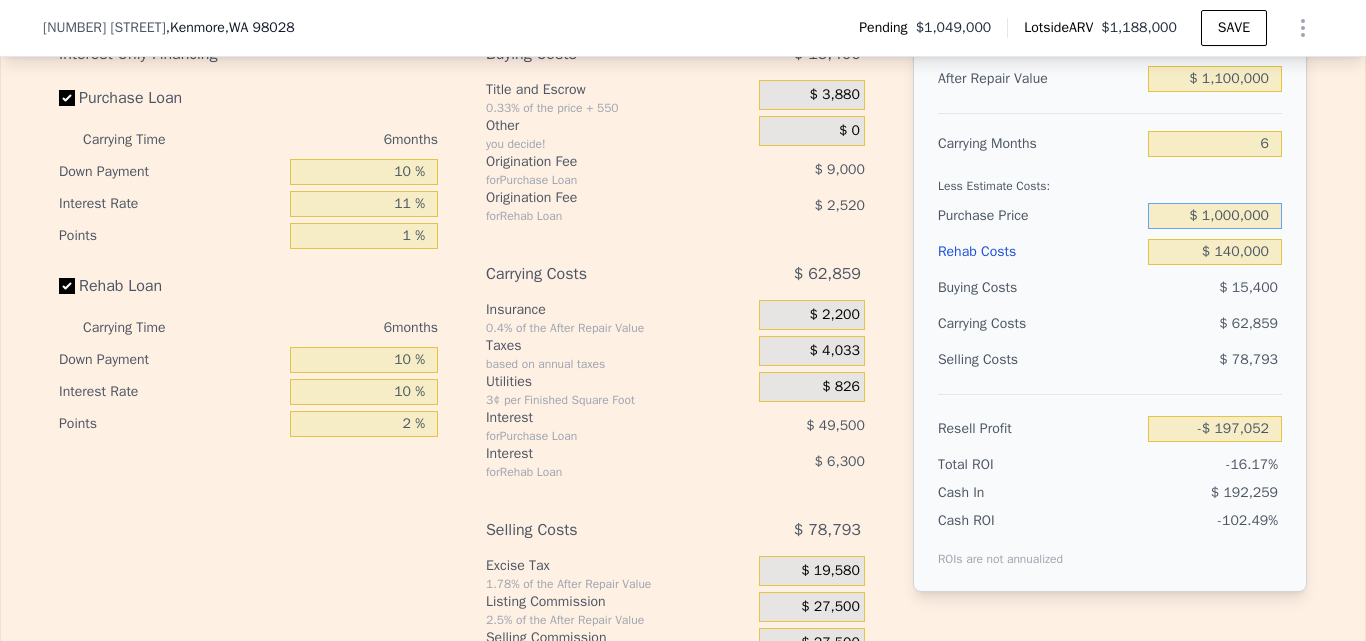 click on "$ 1,000,000" at bounding box center (1215, 216) 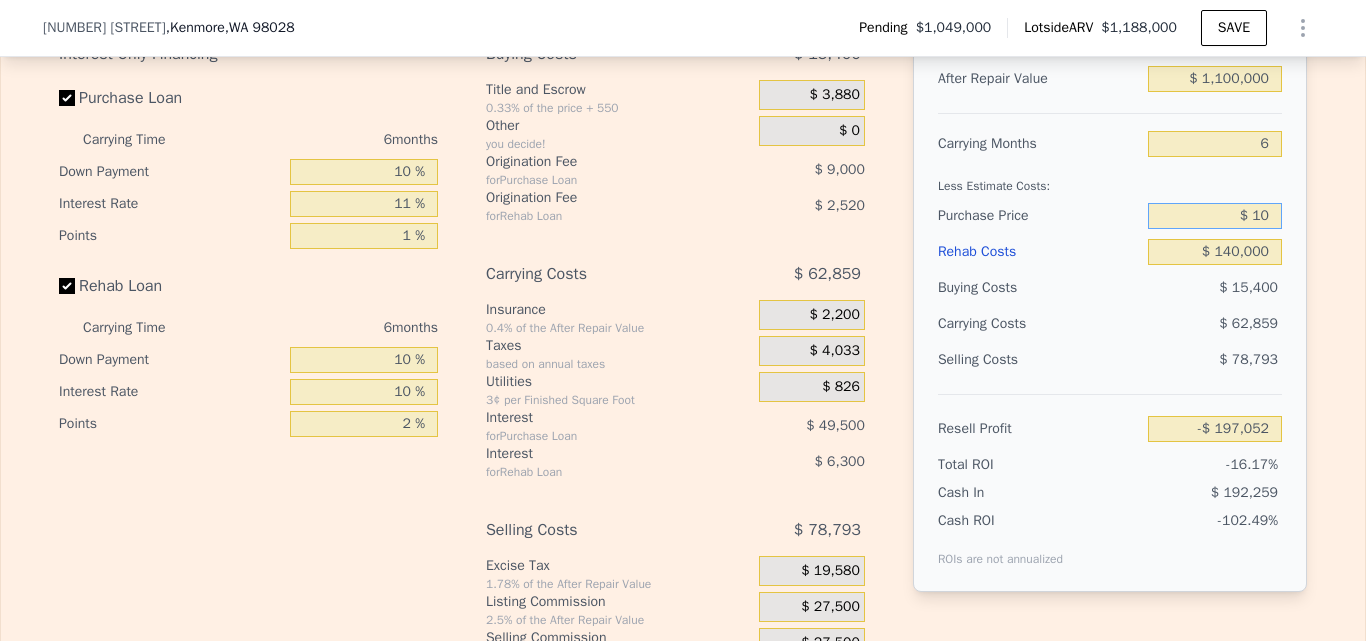 type on "$ 1" 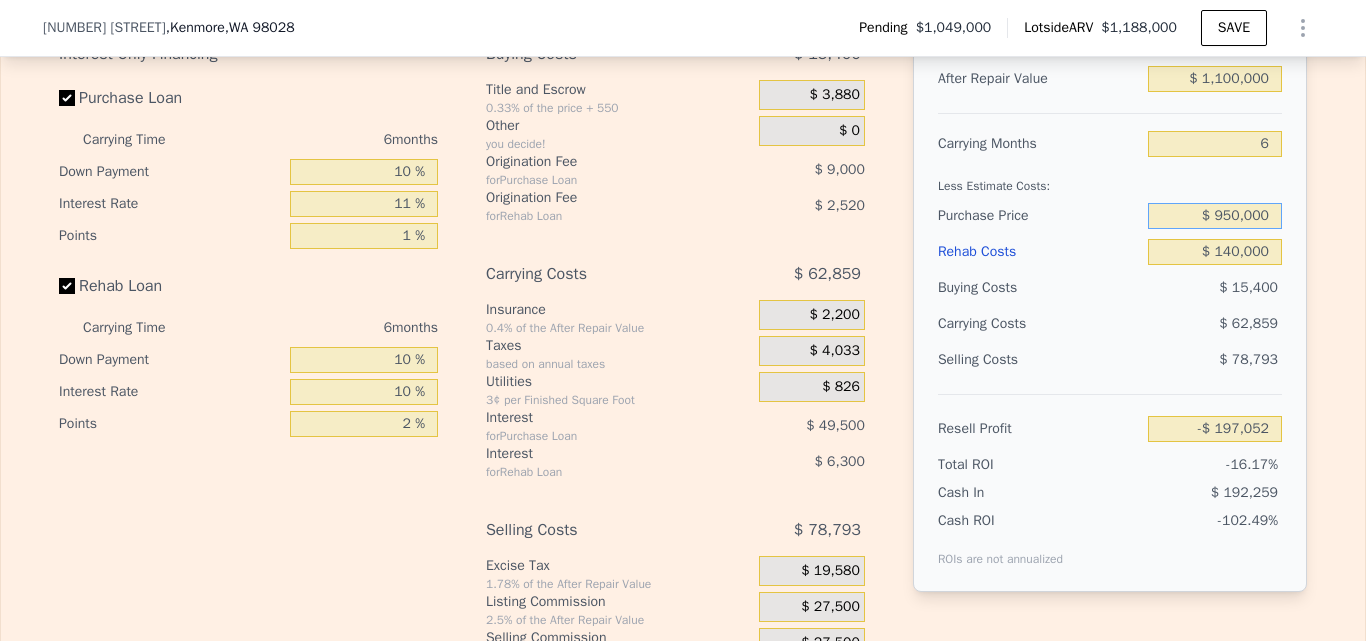 type on "$ 950,000" 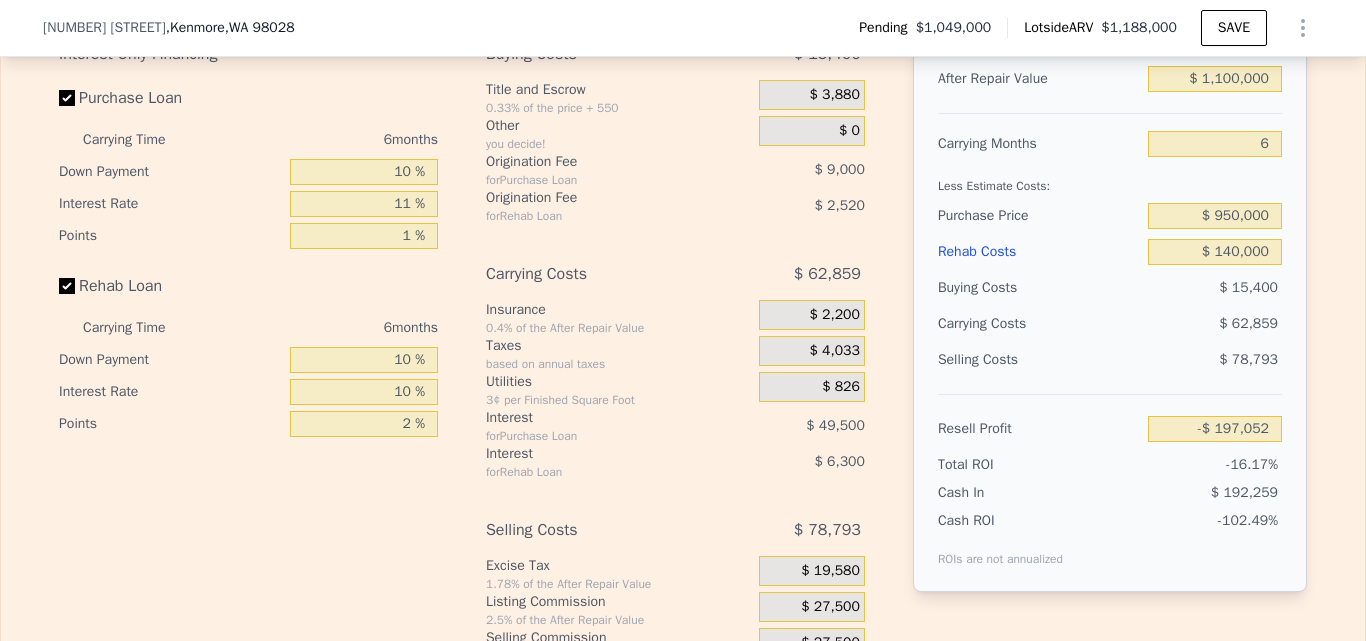 click on "Edit the assumptions in yellow boxes. Input profit to calculate an offer price. Pre-set assumptions are computer generated by Lotside . Interest-Only Financing Purchase Loan Carrying Time [NUMBER] months Down Payment [NUMBER] % Interest Rate [NUMBER] % Points [NUMBER] % Rehab Loan Carrying Time [NUMBER] months Down Payment [NUMBER] % Interest Rate [NUMBER] % Points [NUMBER] % Buying Costs $ [NUMBER] Title and Escrow [NUMBER]% of the price + [NUMBER] $ [NUMBER] Other you decide! $ [NUMBER] Origination Fee for Purchase Loan $ [NUMBER] Origination Fee for Rehab Loan $ [NUMBER] Carrying Costs $ [NUMBER] Insurance [NUMBER]% of the After Repair Value $ [NUMBER] Taxes based on annual taxes $ [NUMBER] Utilities [NUMBER]¢ per Finished Square Foot $ [NUMBER] Interest for Purchase Loan $ [NUMBER] Interest for Rehab Loan $ [NUMBER] Selling Costs $ [NUMBER] Excise Tax [NUMBER]% of the After Repair Value $ [NUMBER] Listing Commission [NUMBER]% of the After Repair Value $ [NUMBER] Selling Commission [NUMBER]% of the After Repair Value $ [NUMBER] Title and Escrow [NUMBER]% of the After Repair Value $ [NUMBER] After Repair Value $ [NUMBER] [NUMBER] $ [NUMBER]" at bounding box center [683, 328] 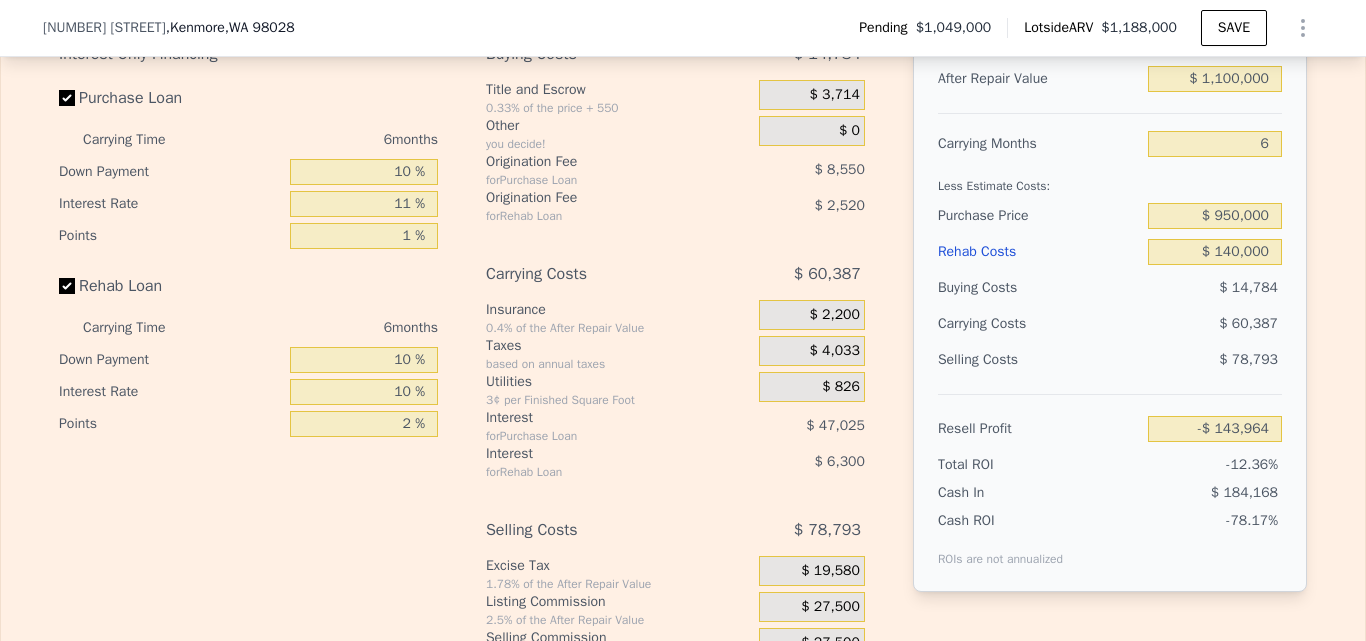 click on "After Repair Value $ [NUMBER] Carrying Months [NUMBER] Less Estimate Costs: Purchase Price $ [NUMBER] Rehab Costs $ [NUMBER] Buying Costs $ [NUMBER] Carrying Costs $ [NUMBER] Selling Costs $ [NUMBER] Resell Profit $ [NUMBER] Total ROI [NUMBER]% Cash In $ [NUMBER] Cash ROI ROIs are not annualized [NUMBER]%" at bounding box center (1110, 314) 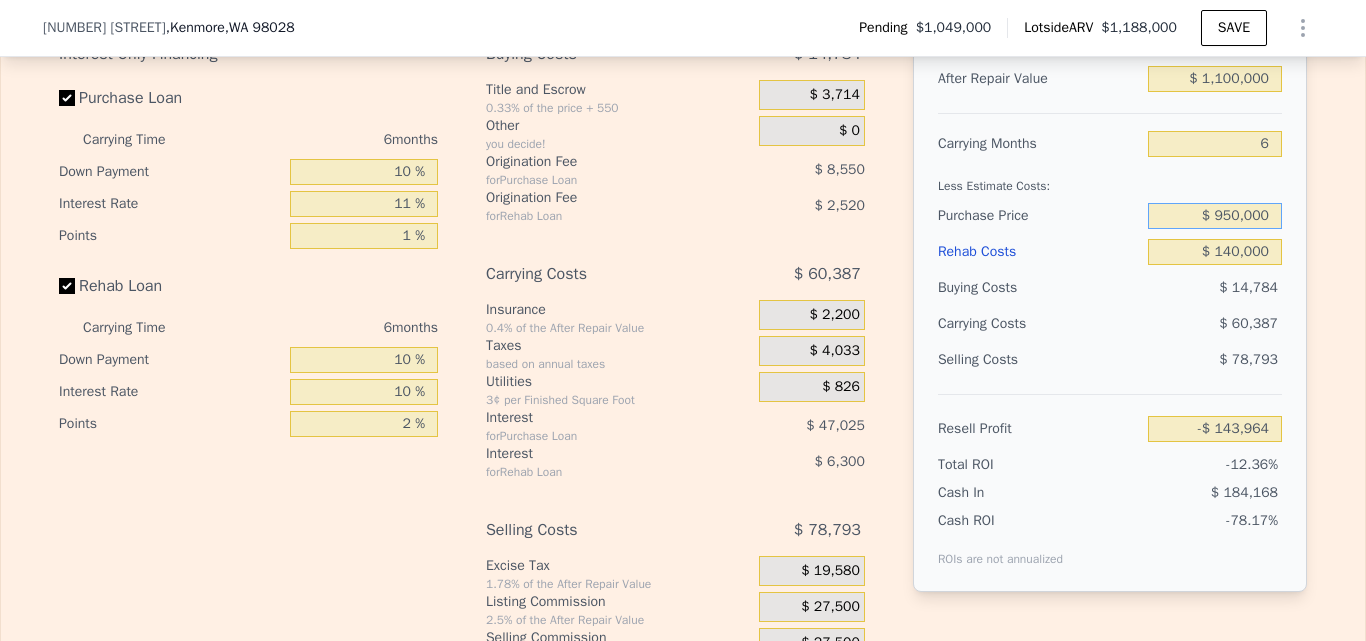 click on "$ 950,000" at bounding box center [1215, 216] 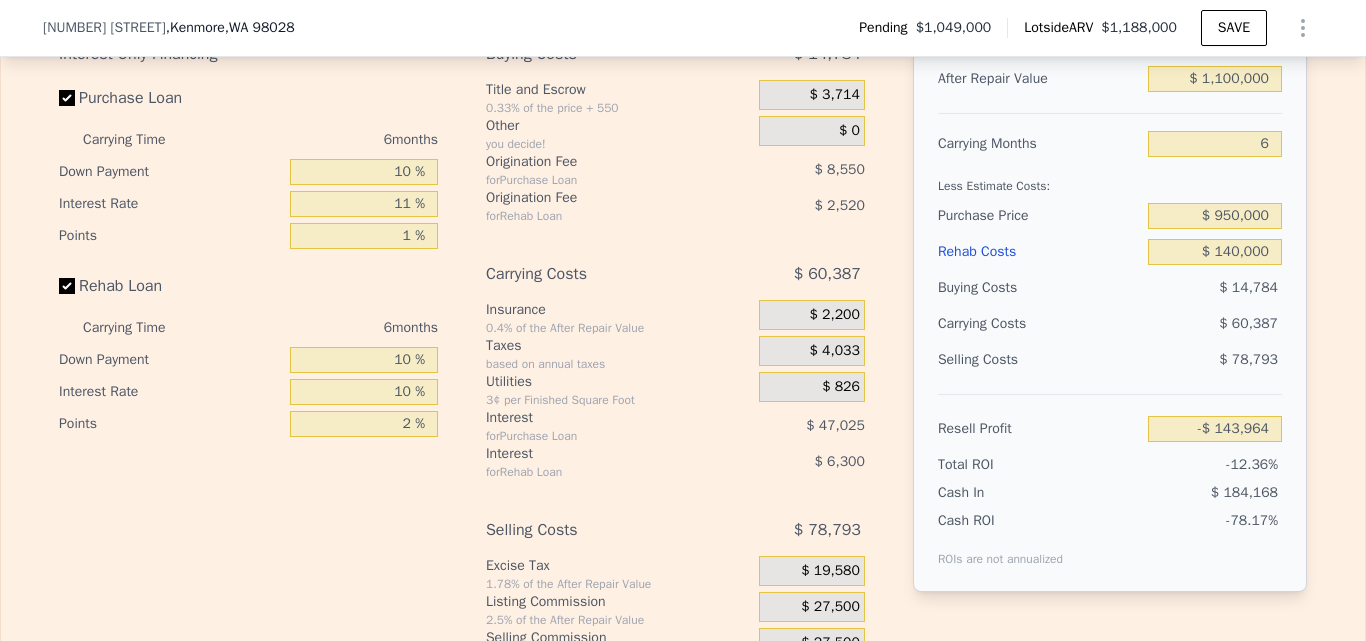 click on "Buying Costs" at bounding box center [1039, 288] 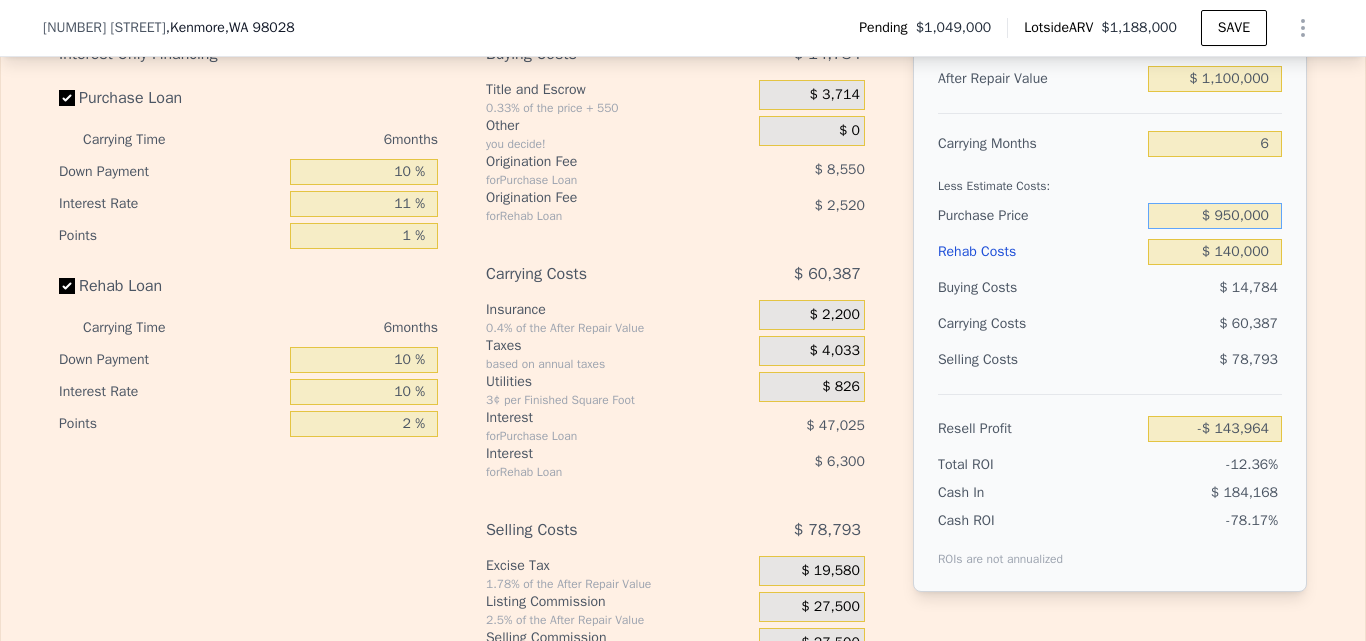 click on "$ 950,000" at bounding box center (1215, 216) 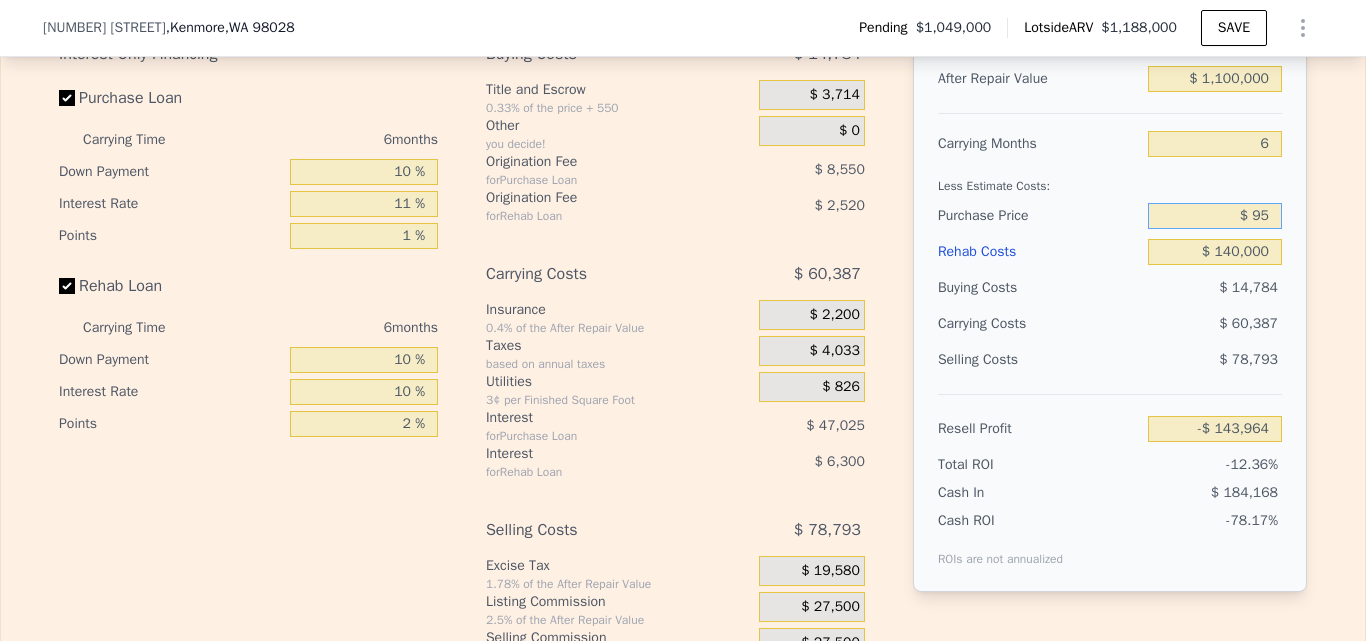 type on "$ 9" 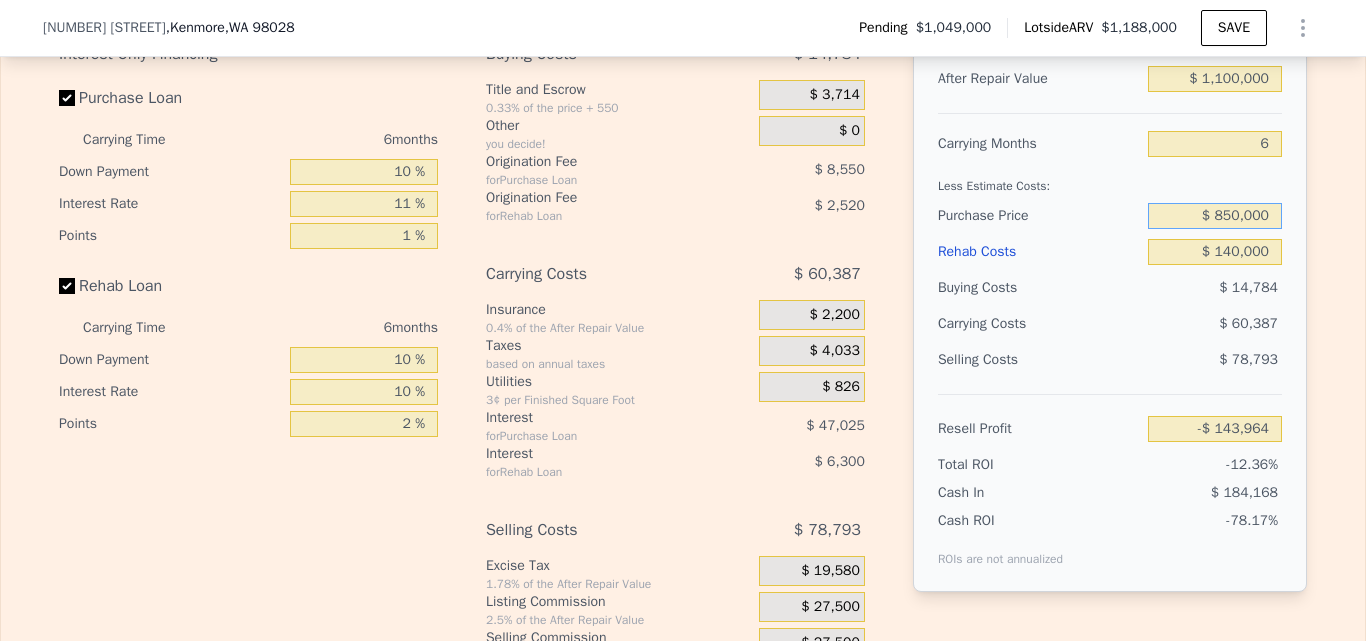 type on "$ 850,000" 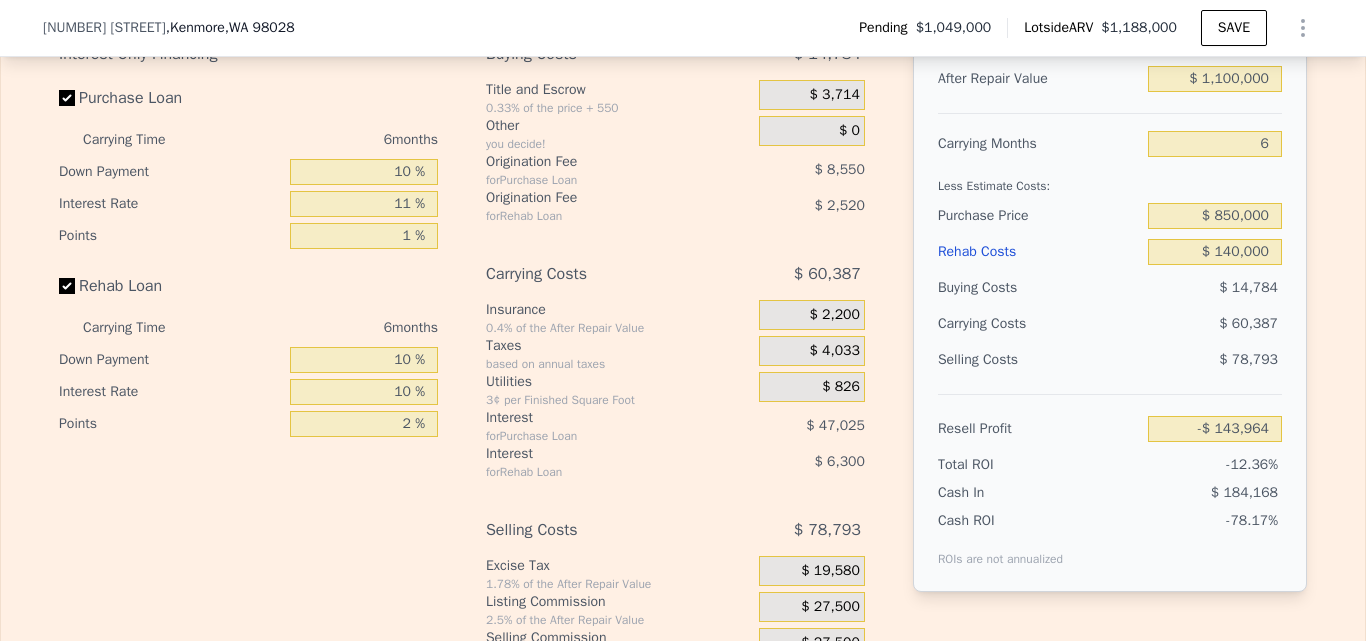 click on "Edit the assumptions in yellow boxes. Input profit to calculate an offer price. Pre-set assumptions are computer generated by  Lotside . Interest-Only Financing Purchase Loan Carrying Time 6  months Down Payment 10 % Interest Rate 11 % Points 1 % Rehab Loan Carrying Time 6  months Down Payment 10 % Interest Rate 10 % Points 2 % Buying Costs $ 14,784 Title and Escrow 0.33% of the price + 550 $ 3,714 Other you decide! $ 0 Origination Fee for  Purchase Loan $ 8,550 Origination Fee for  Rehab Loan $ 2,520 Carrying Costs $ 60,387 Insurance 0.4% of the After Repair Value $ 2,200 Taxes based on annual taxes $ 4,033 Utilities 3¢ per Finished Square Foot $ 826 Interest for  Purchase Loan $ 47,025 Interest for  Rehab Loan $ 6,300 Selling Costs $ 78,793 Excise Tax 1.78% of the After Repair Value $ 19,580 Listing Commission 2.5% of the After Repair Value $ 27,500 Selling Commission 2.5% of the After Repair Value $ 27,500 Title and Escrow 0.33% of the After Repair Value $ 4,213 After Repair Value $ 1,100,000 6 $ 850,000" at bounding box center [683, 328] 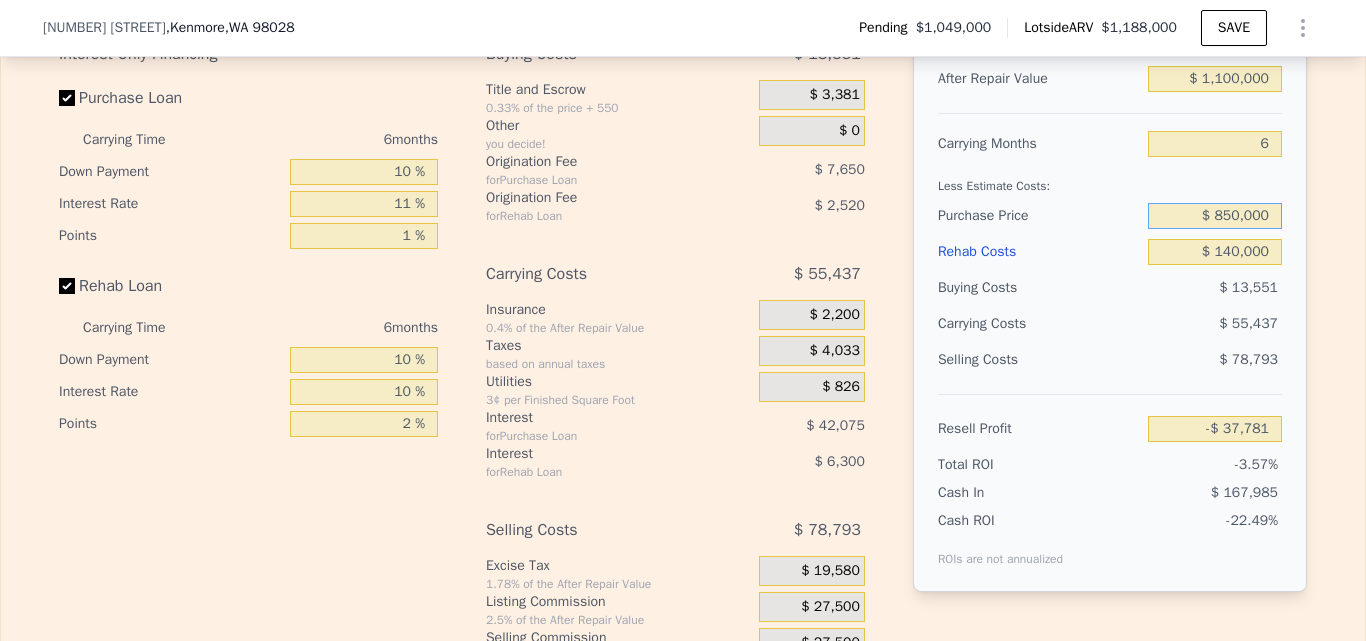 click on "$ 850,000" at bounding box center (1215, 216) 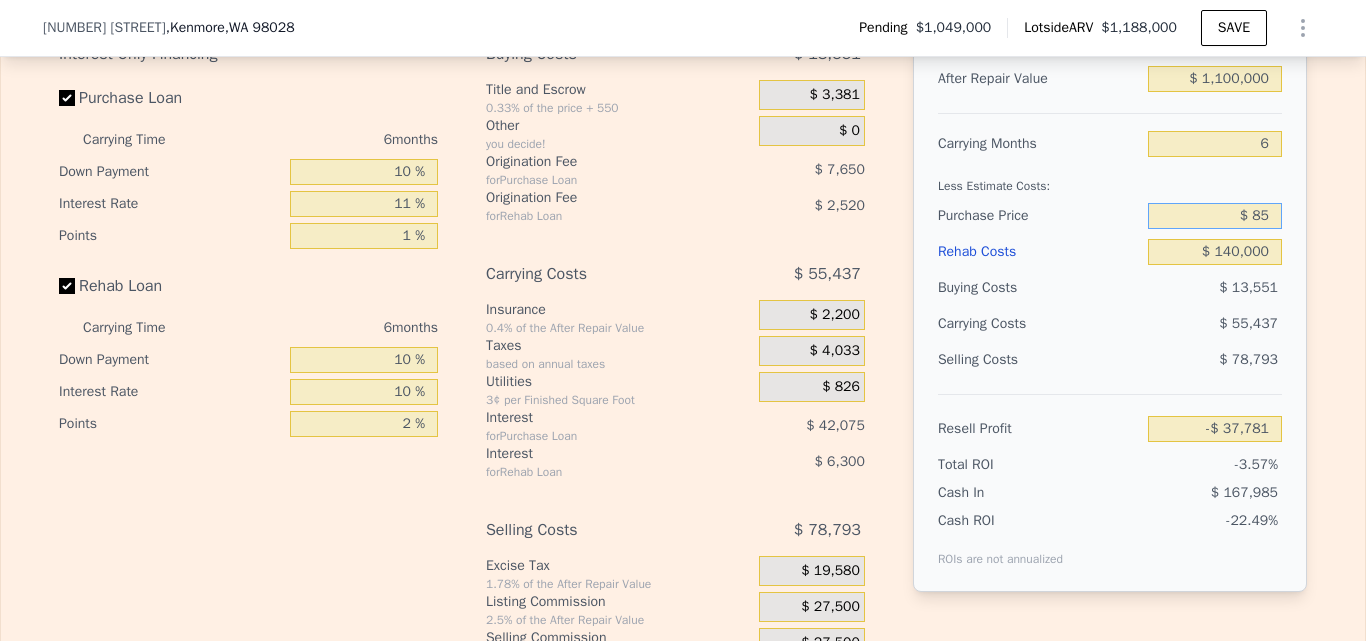 type on "$ 8" 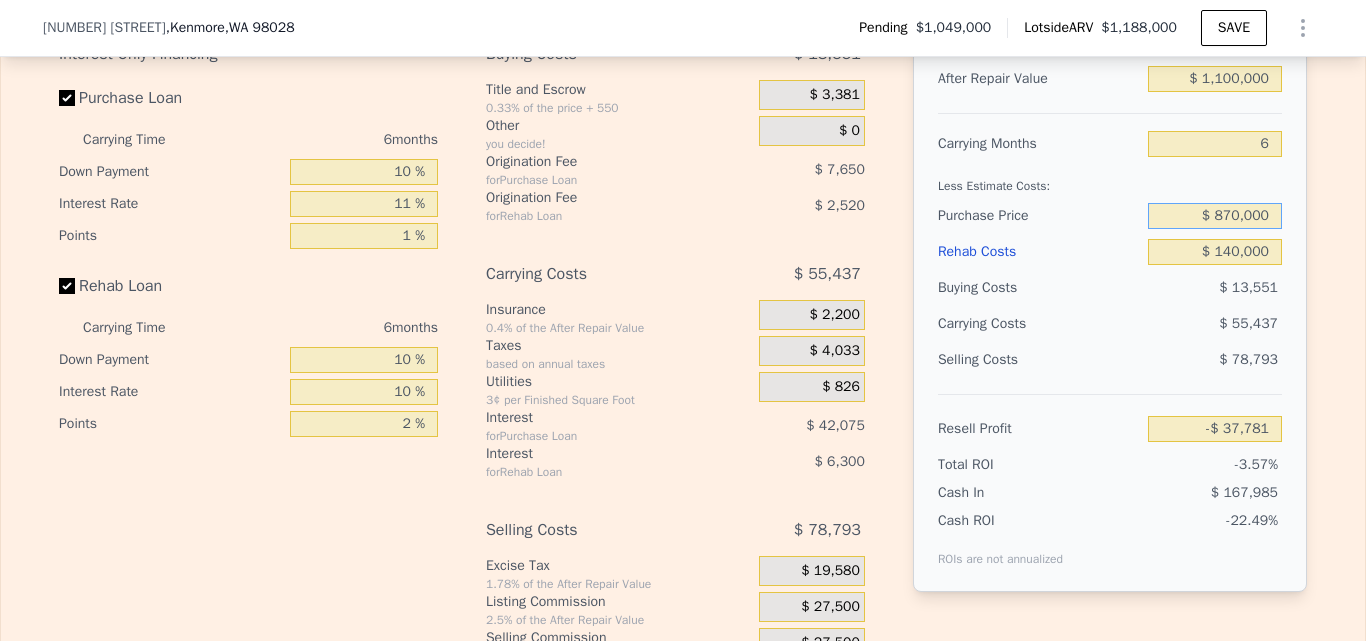 type on "$ 870,000" 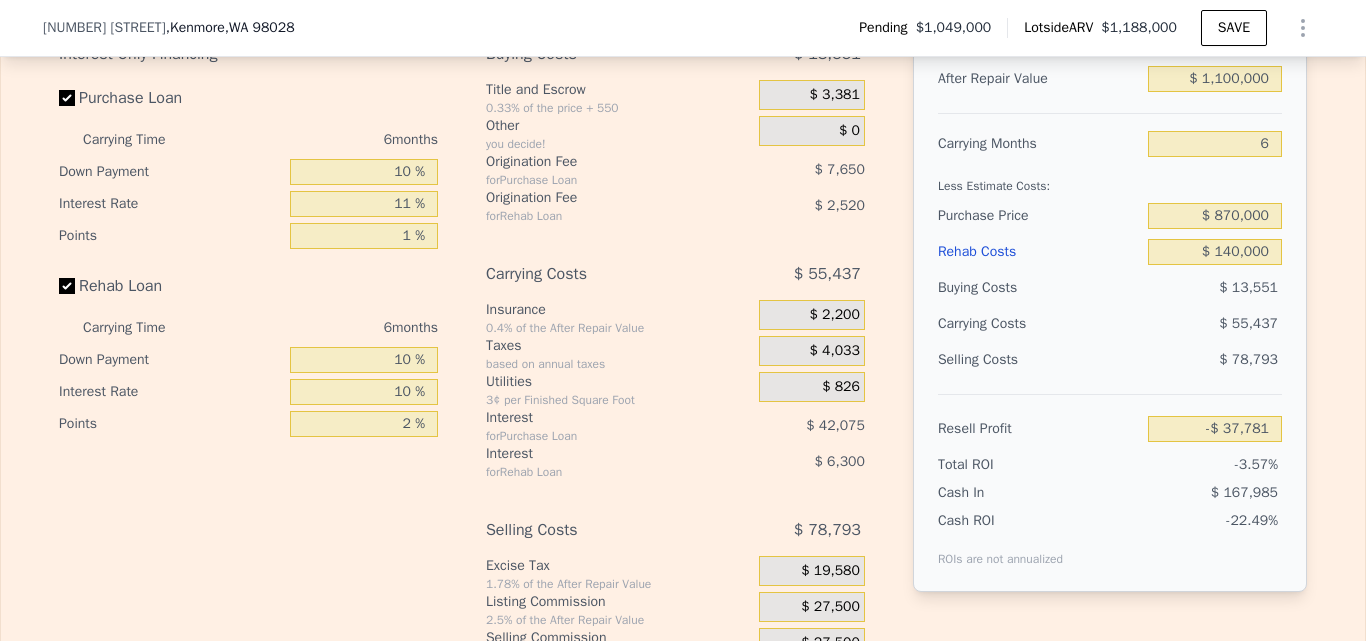 click on "Edit the assumptions in yellow boxes. Input profit to calculate an offer price. Pre-set assumptions are computer generated by Lotside . Interest-Only Financing Purchase Loan Carrying Time 6 months Down Payment 10 % Interest Rate 11 % Points 1 % Rehab Loan Carrying Time 6 months Down Payment 10 % Interest Rate 10 % Points 2 % Buying Costs $ 13,551 Title and Escrow 0.33% of the price + 550 $ 3,381 Other you decide! $ 0 Origination Fee for Purchase Loan $ 7,650 Origination Fee for Rehab Loan $ 2,520 Carrying Costs $ 55,437 Insurance 0.4% of the After Repair Value $ 2,200 Taxes based on annual taxes $ 4,033 Utilities 3¢ per Finished Square Foot $ 826 Interest for Purchase Loan $ 42,075 Interest for Rehab Loan $ 6,300 Selling Costs $ 78,793 Excise Tax 1.78% of the After Repair Value $ 19,580 Listing Commission 2.5% of the After Repair Value $ 27,500 Selling Commission 2.5% of the After Repair Value $ 27,500 Title and Escrow 0.33% of the After Repair Value $ 4,213 After Repair Value $ 1,100,000 6 $ 870,000" at bounding box center [683, 328] 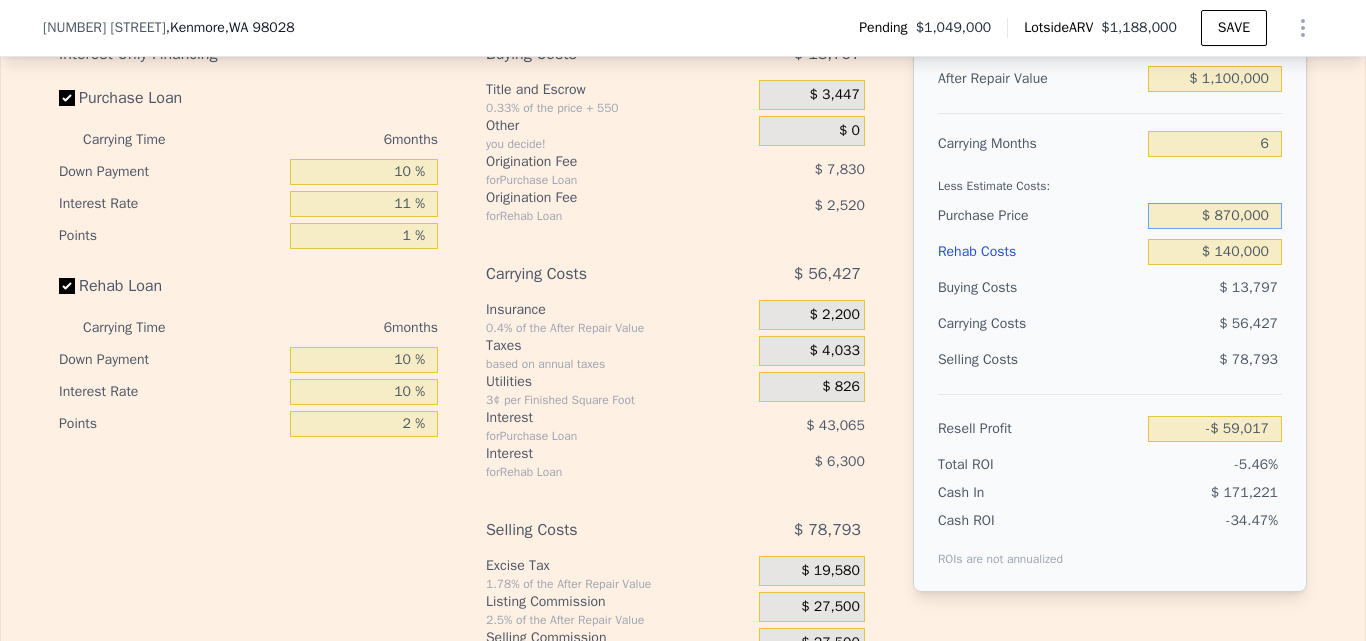 click on "$ 870,000" at bounding box center (1215, 216) 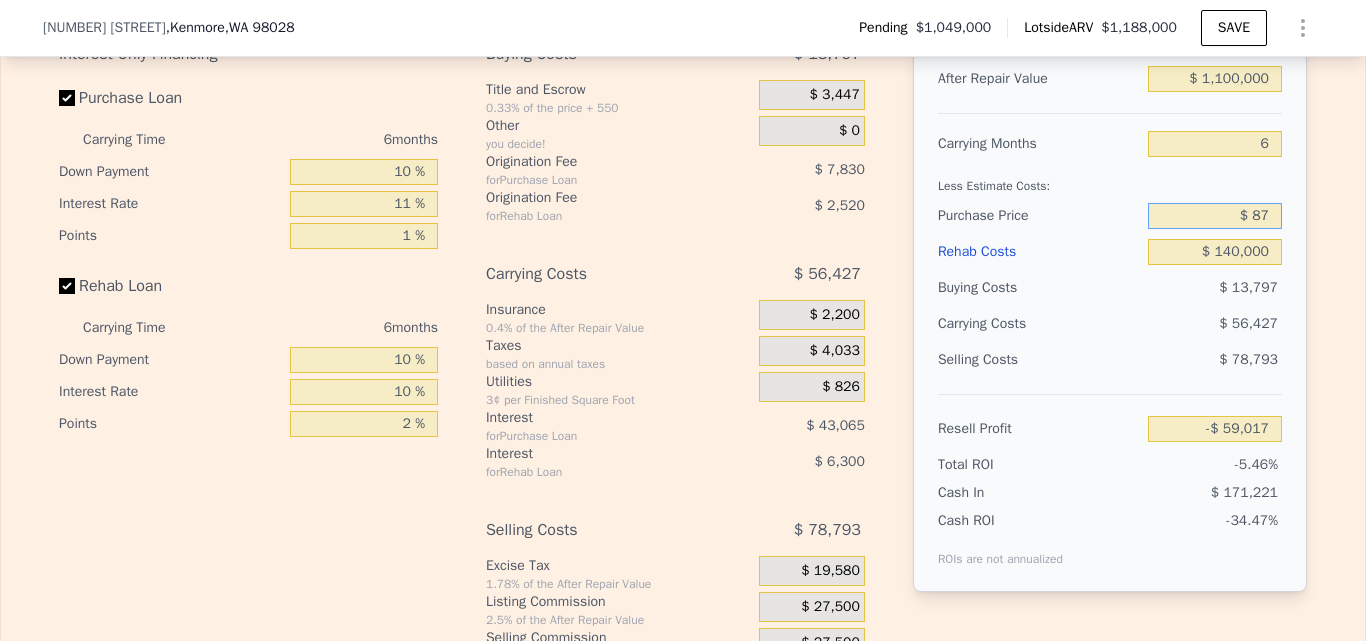 type on "$ 8" 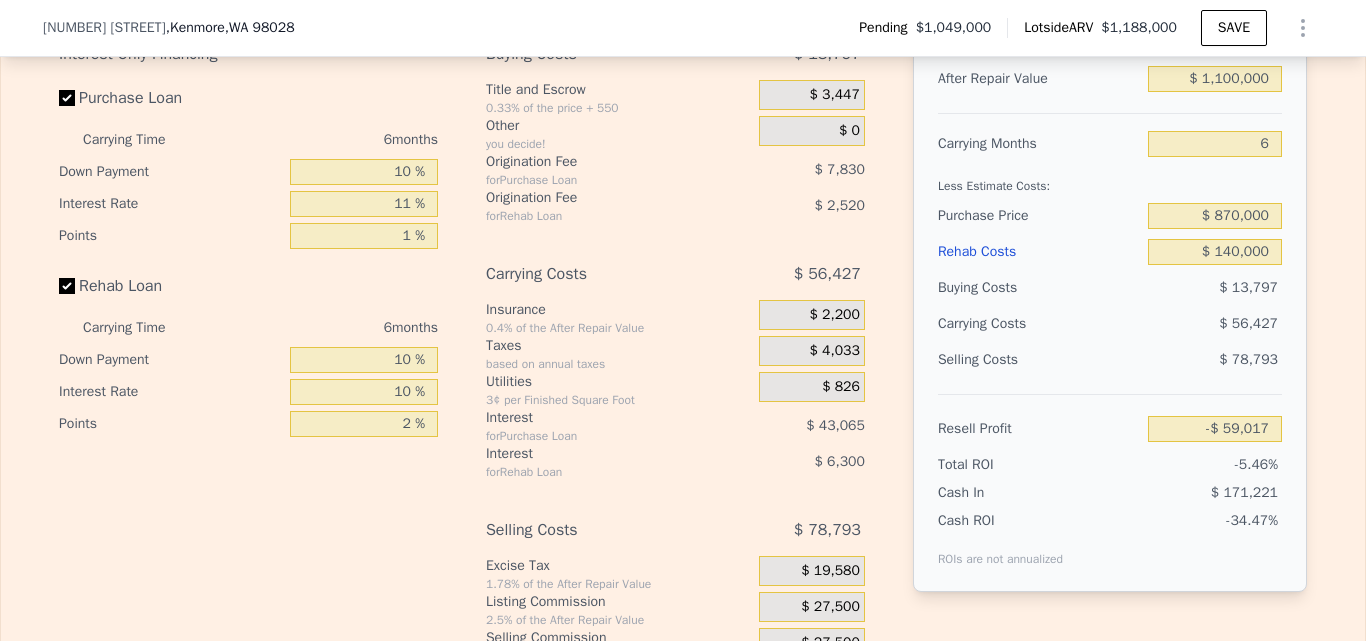 click on "$ 56,427" at bounding box center [1176, 324] 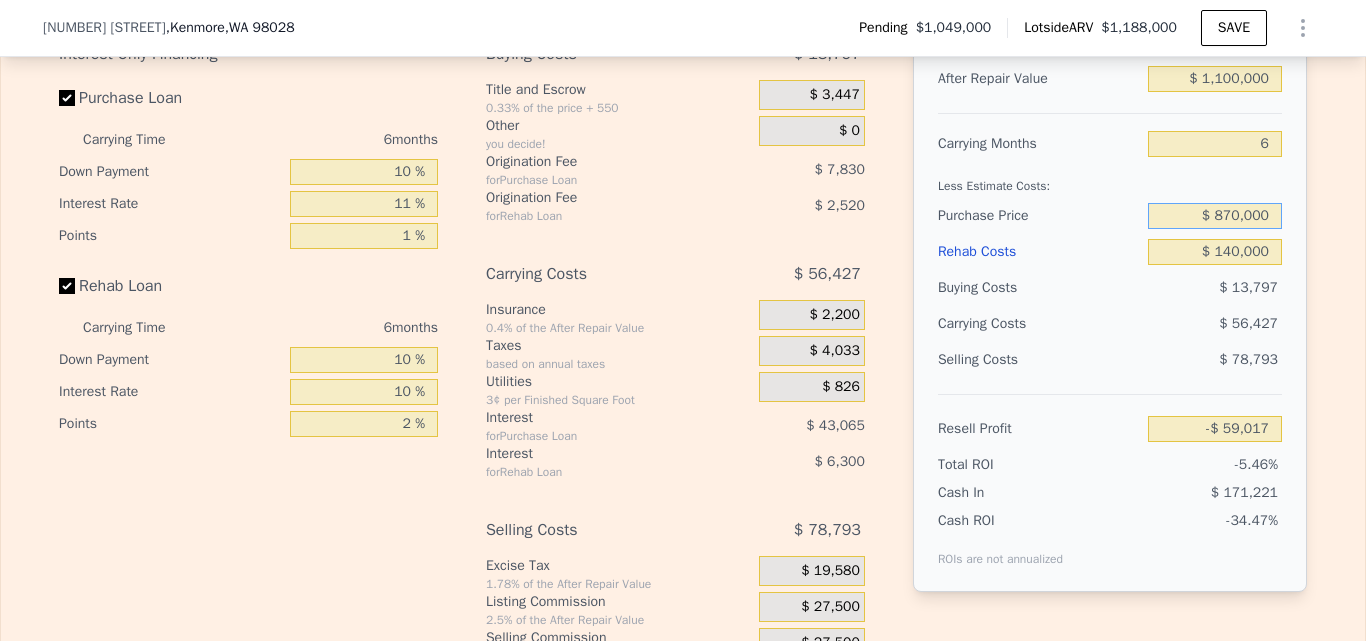click on "$ 870,000" at bounding box center (1215, 216) 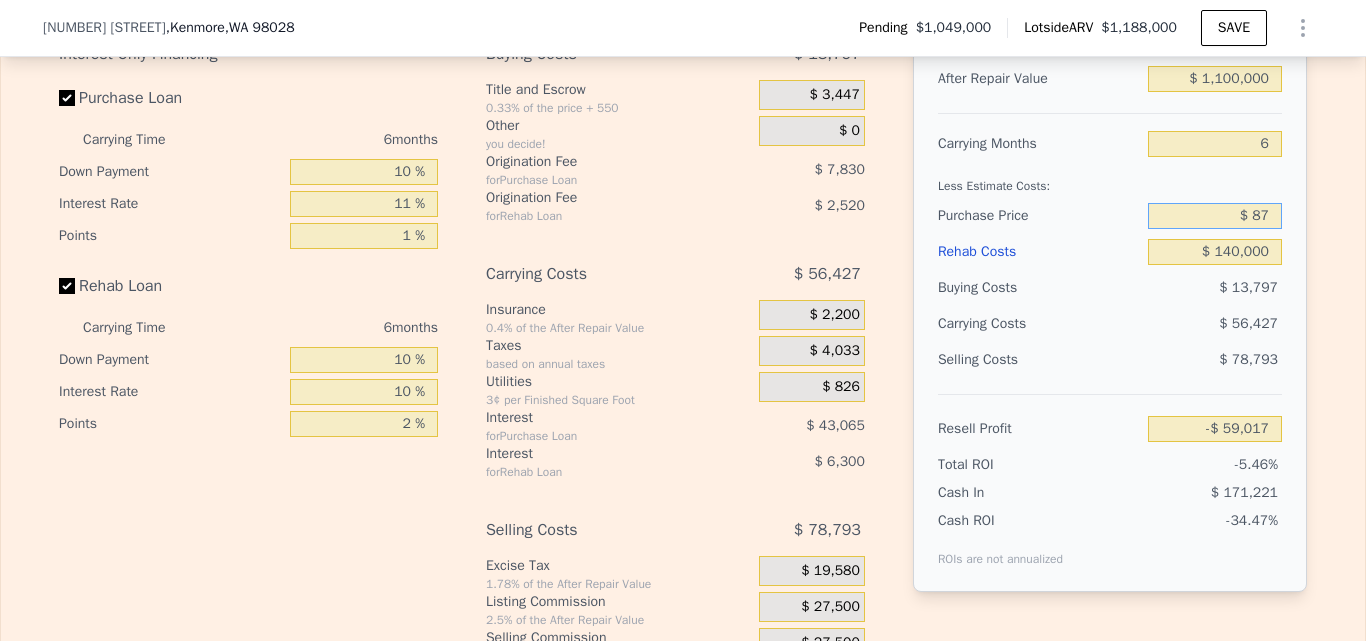 type on "$ 8" 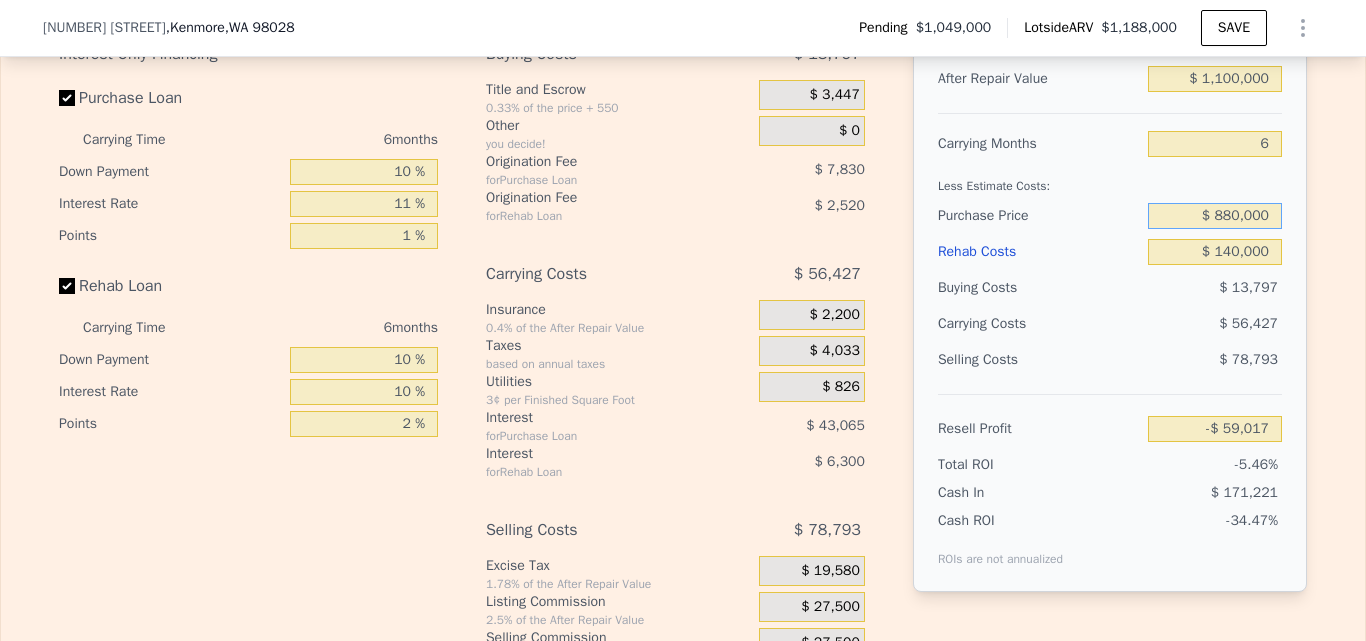 type on "$ 880,000" 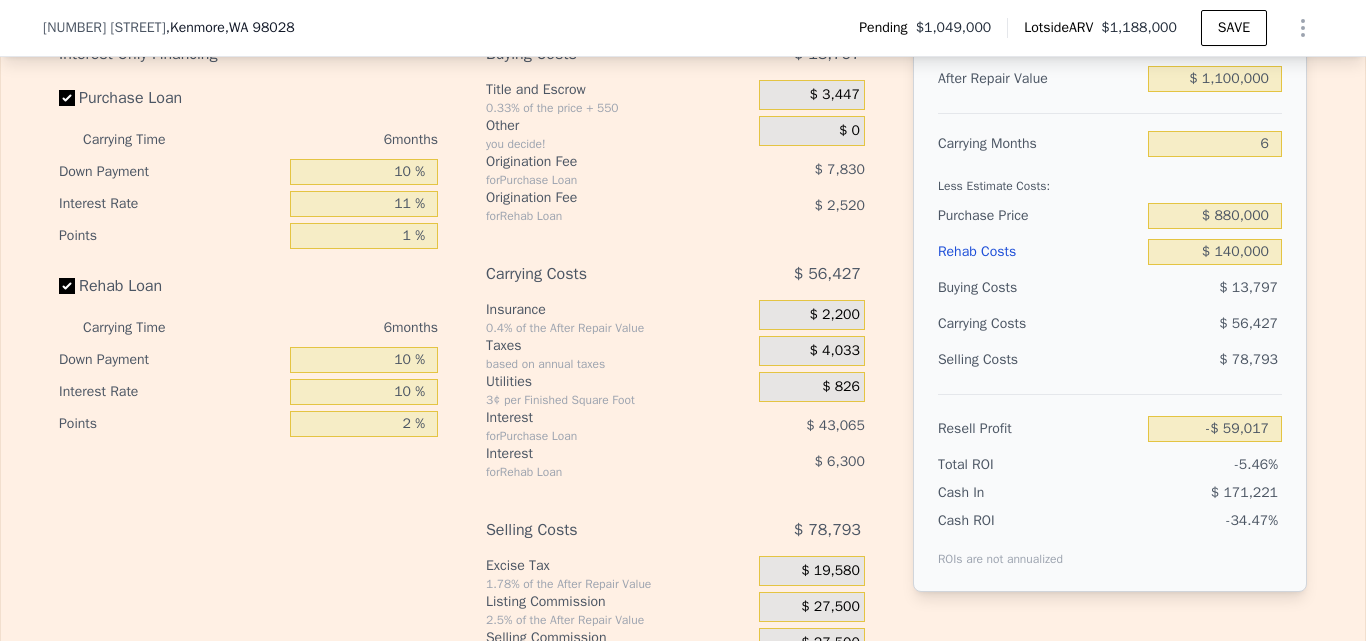 click on "$ 56,427" at bounding box center (1176, 324) 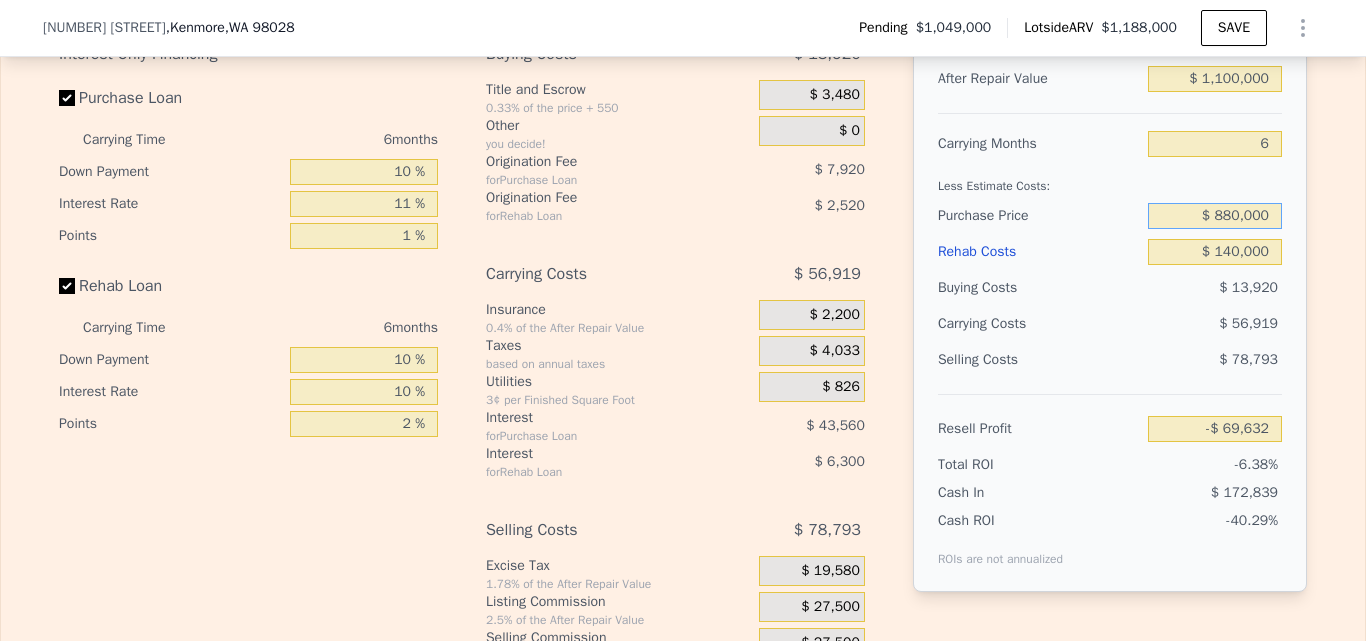 click on "$ 880,000" at bounding box center (1215, 216) 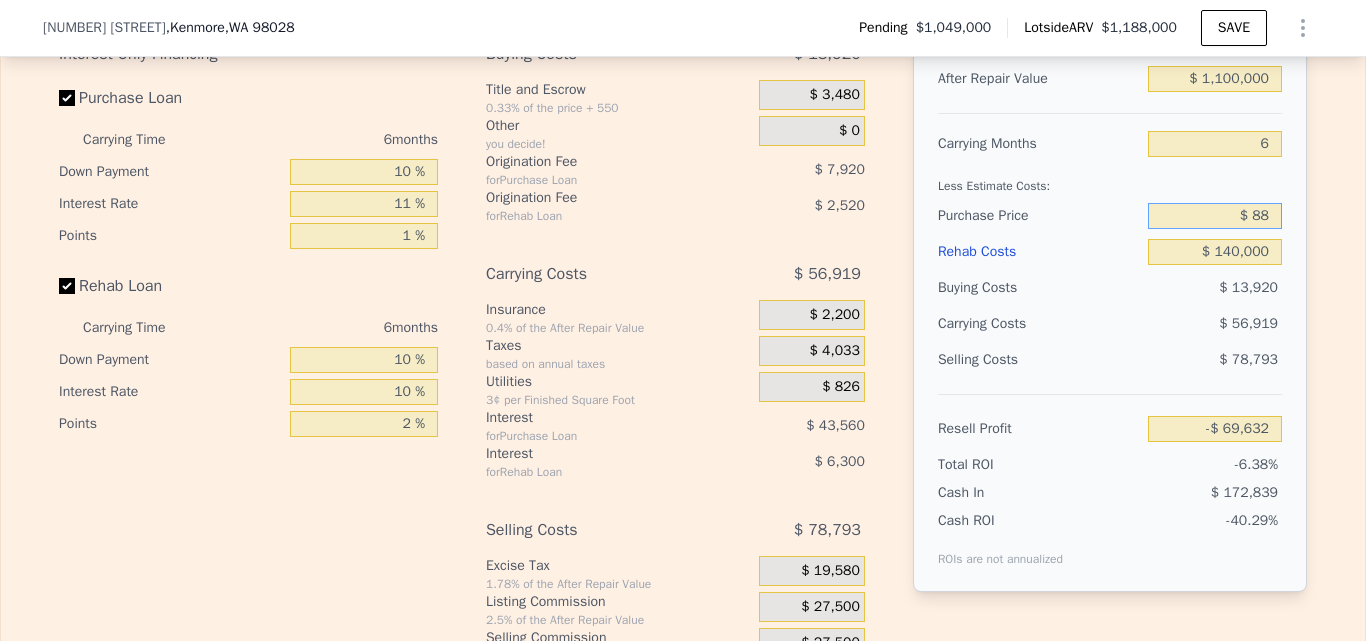 type on "$ 8" 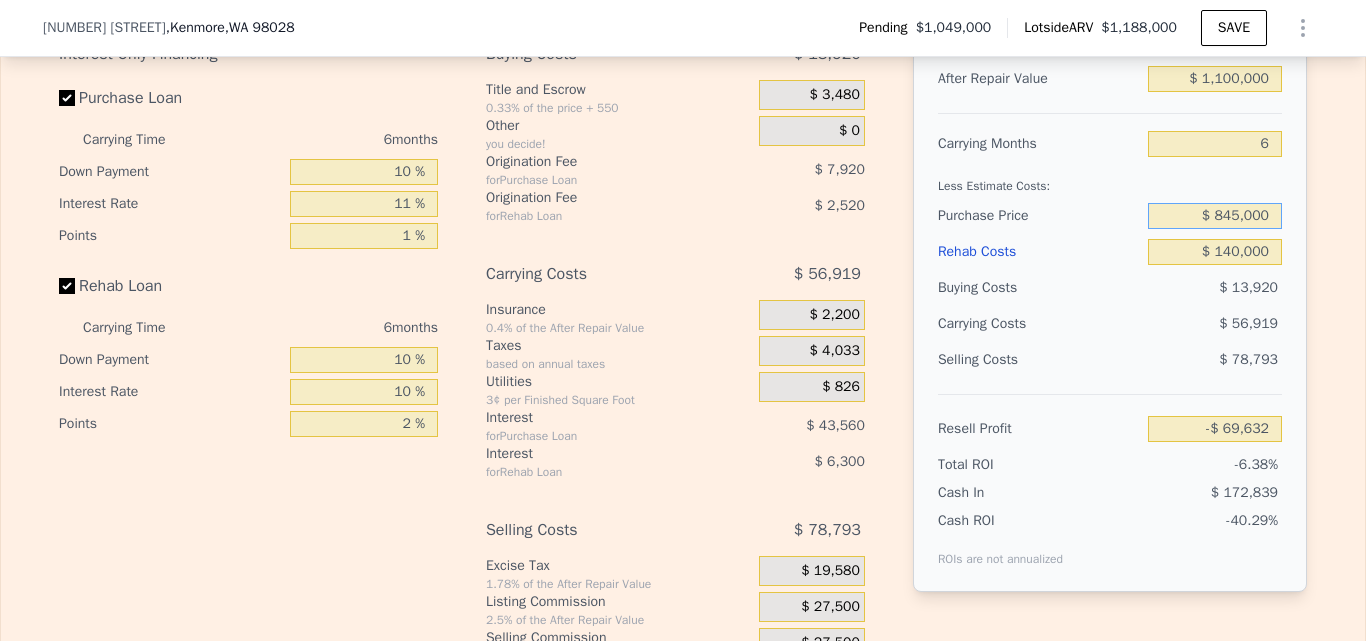 type on "$ 845,000" 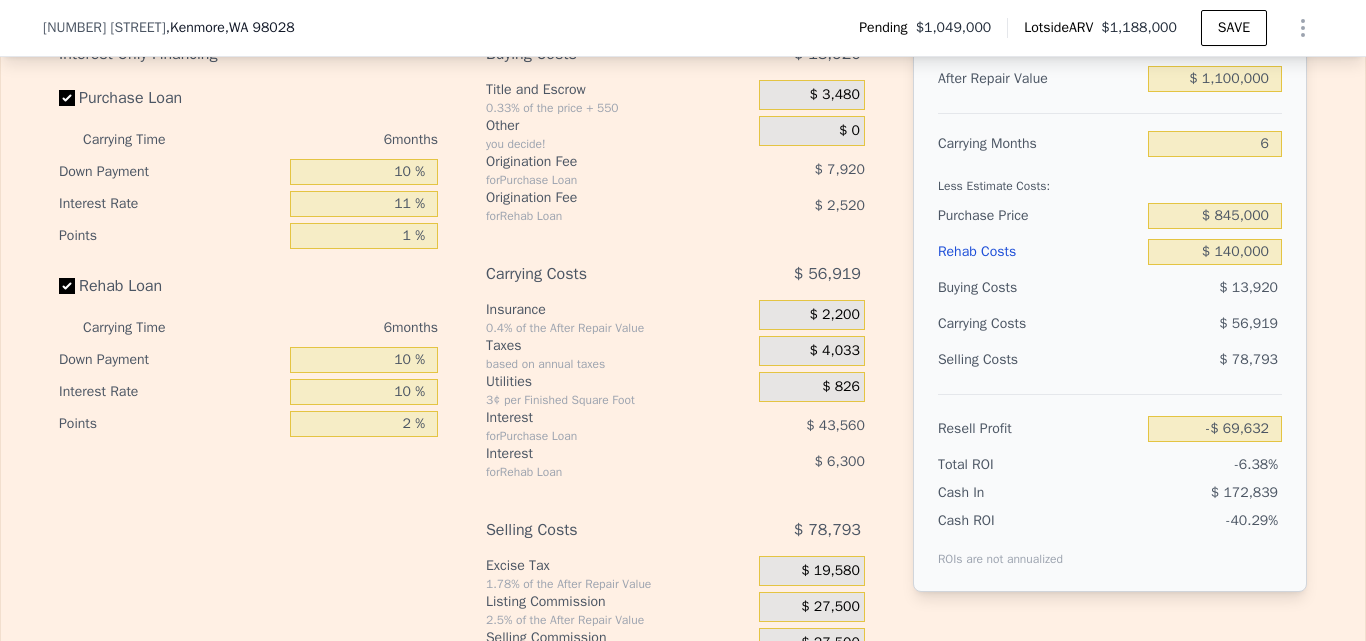 click on "Carrying Costs $ 56,919" at bounding box center [1110, 324] 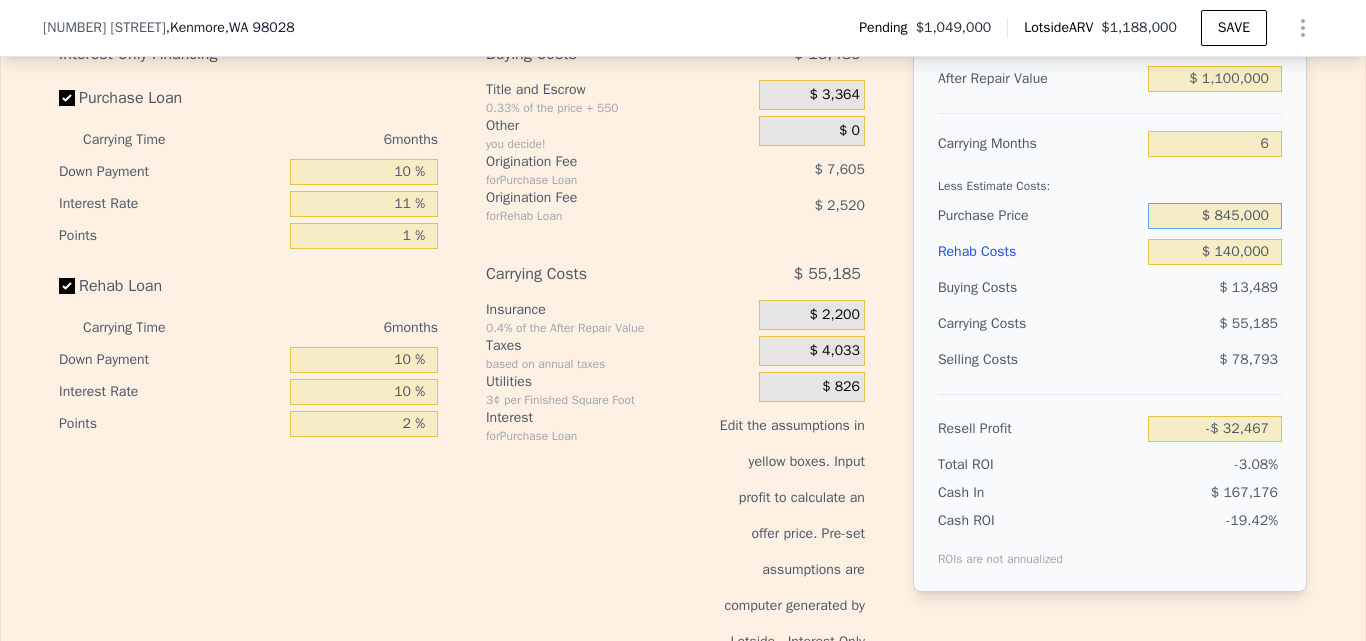 click on "$ 845,000" at bounding box center (1215, 216) 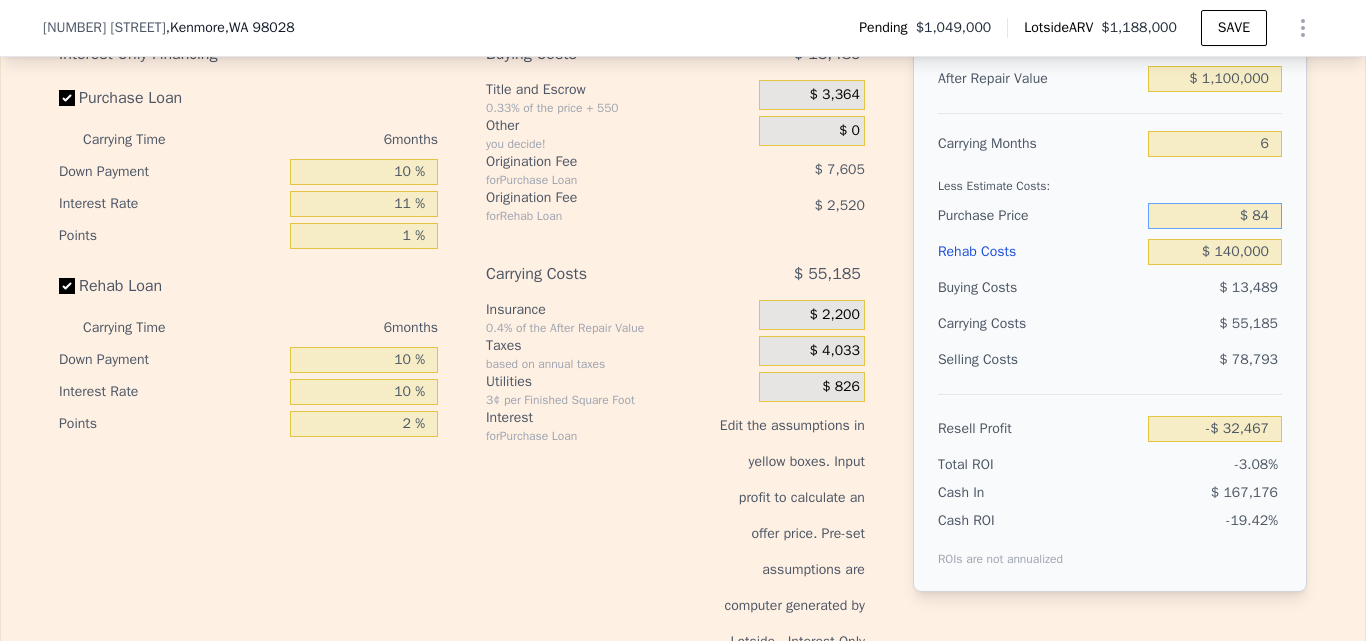 type on "$ 8" 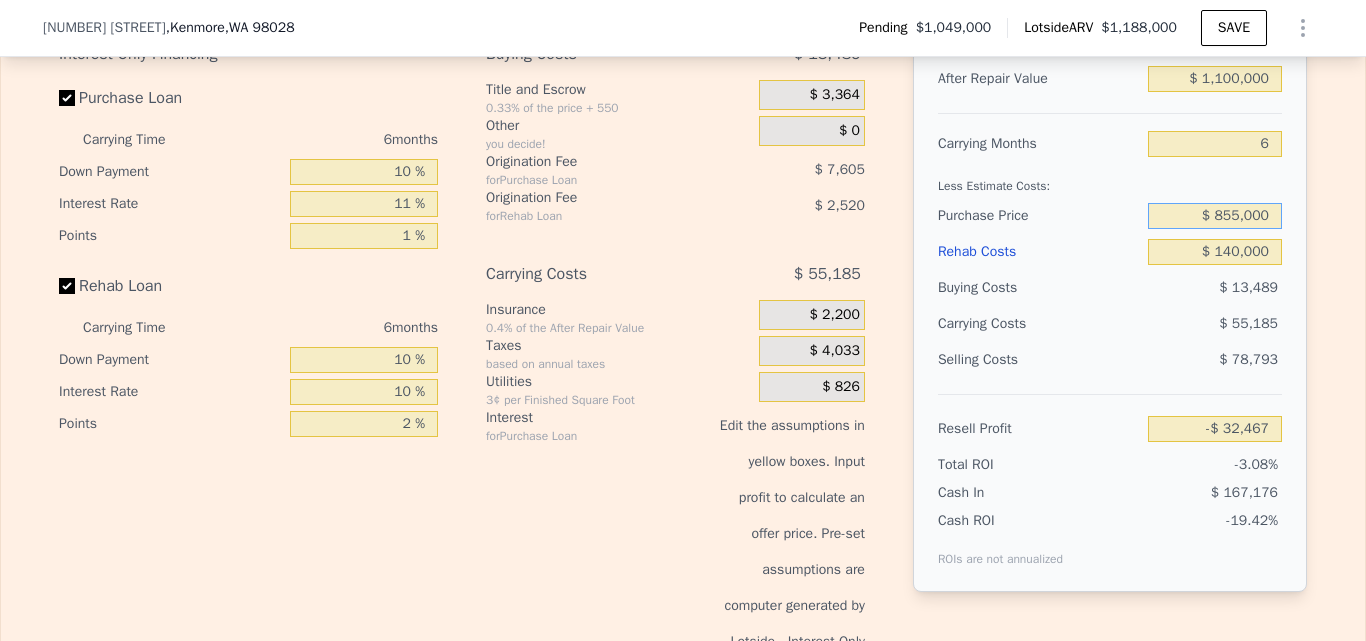 type on "$ 855,000" 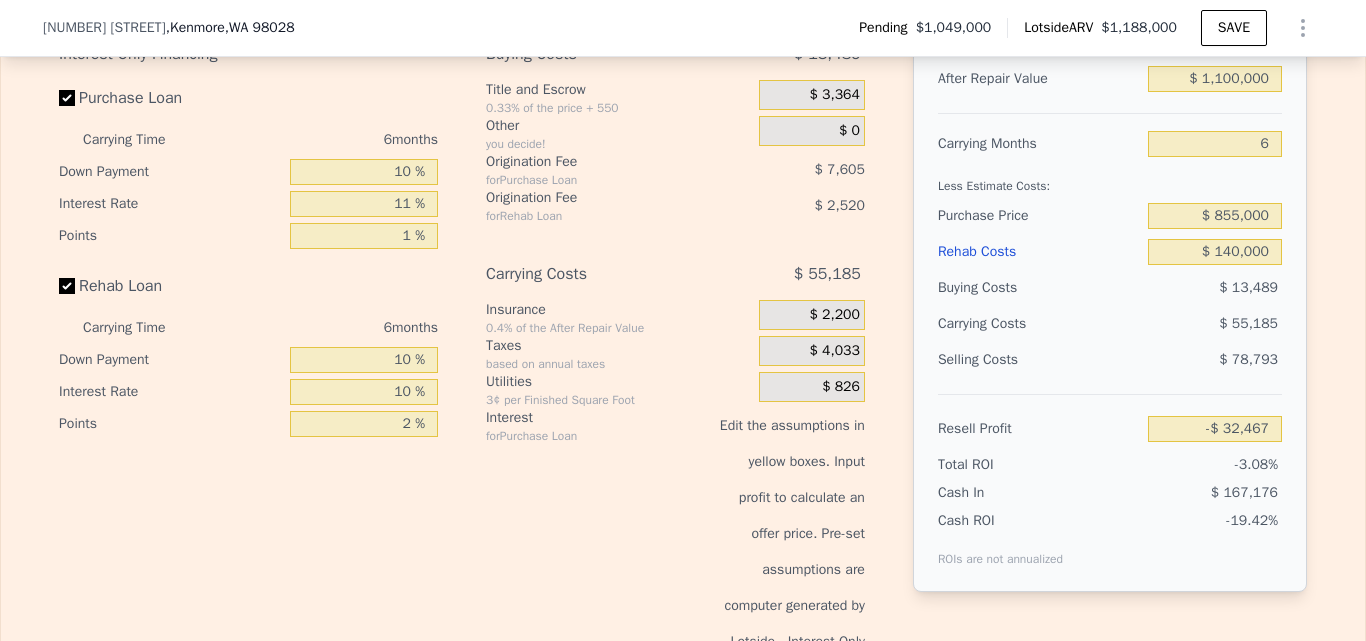 click on "After Repair Value $ 1,100,000 Carrying Months 6 Less Estimate Costs: Purchase Price $ 855,000 Rehab Costs $ 140,000 Buying Costs $ 13,489 Carrying Costs $ 55,185 Selling Costs $ 78,793 Resell Profit -$ 32,467 Total ROI -3.08% Cash In $ 167,176 Cash ROI ROIs are not annualized -19.42%" at bounding box center [1110, 314] 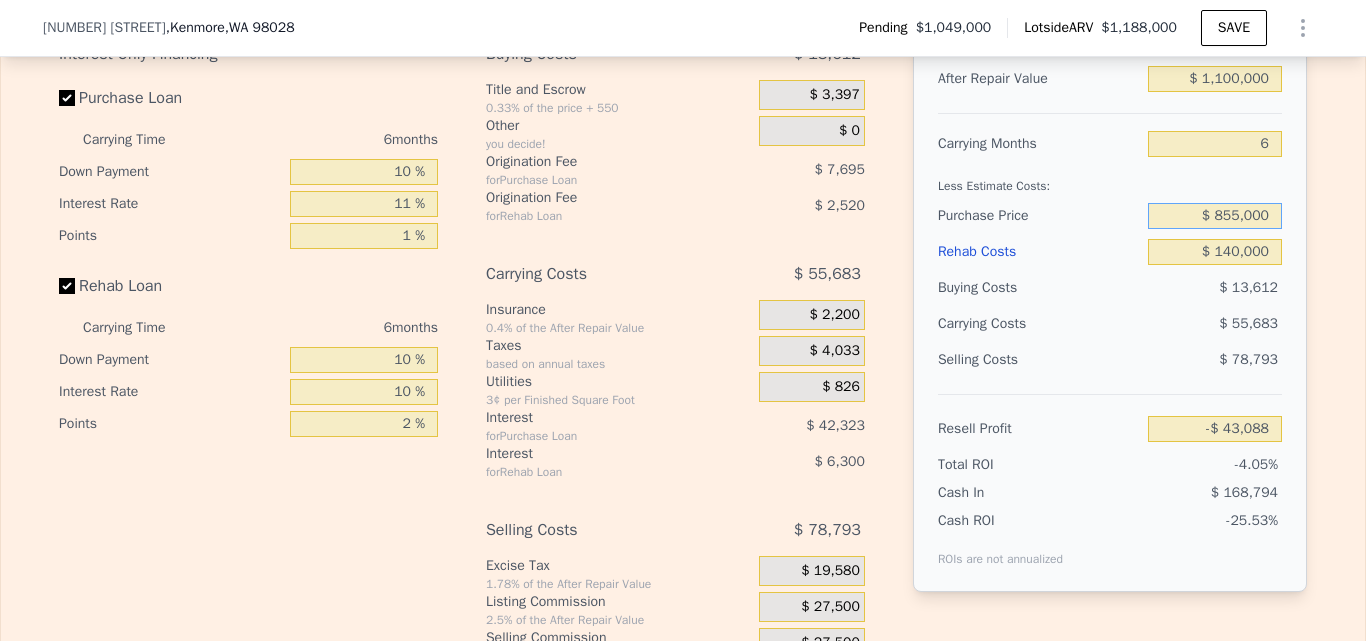 click on "$ 855,000" at bounding box center (1215, 216) 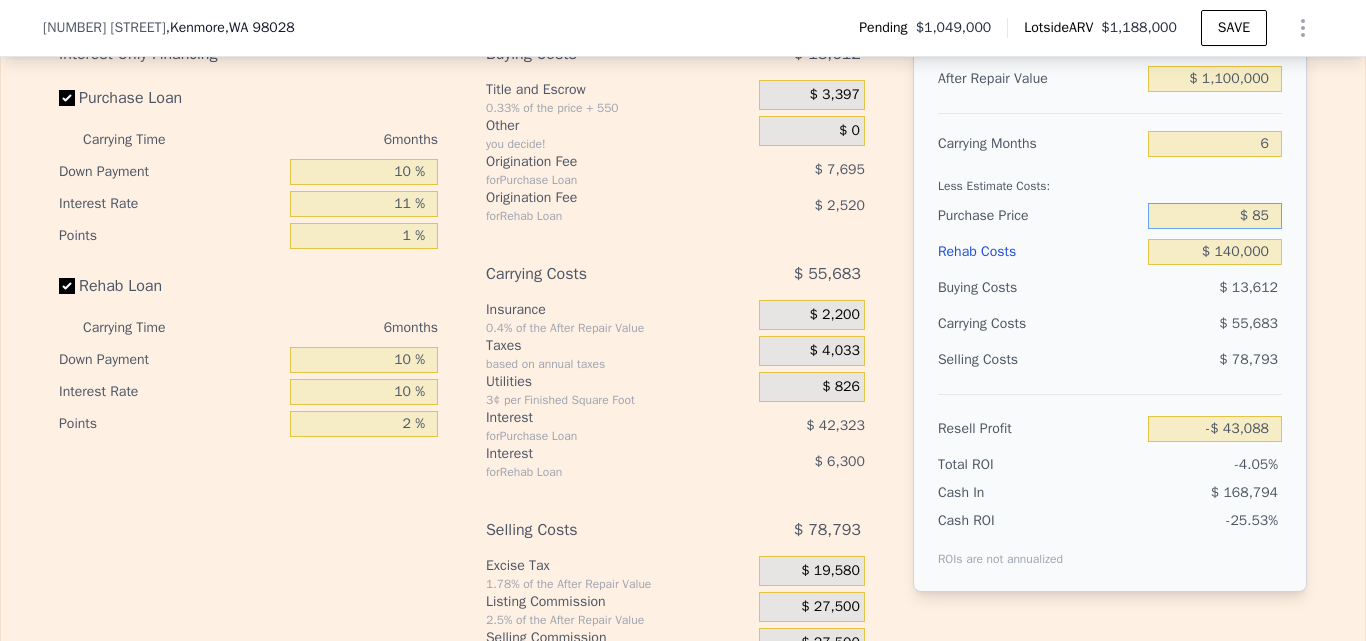 type on "$ 8" 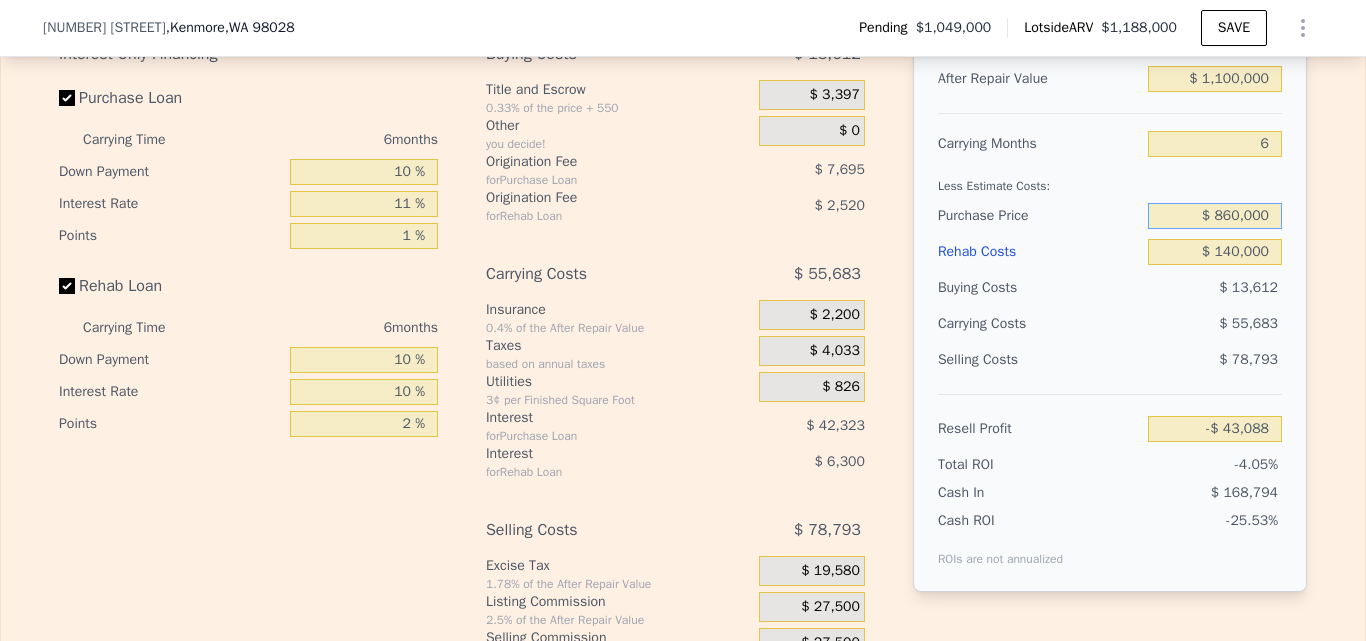 type on "$ 860,000" 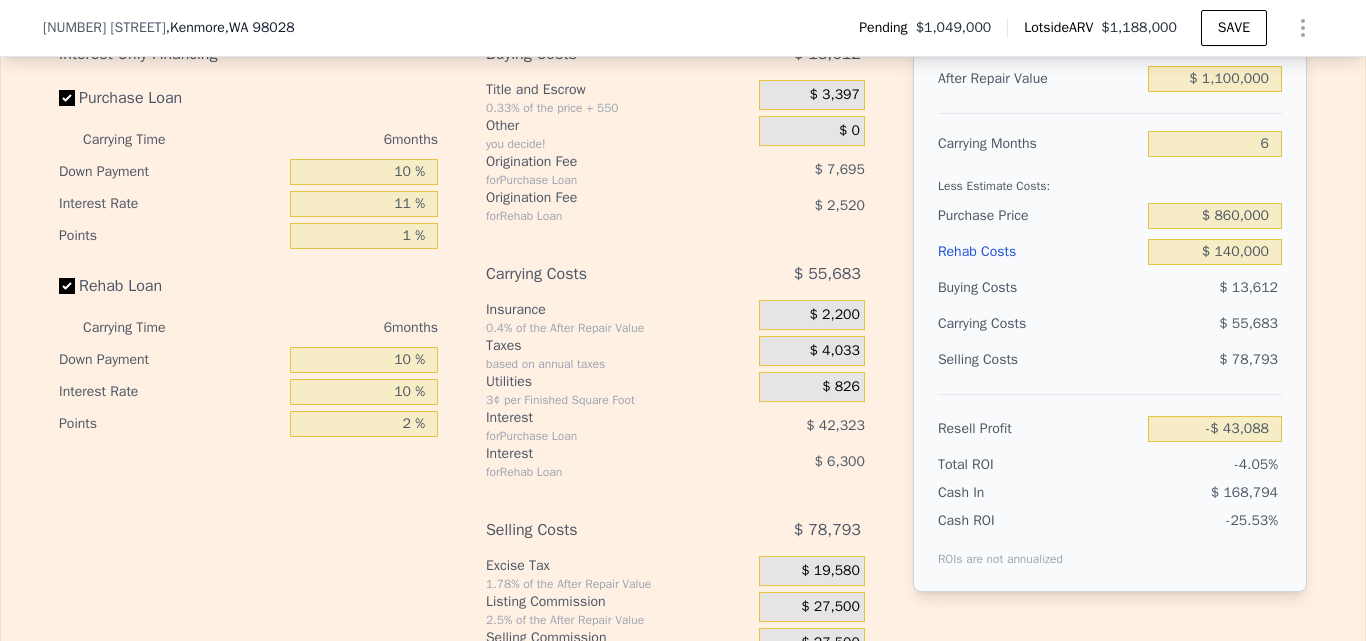 click on "Edit the assumptions in yellow boxes. Input profit to calculate an offer price. Pre-set assumptions are computer generated by Lotside . Interest-Only Financing Purchase Loan Carrying Time 6 months Down Payment 10 % Interest Rate 11 % Points 1 % Rehab Loan Carrying Time 6 months Down Payment 10 % Interest Rate 10 % Points 2 % Buying Costs $ 13,612 Title and Escrow 0.33% of the price + 550 $ 3,397 Other you decide! $ 0 Origination Fee for Purchase Loan $ 7,695 Origination Fee for Rehab Loan $ 2,520 Carrying Costs $ 55,683 Insurance 0.4% of the After Repair Value $ 2,200 Taxes based on annual taxes $ 4,033 Utilities 3¢ per Finished Square Foot $ 826 Interest for Purchase Loan $ 42,323 Interest for Rehab Loan $ 6,300 Selling Costs $ 78,793 Excise Tax 1.78% of the After Repair Value $ 19,580 Listing Commission 2.5% of the After Repair Value $ 27,500 Selling Commission 2.5% of the After Repair Value $ 27,500 Title and Escrow 0.33% of the After Repair Value $ 4,213 After Repair Value $ 1,100,000 6 $ 860,000" at bounding box center (683, 328) 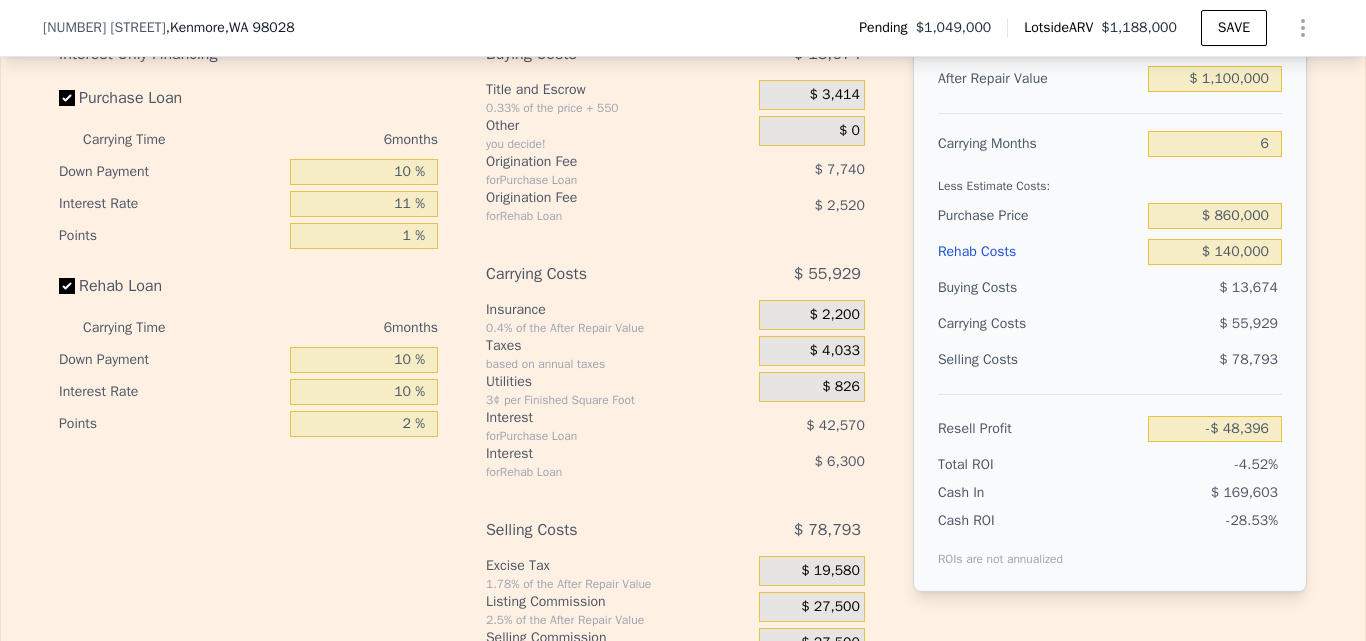 click on "After Repair Value $ [NUMBER] Carrying Months [NUMBER] Less Estimate Costs: Purchase Price $ [NUMBER] Rehab Costs $ [NUMBER] Buying Costs $ [NUMBER] Carrying Costs $ [NUMBER] Selling Costs $ [NUMBER] Resell Profit $ [NUMBER] Total ROI [NUMBER]% Cash In $ [NUMBER] Cash ROI ROIs are not annualized [NUMBER]%" at bounding box center [1110, 314] 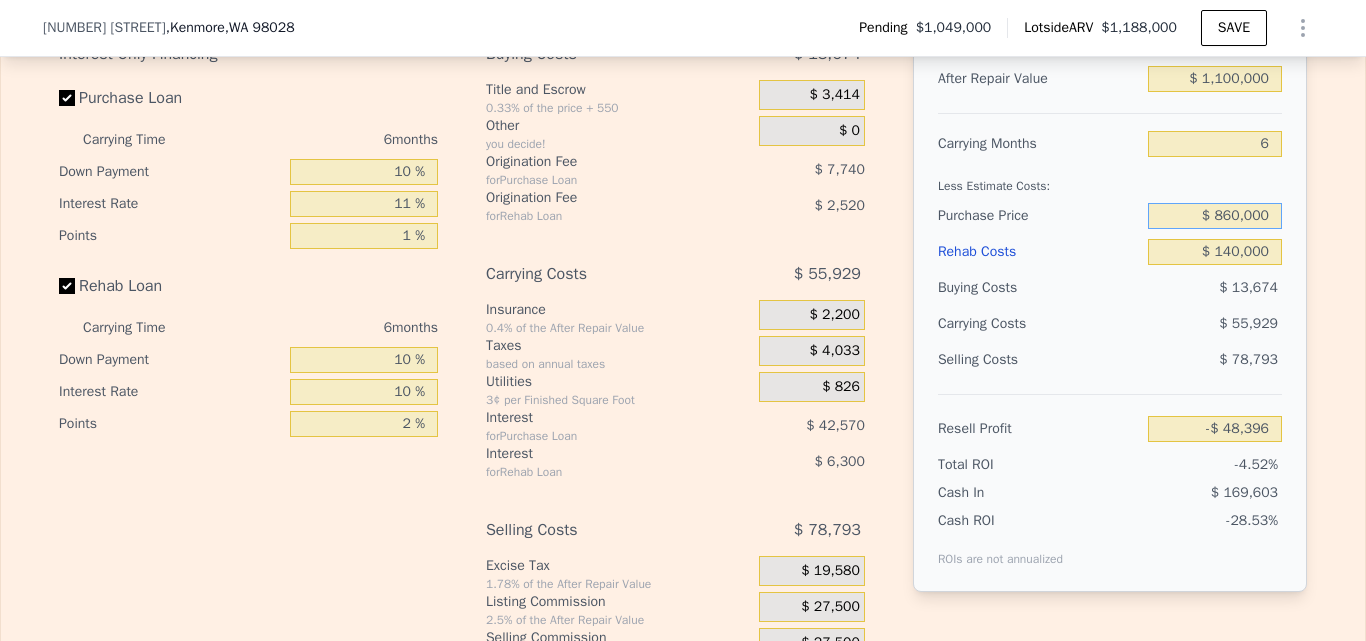 click on "$ 860,000" at bounding box center [1215, 216] 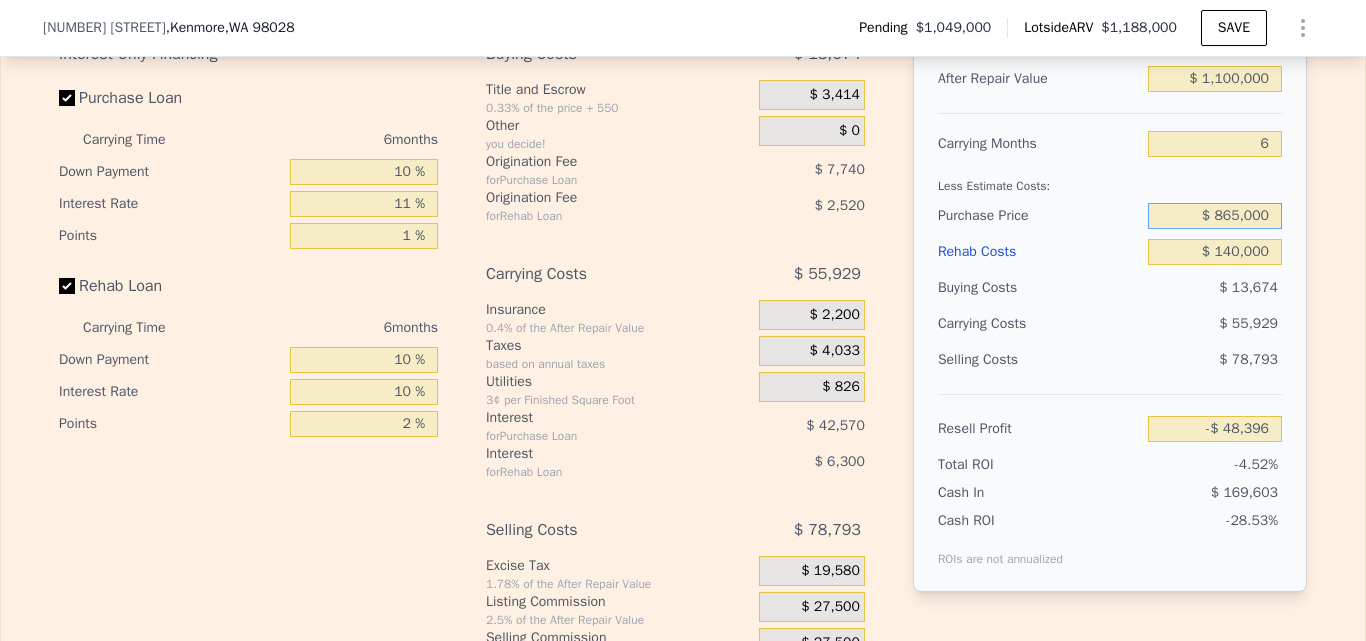 type on "$ 865,000" 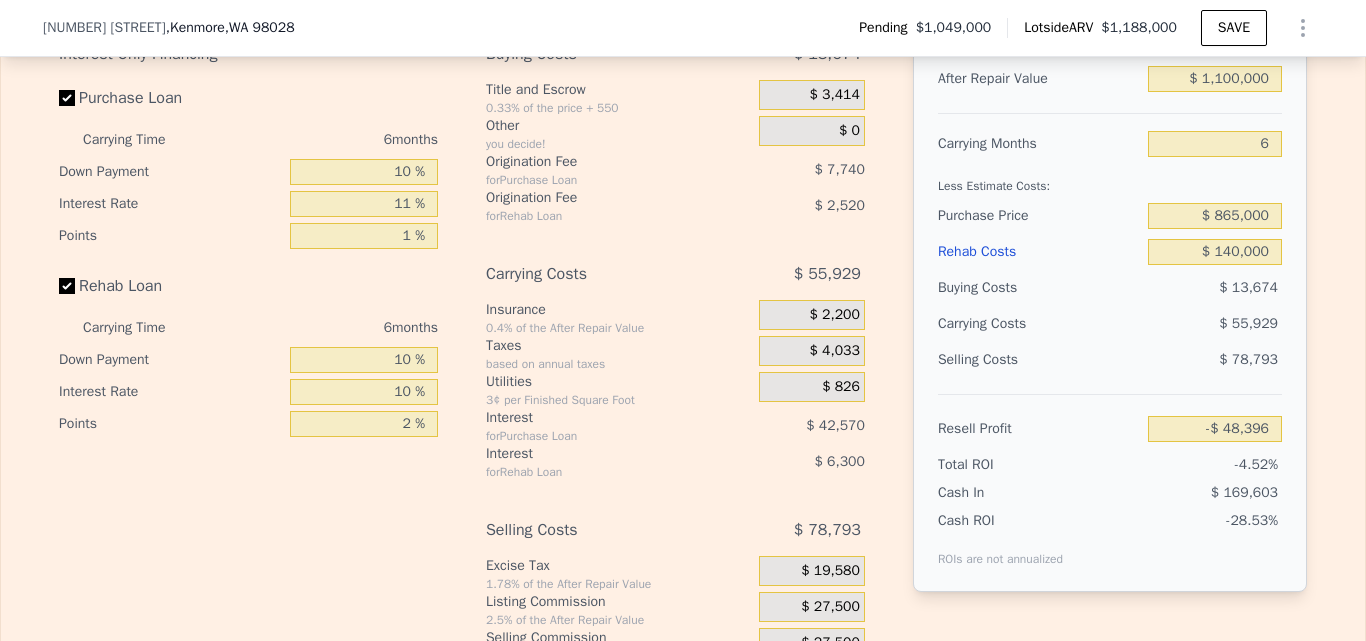 click on "Edit the assumptions in yellow boxes. Input profit to calculate an offer price. Pre-set assumptions are computer generated by Lotside . Interest-Only Financing Purchase Loan Carrying Time [NUMBER] months Down Payment [NUMBER] % Interest Rate [NUMBER] % Points [NUMBER] % Rehab Loan Carrying Time [NUMBER] months Down Payment [NUMBER] % Interest Rate [NUMBER] % Points [NUMBER] % Buying Costs $ [NUMBER] Title and Escrow [NUMBER]% of the price + [NUMBER] $ [NUMBER] Other you decide! $ [NUMBER] Origination Fee for Purchase Loan $ [NUMBER] Origination Fee for Rehab Loan $ [NUMBER] Carrying Costs $ [NUMBER] Insurance [NUMBER]% of the After Repair Value $ [NUMBER] Taxes based on annual taxes $ [NUMBER] Utilities [NUMBER]¢ per Finished Square Foot $ [NUMBER] Interest for Purchase Loan $ [NUMBER] Interest for Rehab Loan $ [NUMBER] Selling Costs $ [NUMBER] Excise Tax [NUMBER]% of the After Repair Value $ [NUMBER] Listing Commission [NUMBER]% of the After Repair Value $ [NUMBER] Selling Commission [NUMBER]% of the After Repair Value $ [NUMBER] Title and Escrow [NUMBER]% of the After Repair Value $ [NUMBER] After Repair Value $ [NUMBER] [NUMBER] $ [NUMBER]" at bounding box center [683, 328] 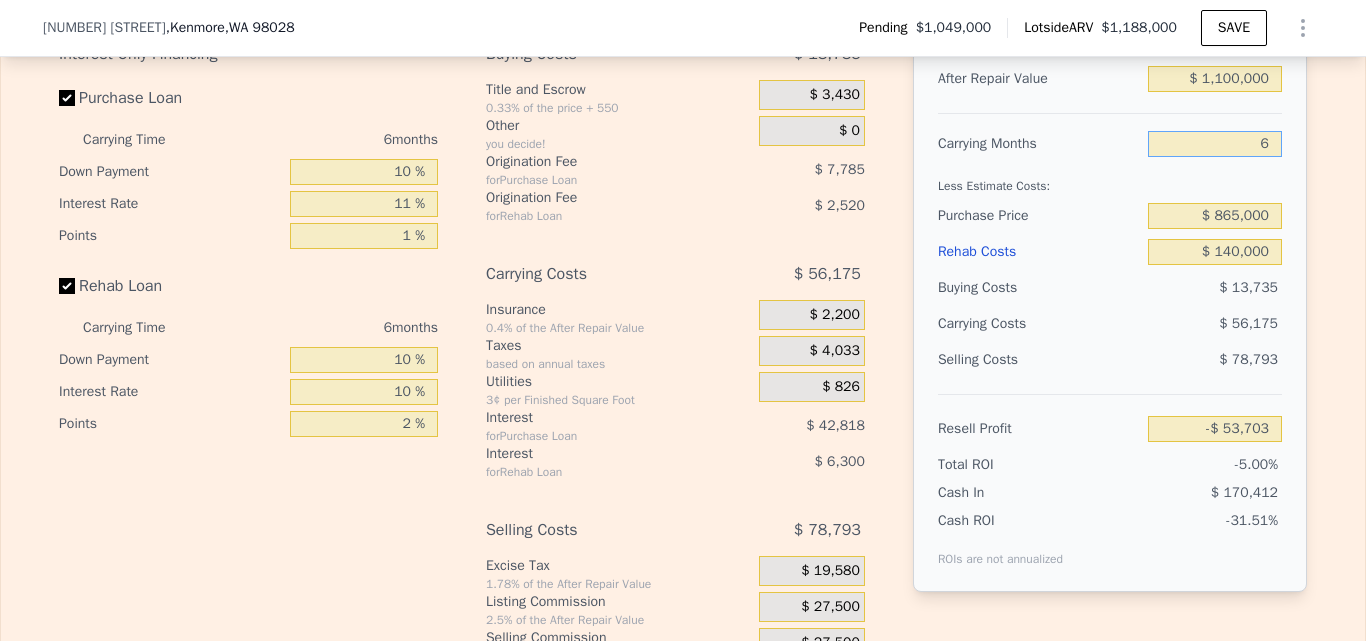 click on "6" at bounding box center (1215, 144) 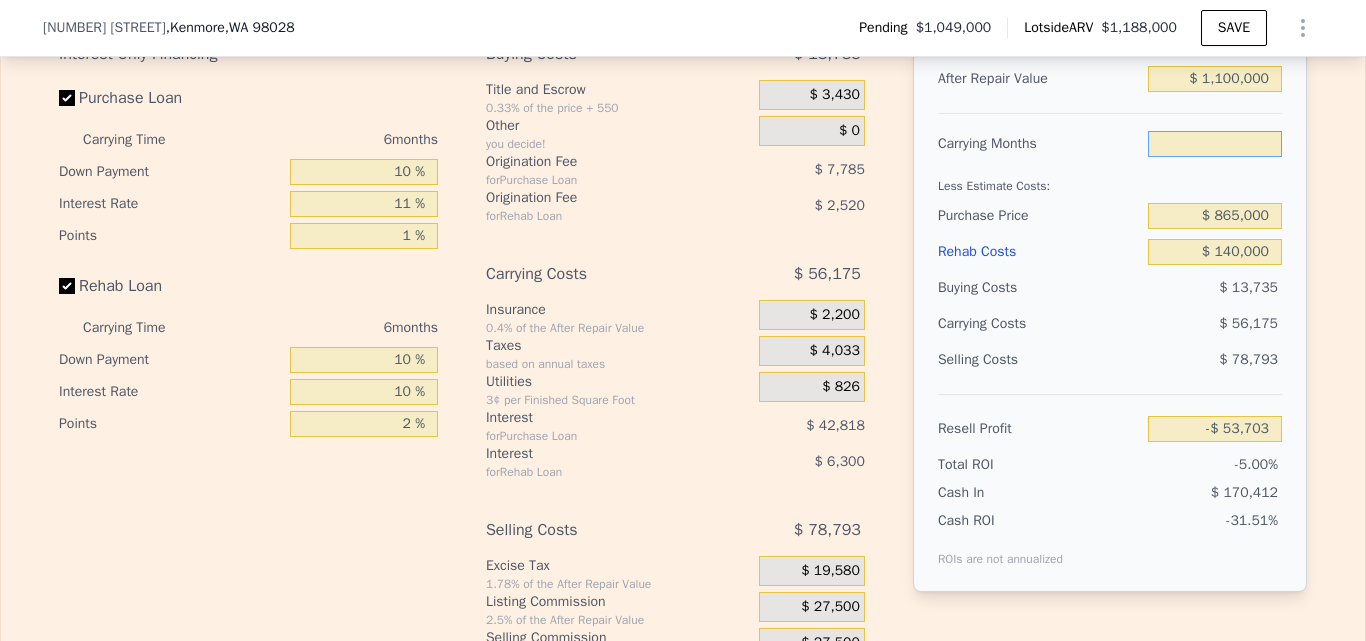type on "4" 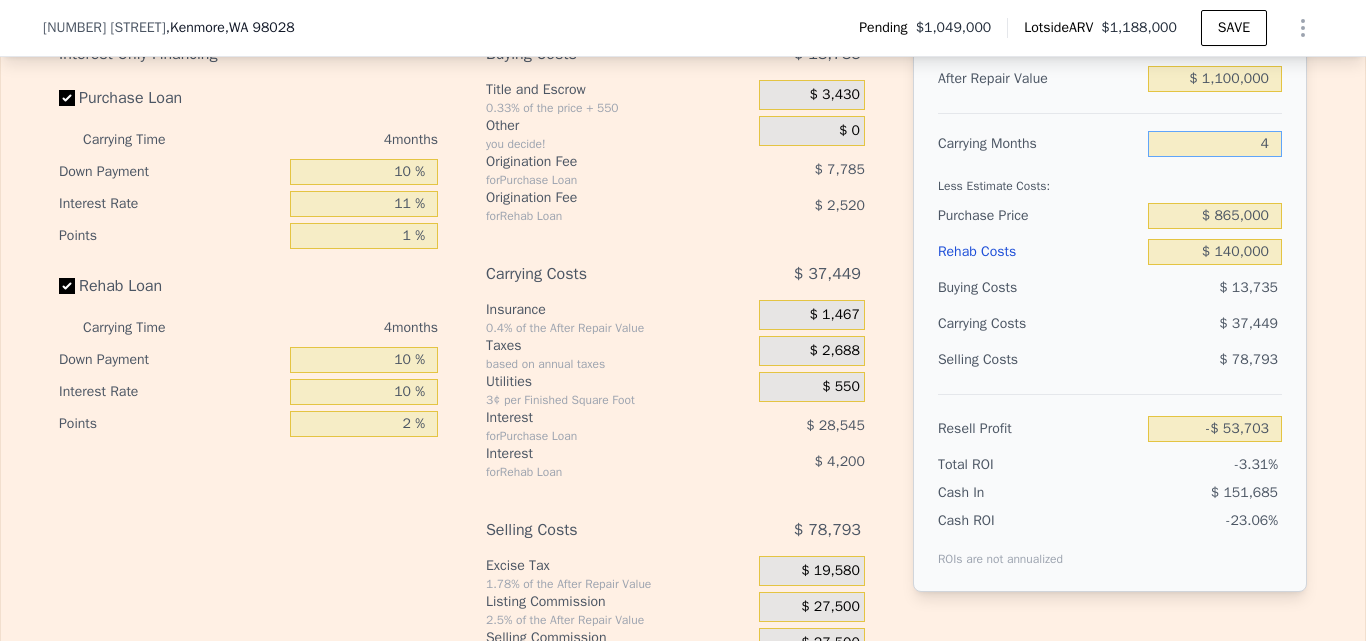 type on "-$ 34,977" 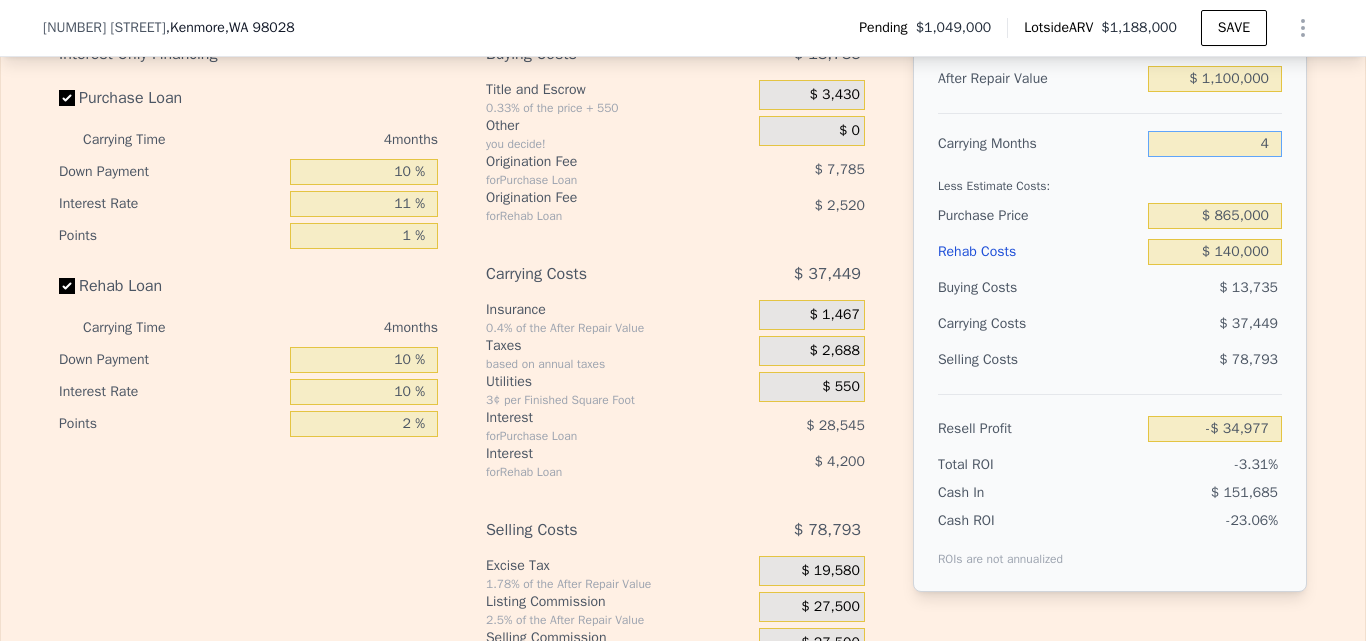type on "4" 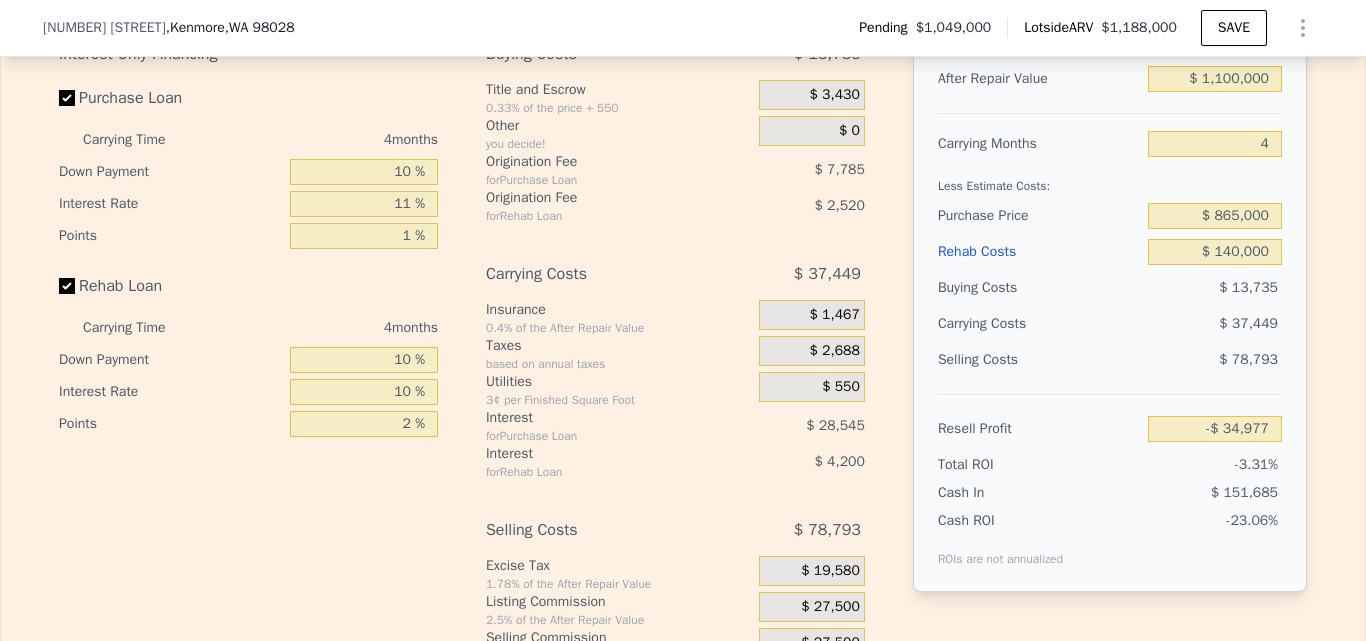 click on "Edit the assumptions in yellow boxes. Input profit to calculate an offer price. Pre-set assumptions are computer generated by Lotside . Interest-Only Financing Purchase Loan Carrying Time 4 months Down Payment 10 % Interest Rate 11 % Points 1 % Rehab Loan Carrying Time 4 months Down Payment 10 % Interest Rate 10 % Points 2 % Buying Costs $ 13,735 Title and Escrow 0.33% of the price + 550 $ 3,430 Other you decide! $ 0 Origination Fee for Purchase Loan $ 7,785 Origination Fee for Rehab Loan $ 2,520 Carrying Costs $ 37,449 Insurance 0.4% of the After Repair Value $ 1,467 Taxes based on annual taxes $ 2,688 Utilities 3¢ per Finished Square Foot $ 550 Interest for Purchase Loan $ 28,545 Interest for Rehab Loan $ 4,200 Selling Costs $ 78,793 Excise Tax 1.78% of the After Repair Value $ 19,580 Listing Commission 2.5% of the After Repair Value $ 27,500 Selling Commission 2.5% of the After Repair Value $ 27,500 Title and Escrow 0.33% of the After Repair Value $ 4,213 After Repair Value $ 1,100,000 4 $ 865,000" at bounding box center (683, 328) 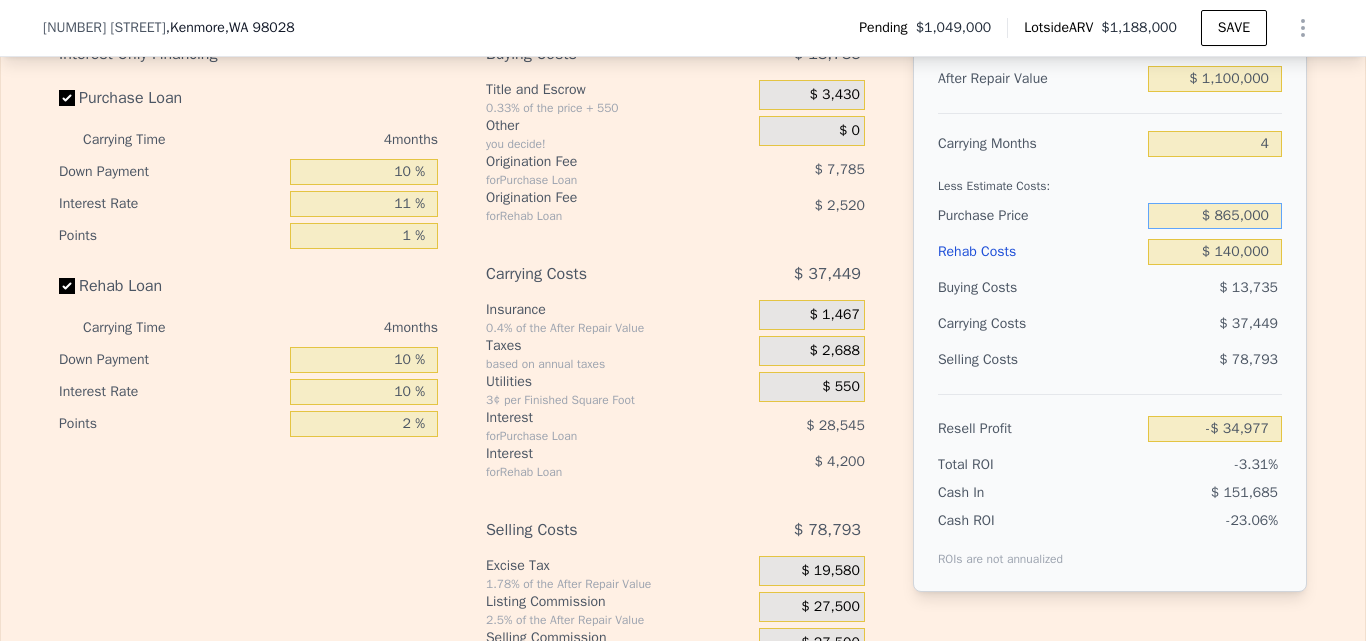 click on "$ 865,000" at bounding box center [1215, 216] 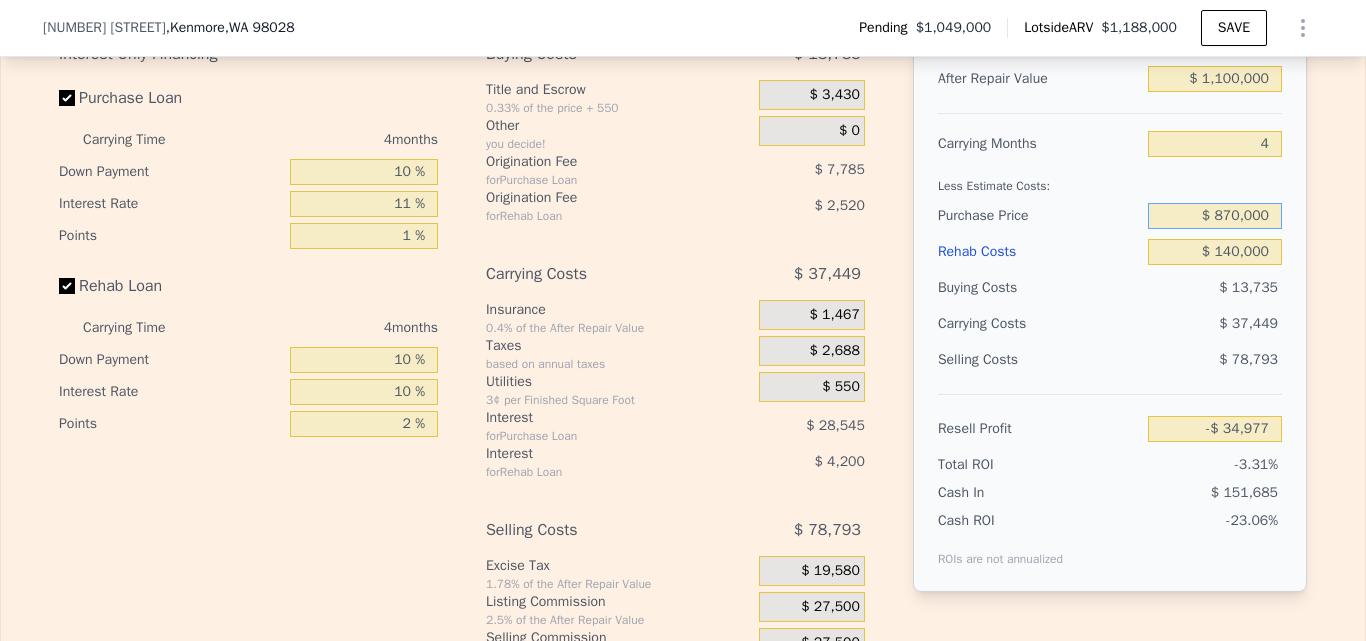 type on "$ 870,000" 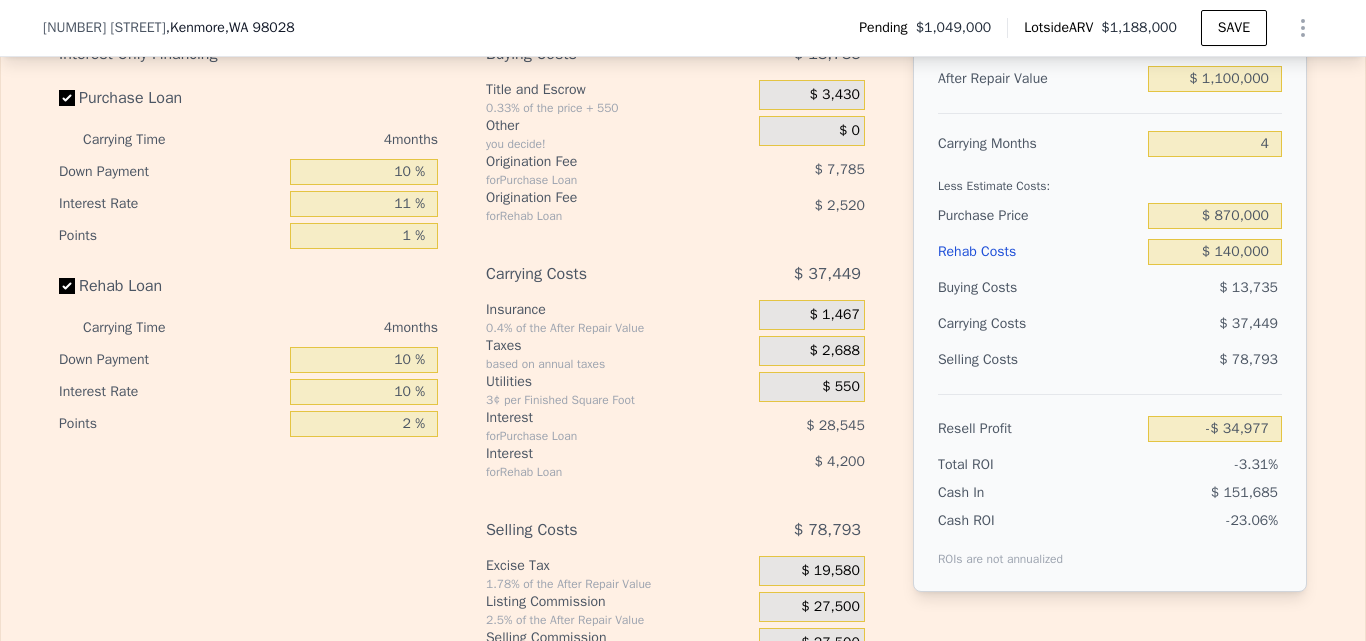 click on "Edit the assumptions in yellow boxes. Input profit to calculate an offer price. Pre-set assumptions are computer generated by Lotside . Interest-Only Financing Purchase Loan Carrying Time 4 months Down Payment 10 % Interest Rate 11 % Points 1 % Rehab Loan Carrying Time 4 months Down Payment 10 % Interest Rate 10 % Points 2 % Buying Costs $ 13,735 Title and Escrow 0.33% of the price + 550 $ 3,430 Other you decide! $ 0 Origination Fee for Purchase Loan $ 7,785 Origination Fee for Rehab Loan $ 2,520 Carrying Costs $ 37,449 Insurance 0.4% of the After Repair Value $ 1,467 Taxes based on annual taxes $ 2,688 Utilities 3¢ per Finished Square Foot $ 550 Interest for Purchase Loan $ 28,545 Interest for Rehab Loan $ 4,200 Selling Costs $ 78,793 Excise Tax 1.78% of the After Repair Value $ 19,580 Listing Commission 2.5% of the After Repair Value $ 27,500 Selling Commission 2.5% of the After Repair Value $ 27,500 Title and Escrow 0.33% of the After Repair Value $ 4,213 After Repair Value $ 1,100,000 4 $ 870,000" at bounding box center (683, 328) 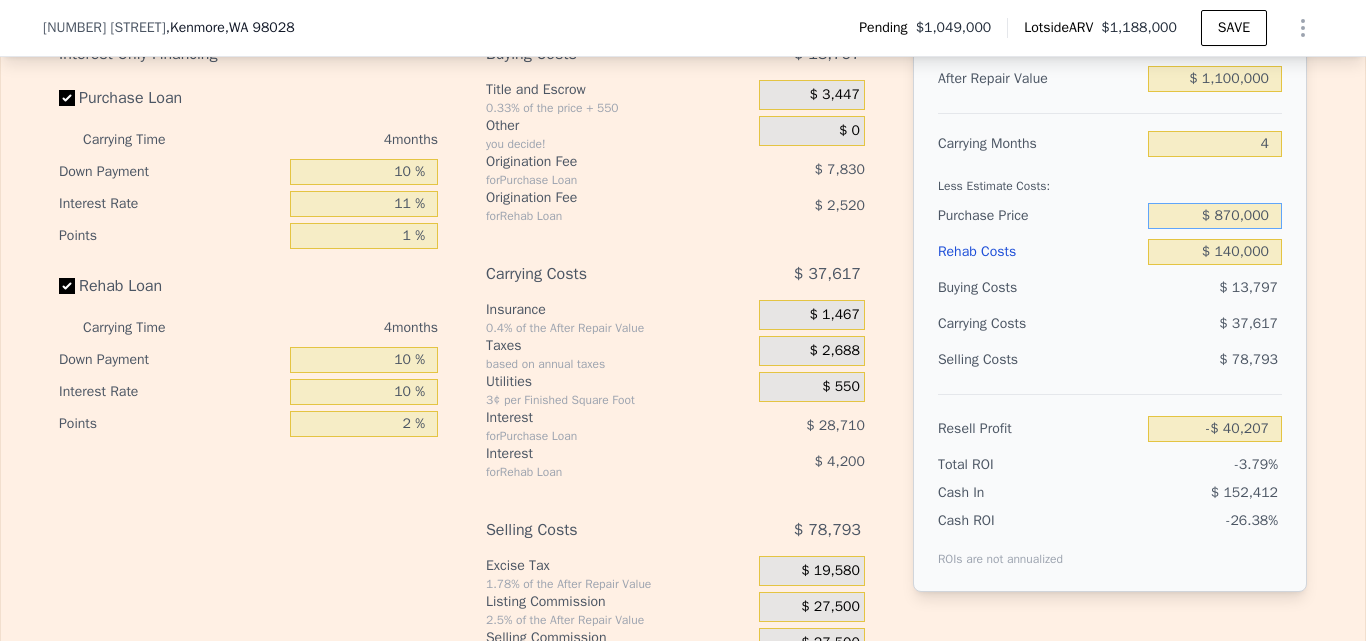 click on "$ 870,000" at bounding box center [1215, 216] 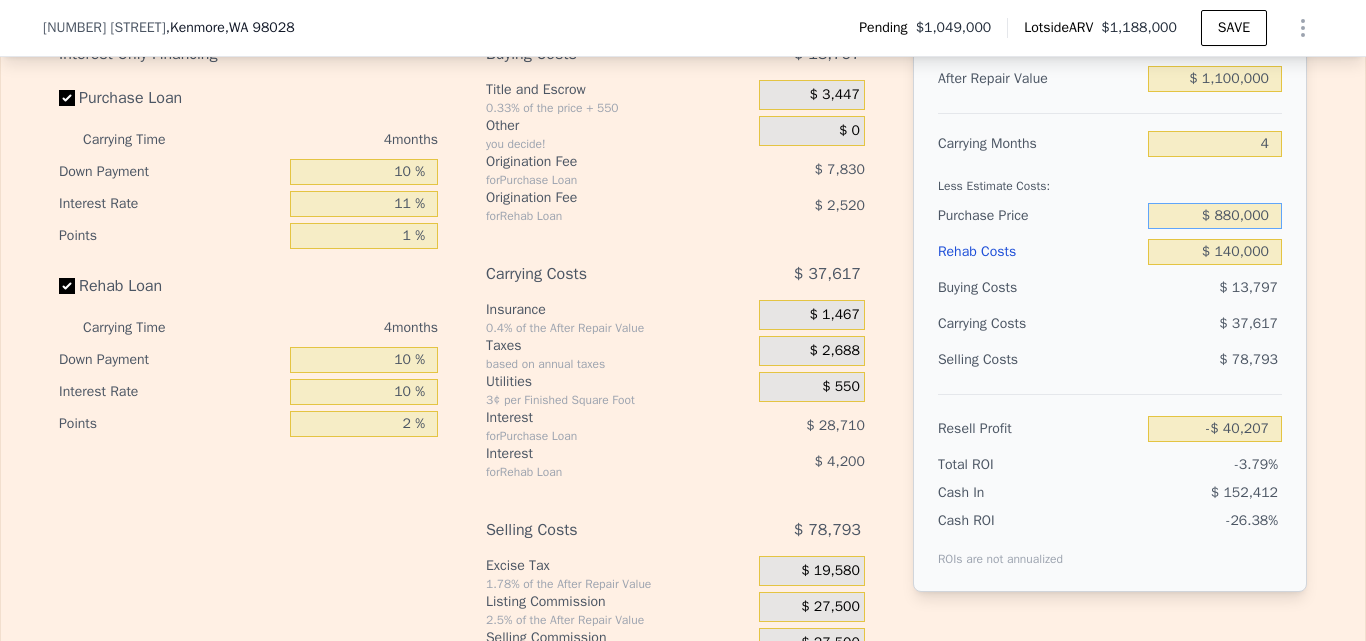 type on "$ 880,000" 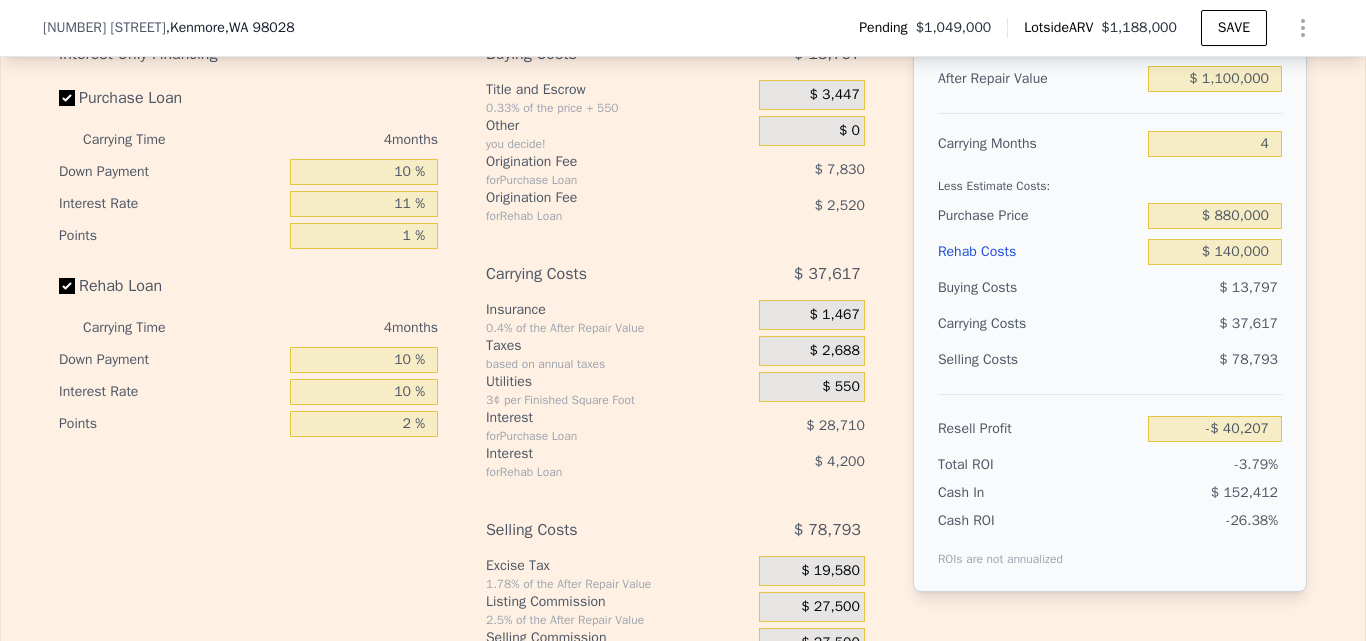 click on "Edit the assumptions in yellow boxes. Input profit to calculate an offer price. Pre-set assumptions are computer generated by Lotside . Interest-Only Financing Purchase Loan Carrying Time [NUMBER] months Down Payment [NUMBER] % Interest Rate [NUMBER] % Points [NUMBER] % Rehab Loan Carrying Time [NUMBER] months Down Payment [NUMBER] % Interest Rate [NUMBER] % Points [NUMBER] % Buying Costs $ [NUMBER] Title and Escrow [NUMBER]% of the price + [NUMBER] $ [NUMBER] Other you decide! $ [NUMBER] Origination Fee for Purchase Loan $ [NUMBER] Origination Fee for Rehab Loan $ [NUMBER] Carrying Costs $ [NUMBER] Insurance [NUMBER]% of the After Repair Value $ [NUMBER] Taxes based on annual taxes $ [NUMBER] Utilities [NUMBER]¢ per Finished Square Foot $ [NUMBER] Interest for Purchase Loan $ [NUMBER] Interest for Rehab Loan $ [NUMBER] Selling Costs $ [NUMBER] Excise Tax [NUMBER]% of the After Repair Value $ [NUMBER] Listing Commission [NUMBER]% of the After Repair Value $ [NUMBER] Selling Commission [NUMBER]% of the After Repair Value $ [NUMBER] Title and Escrow [NUMBER]% of the After Repair Value $ [NUMBER] After Repair Value $ [NUMBER] [NUMBER] $ [NUMBER]" at bounding box center [683, 328] 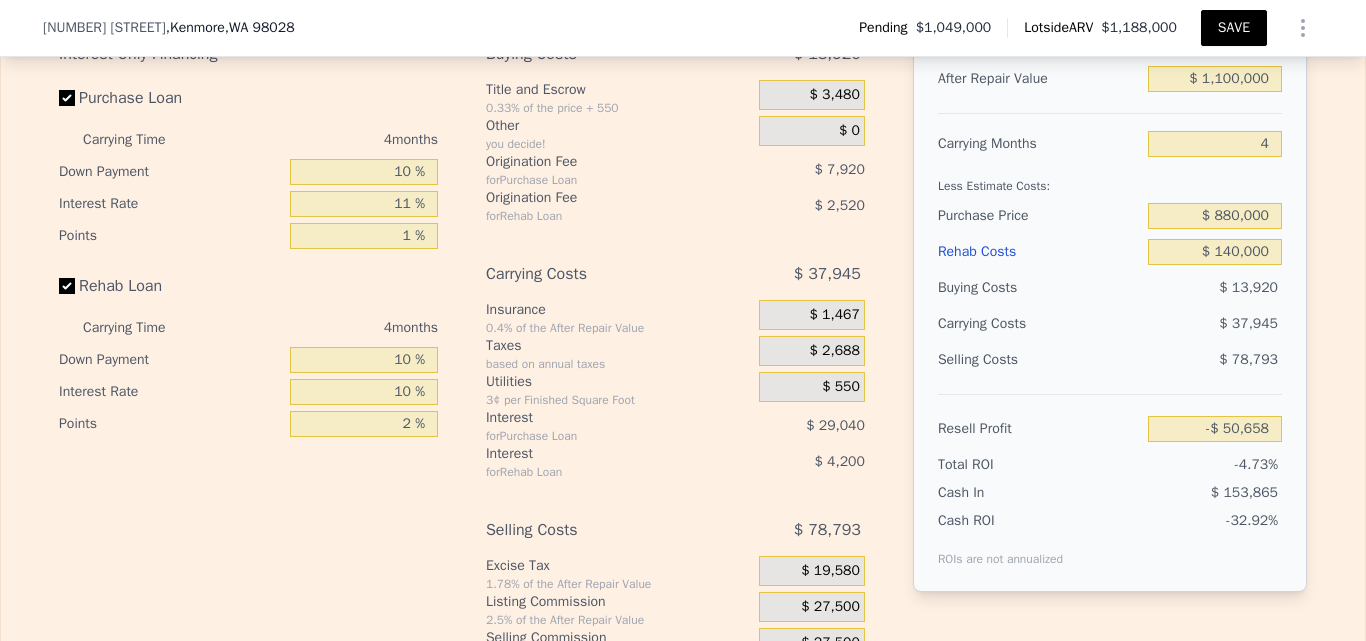 click on "SAVE" at bounding box center [1234, 28] 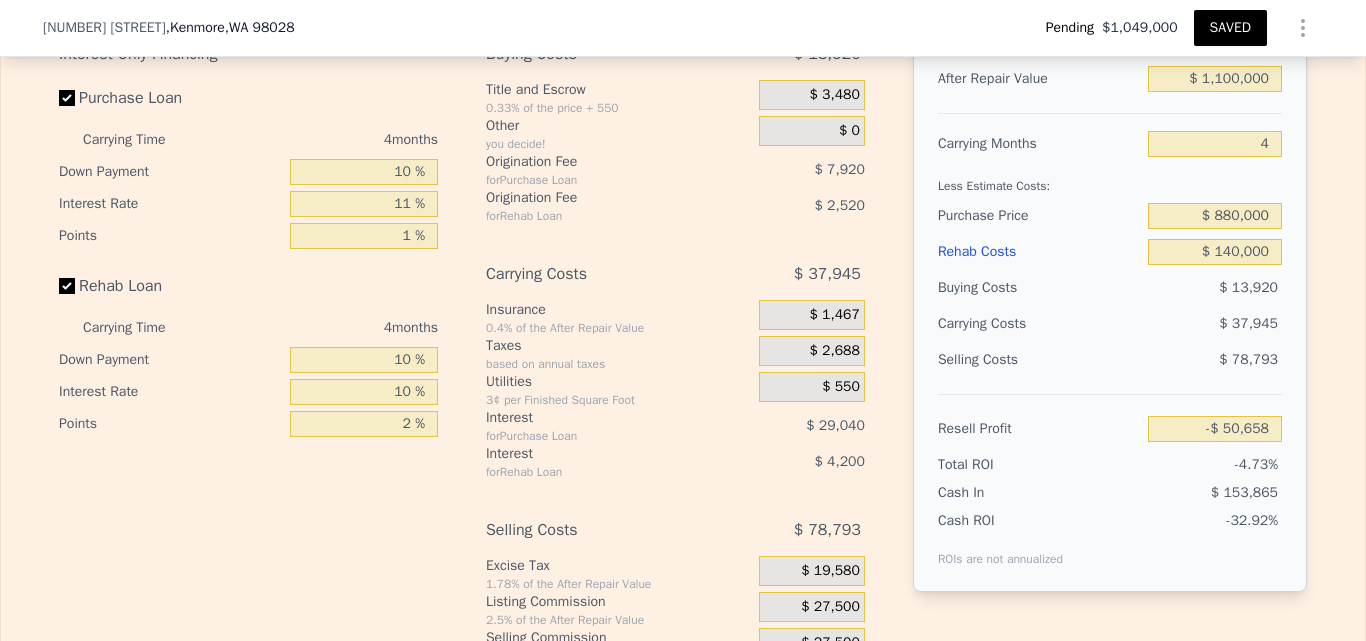 scroll, scrollTop: 0, scrollLeft: 0, axis: both 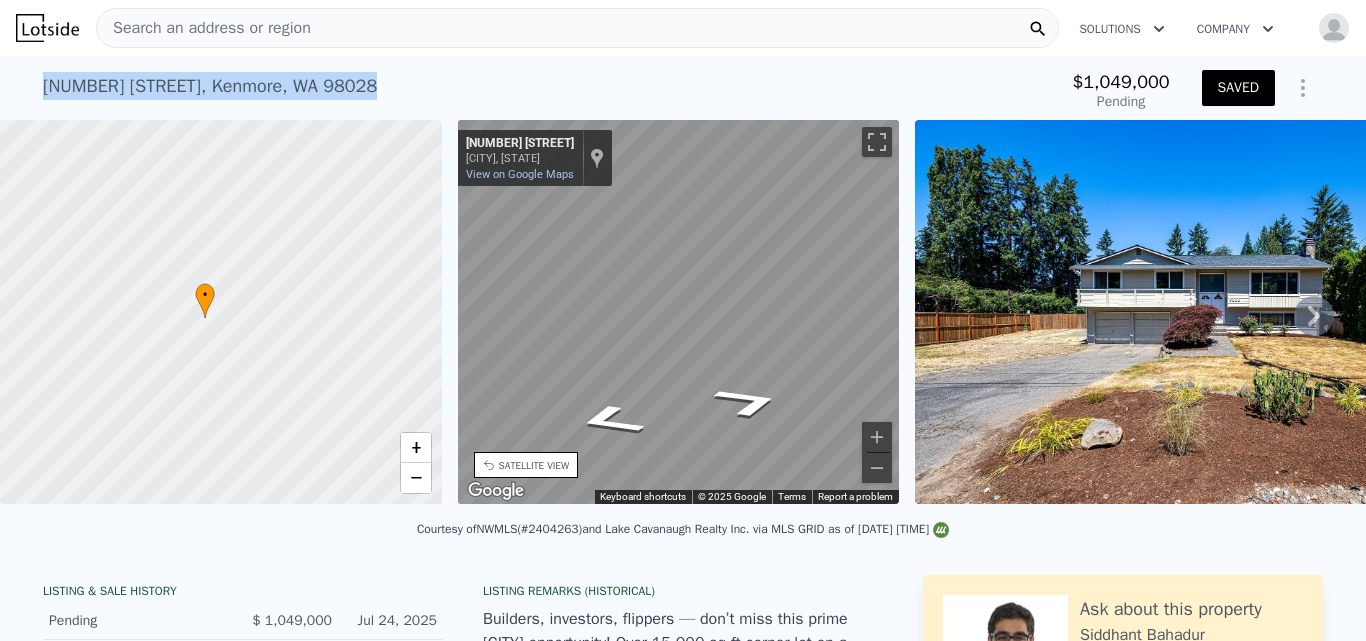 drag, startPoint x: 37, startPoint y: 84, endPoint x: 394, endPoint y: 91, distance: 357.06863 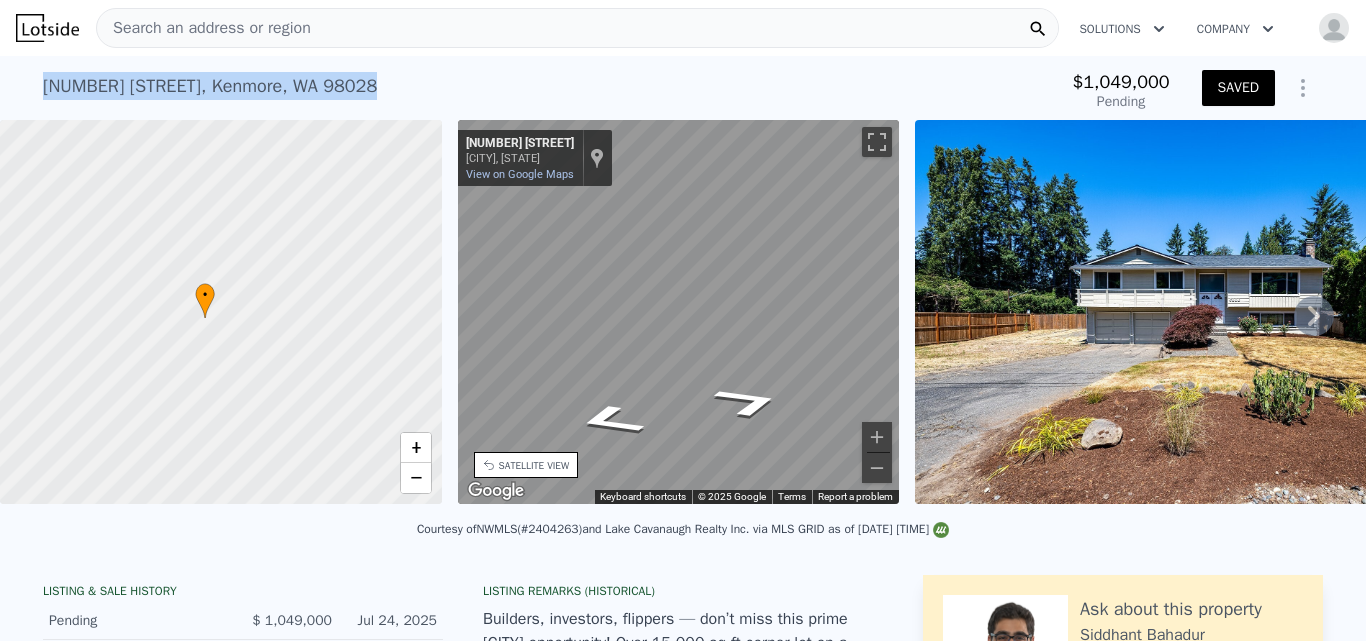 copy on "[NUMBER] [STREET] , [CITY] , [STATE] [POSTAL_CODE]" 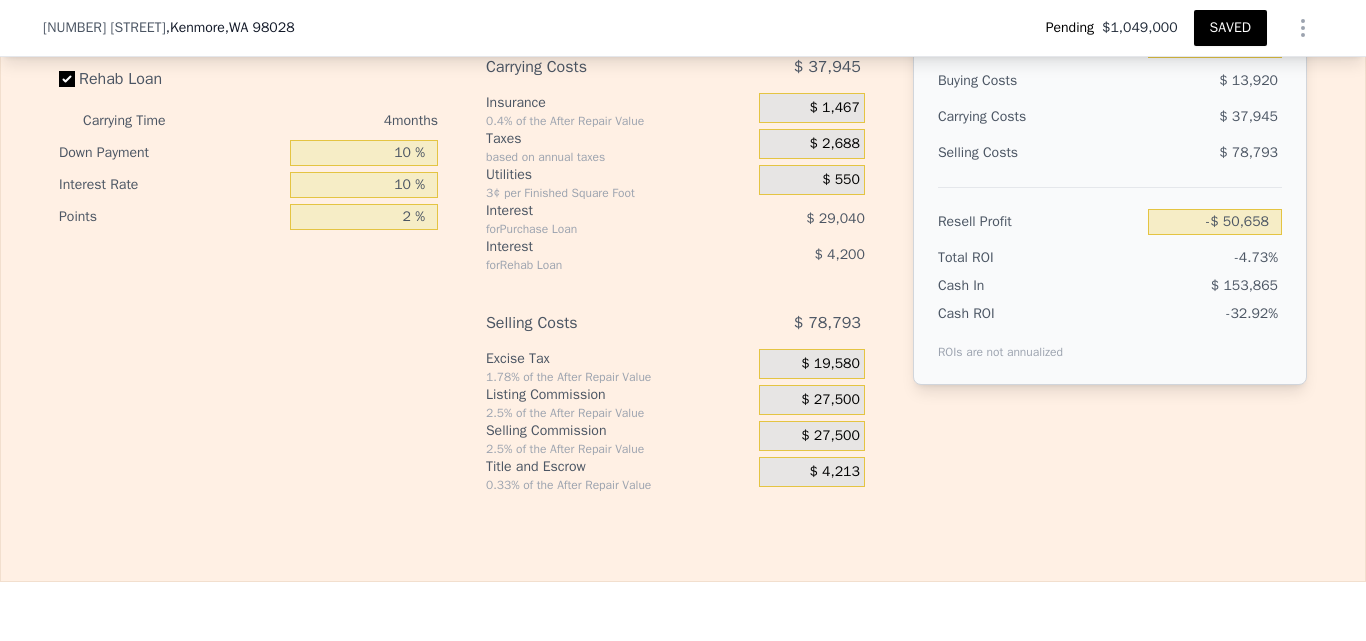 scroll, scrollTop: 3294, scrollLeft: 0, axis: vertical 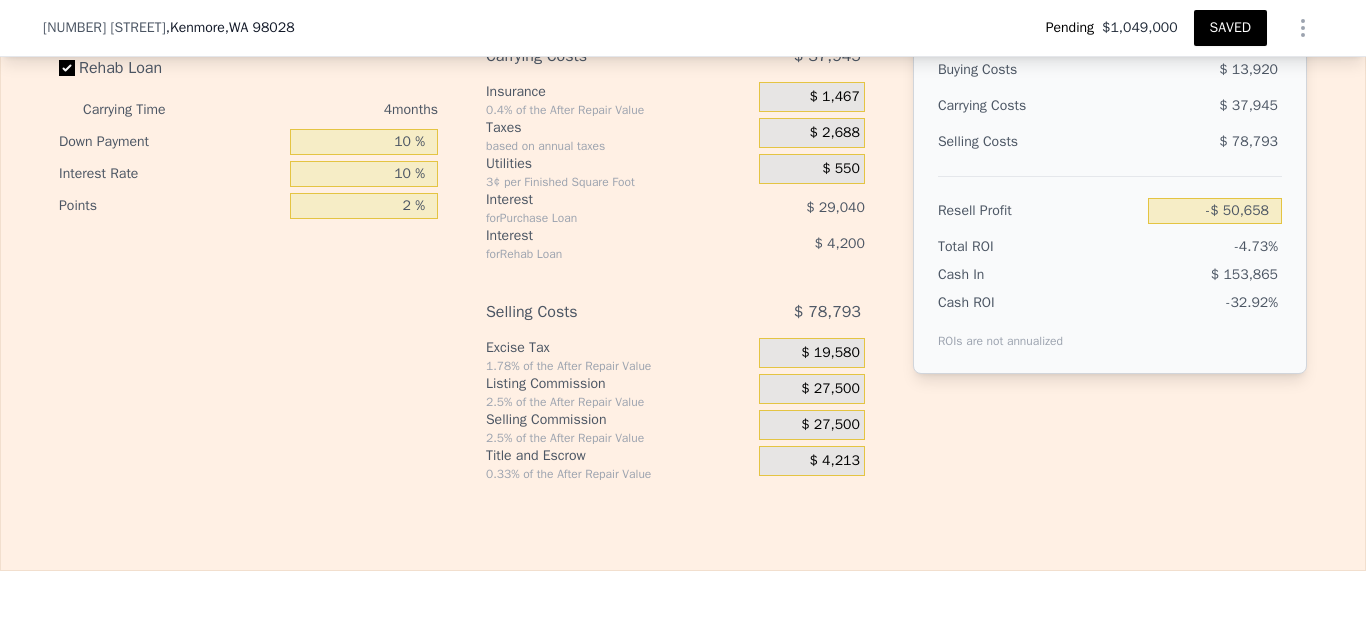 click on "SAVED" at bounding box center (1230, 28) 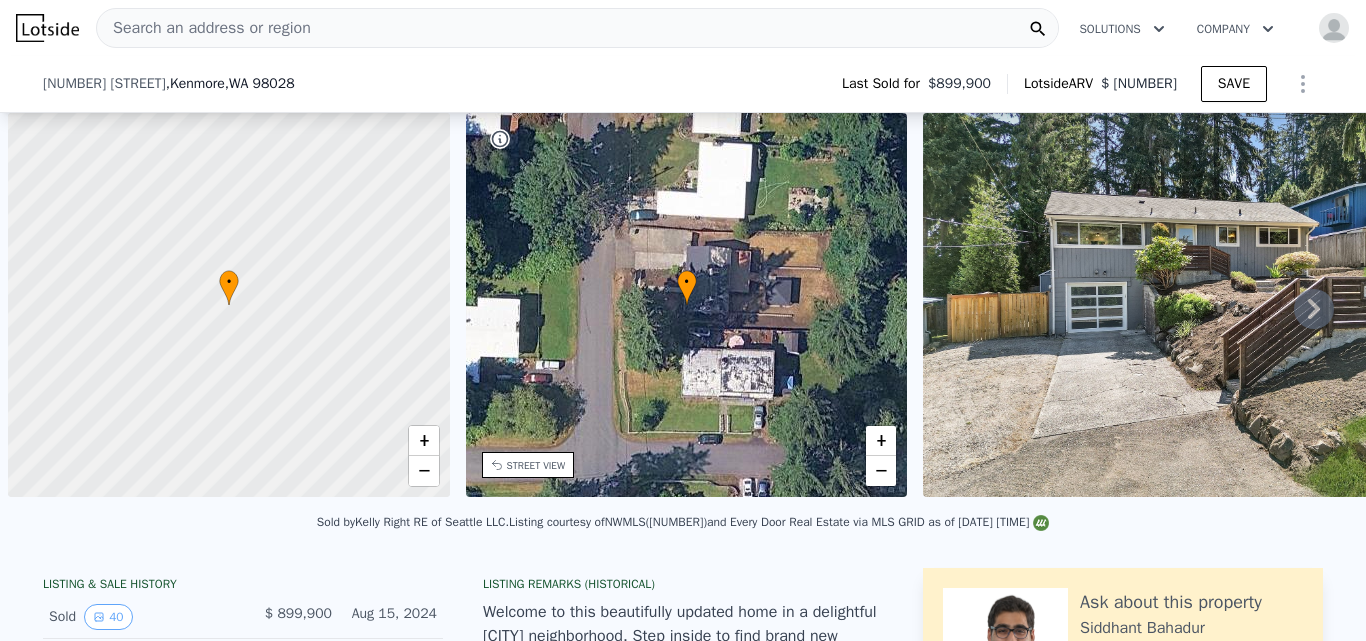 scroll, scrollTop: 0, scrollLeft: 0, axis: both 